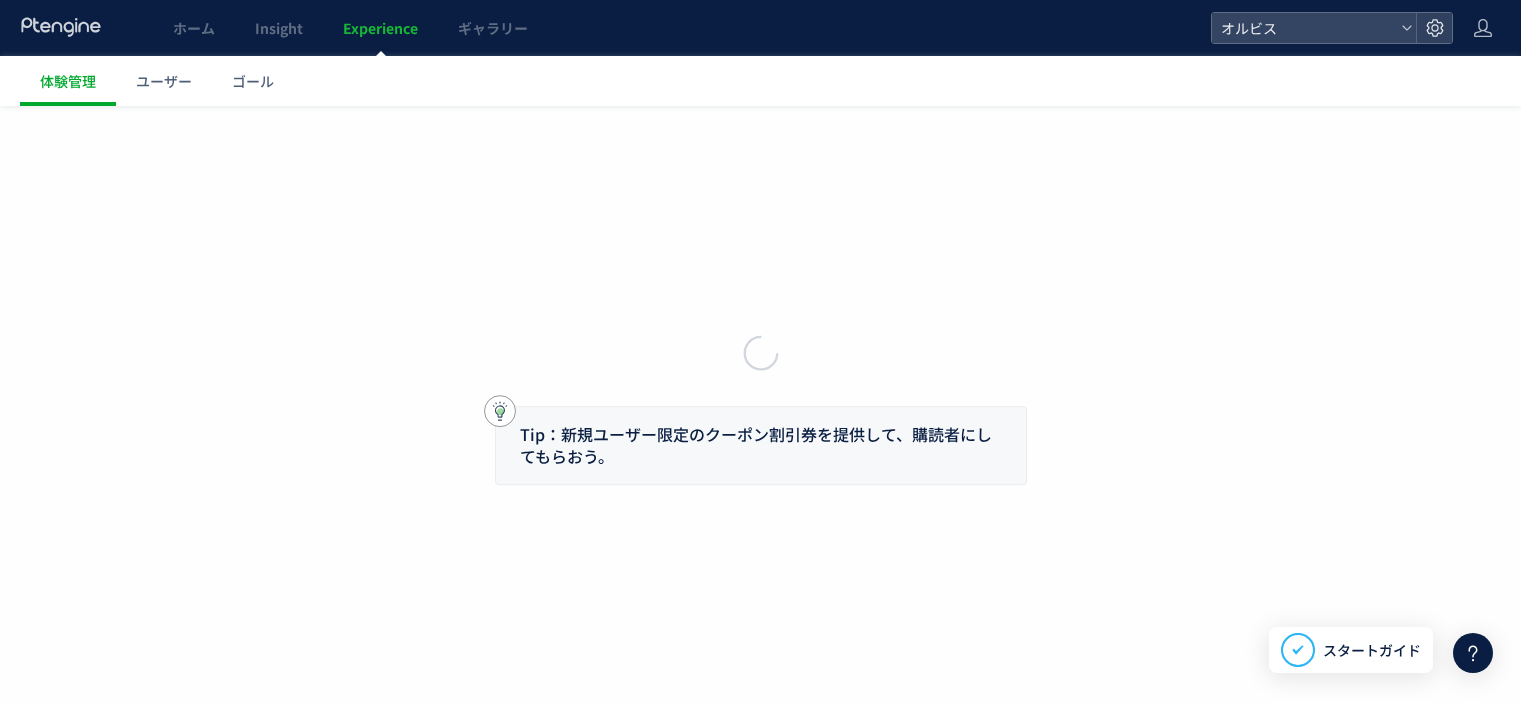 scroll, scrollTop: 0, scrollLeft: 0, axis: both 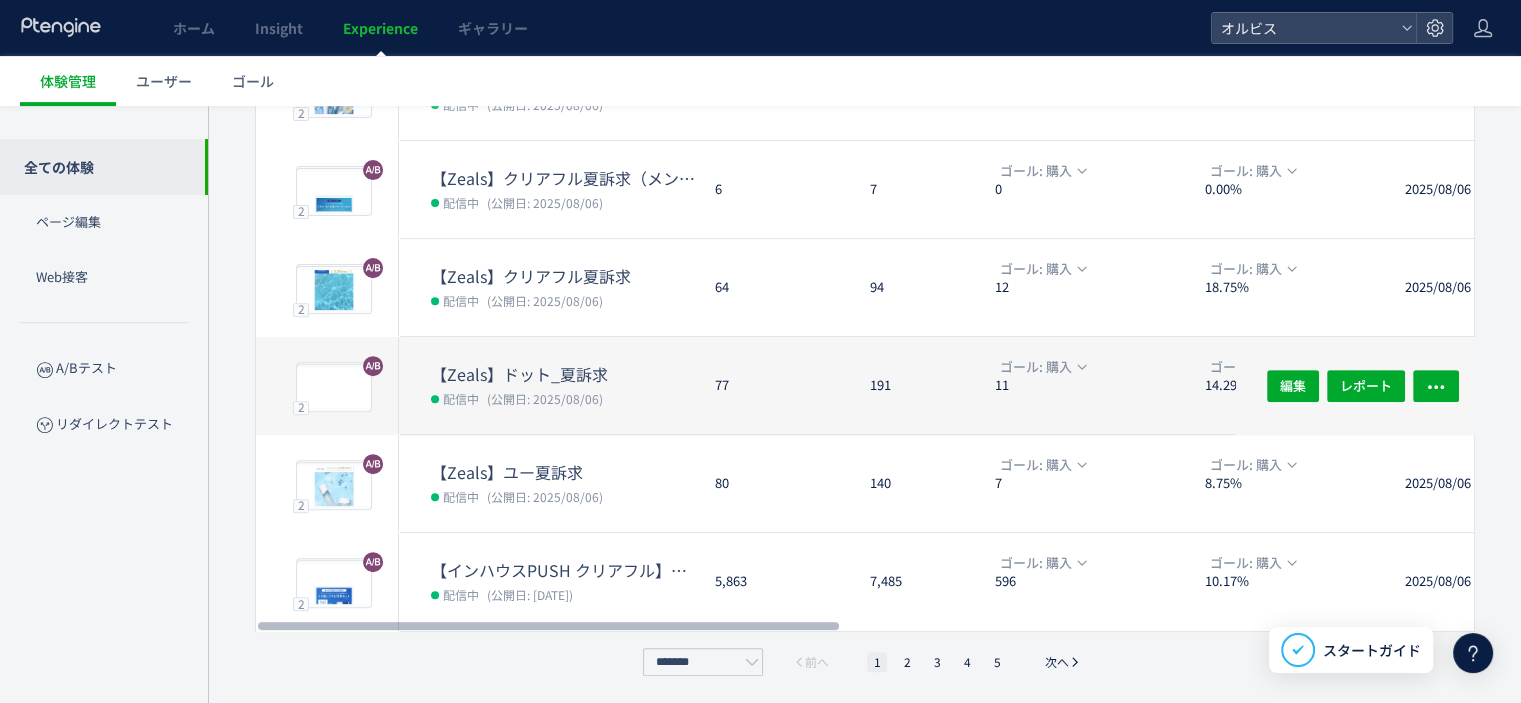 click on "【Zeals】ドット_夏訴求" at bounding box center (565, 374) 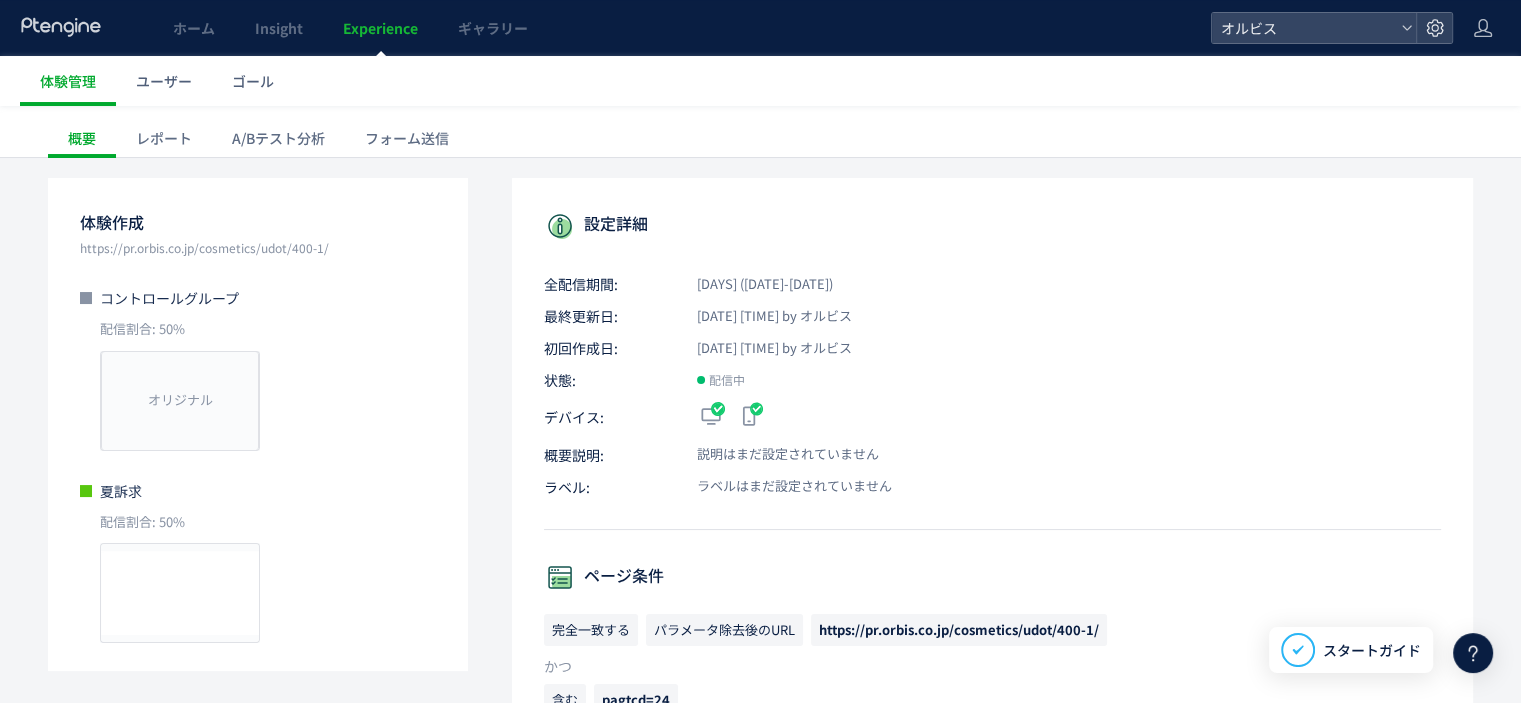 scroll, scrollTop: 0, scrollLeft: 0, axis: both 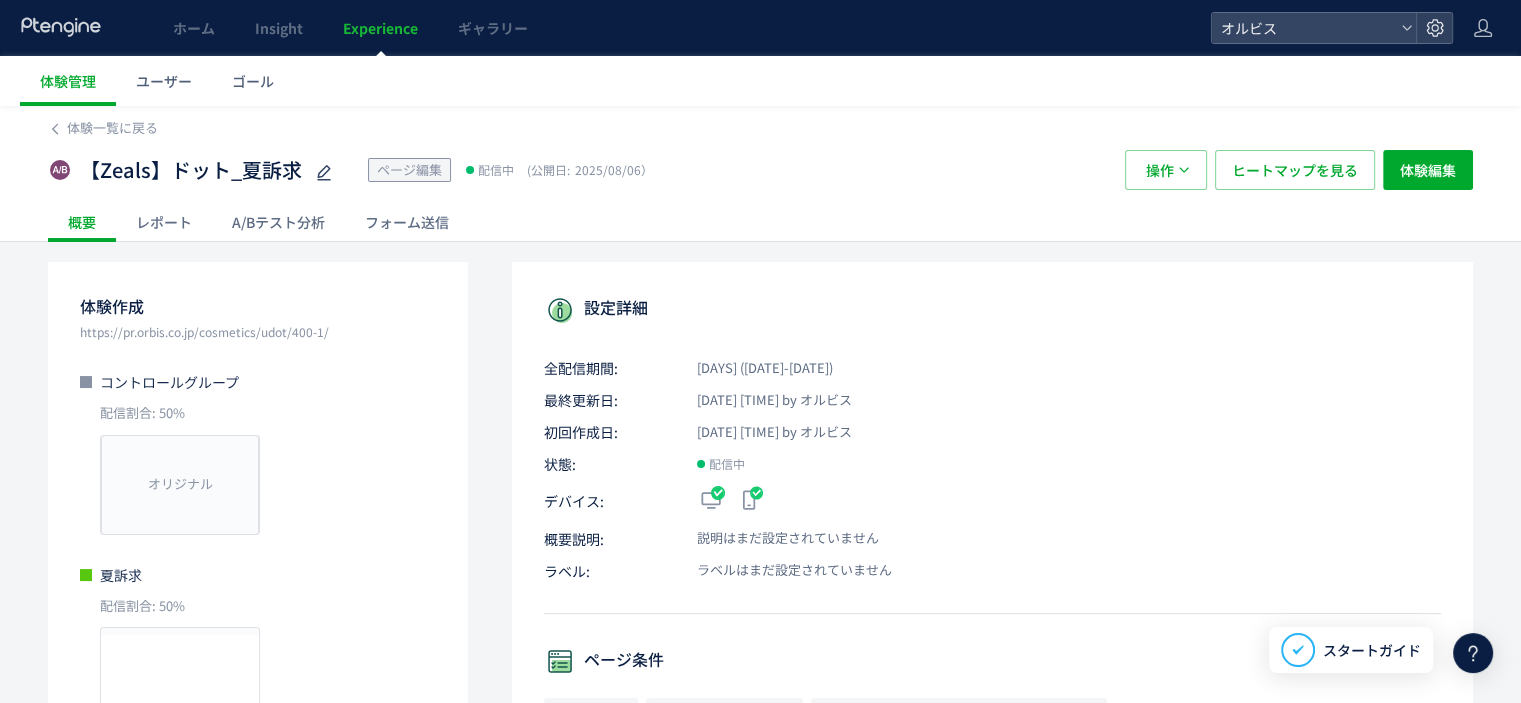 click on "A/Bテスト分析" 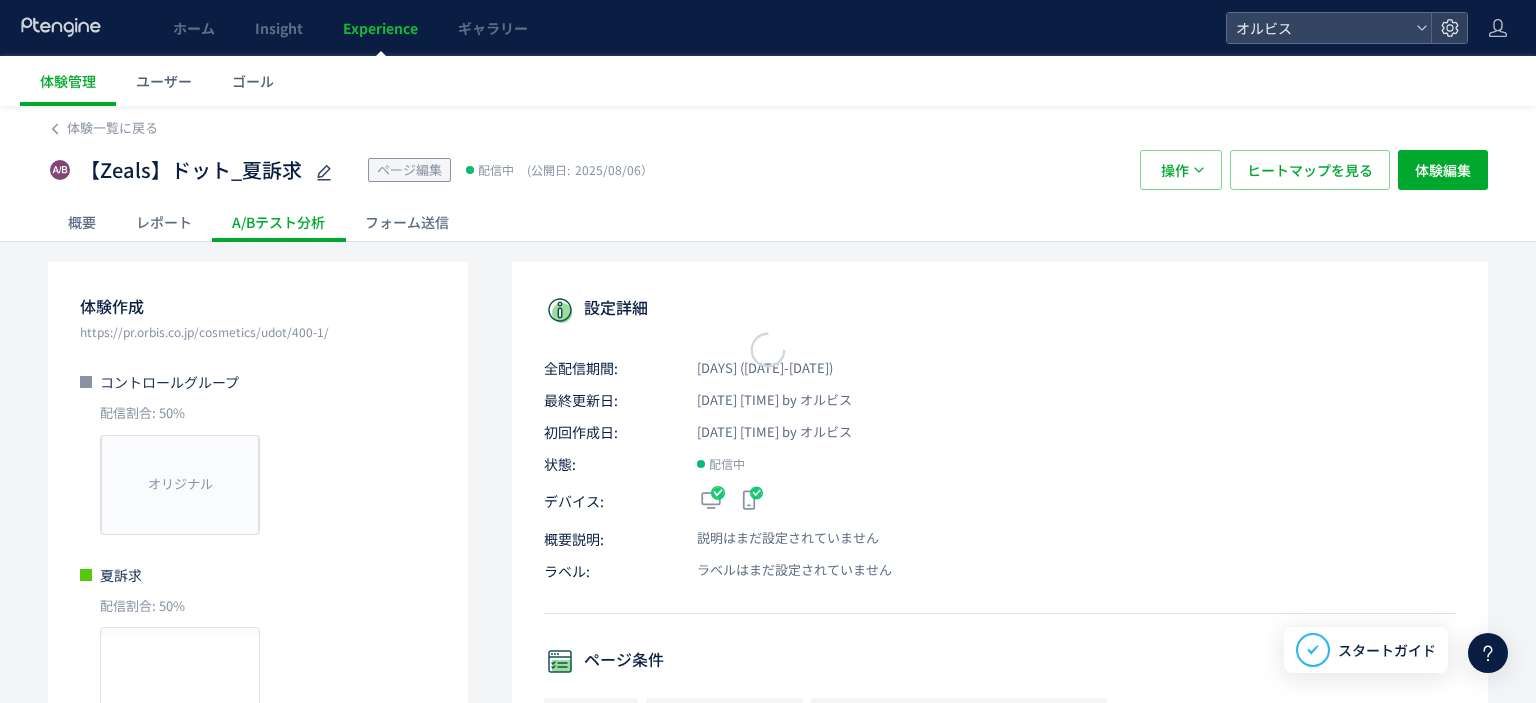 click 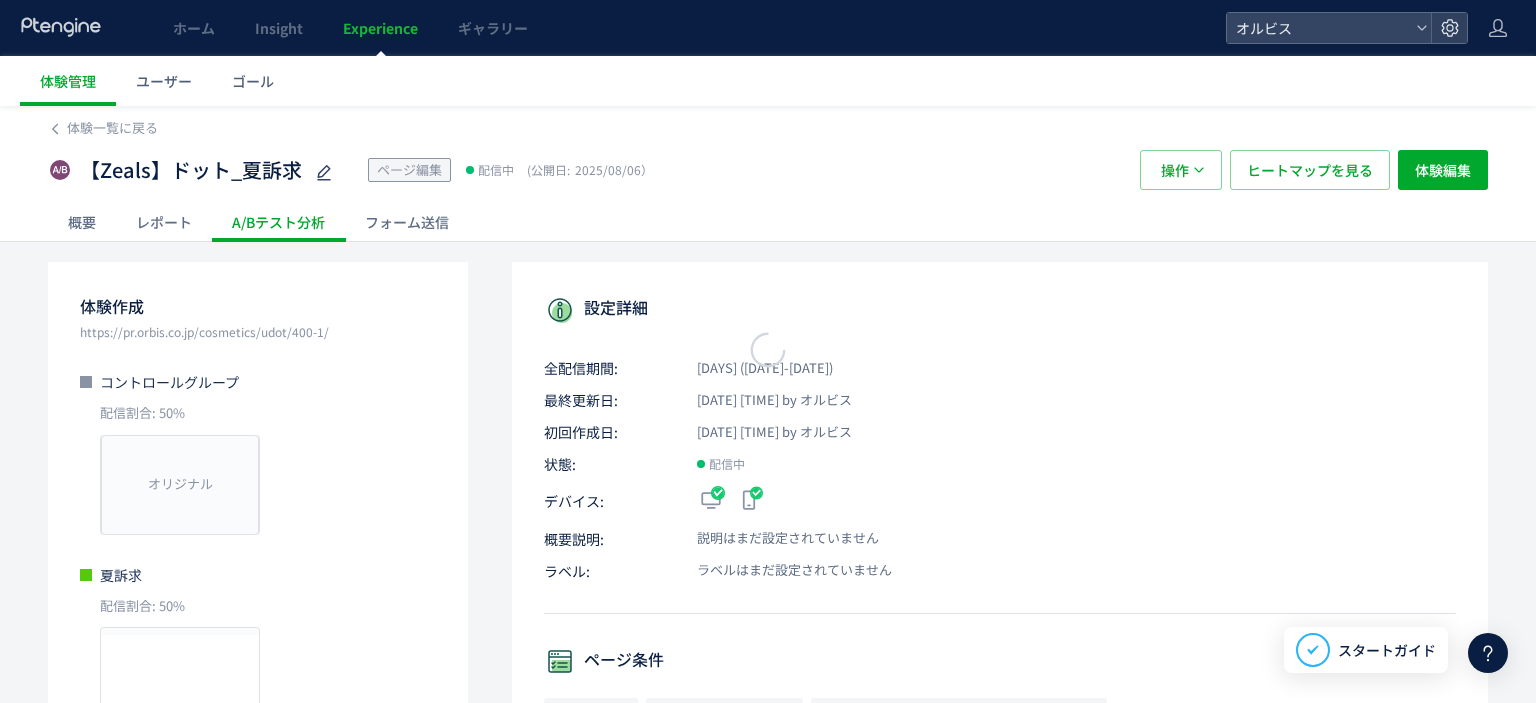 click 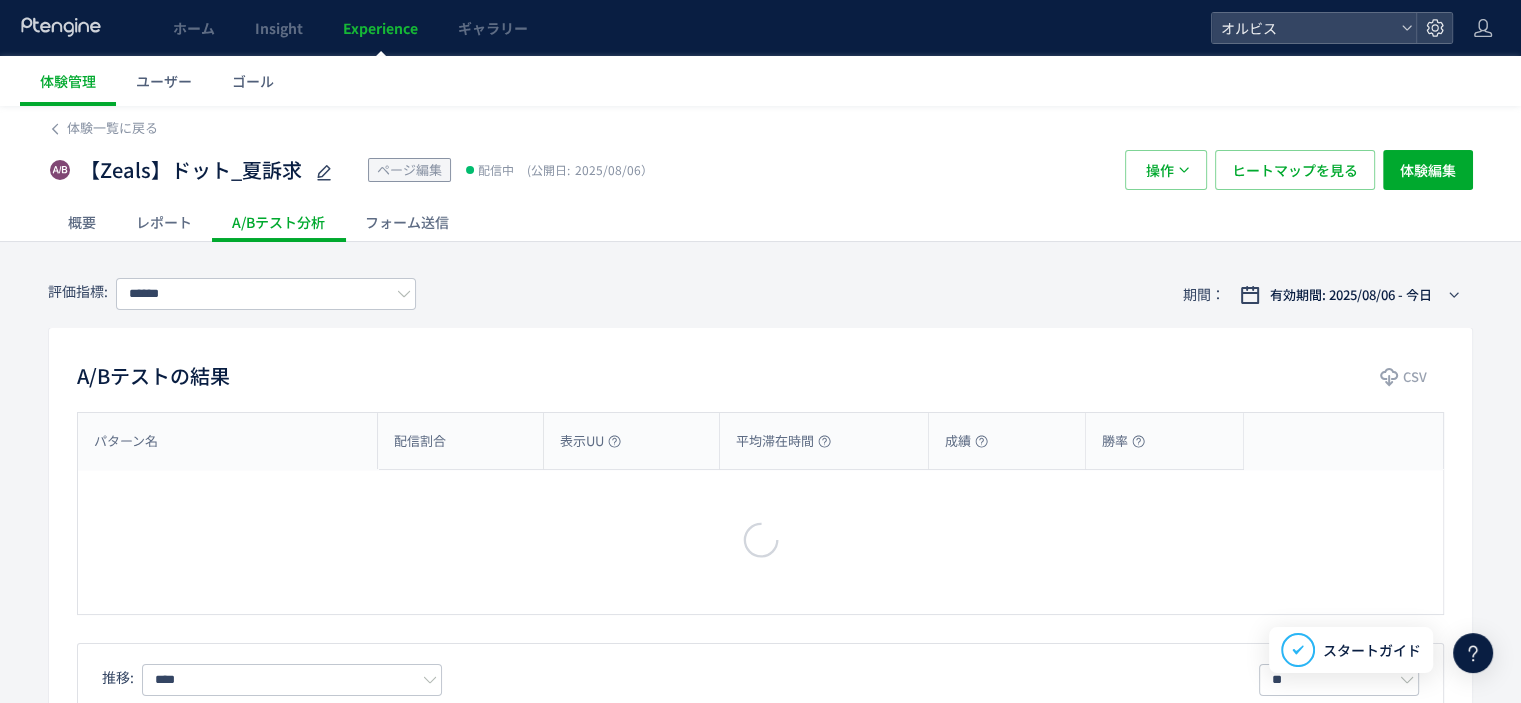 click on "レポート" 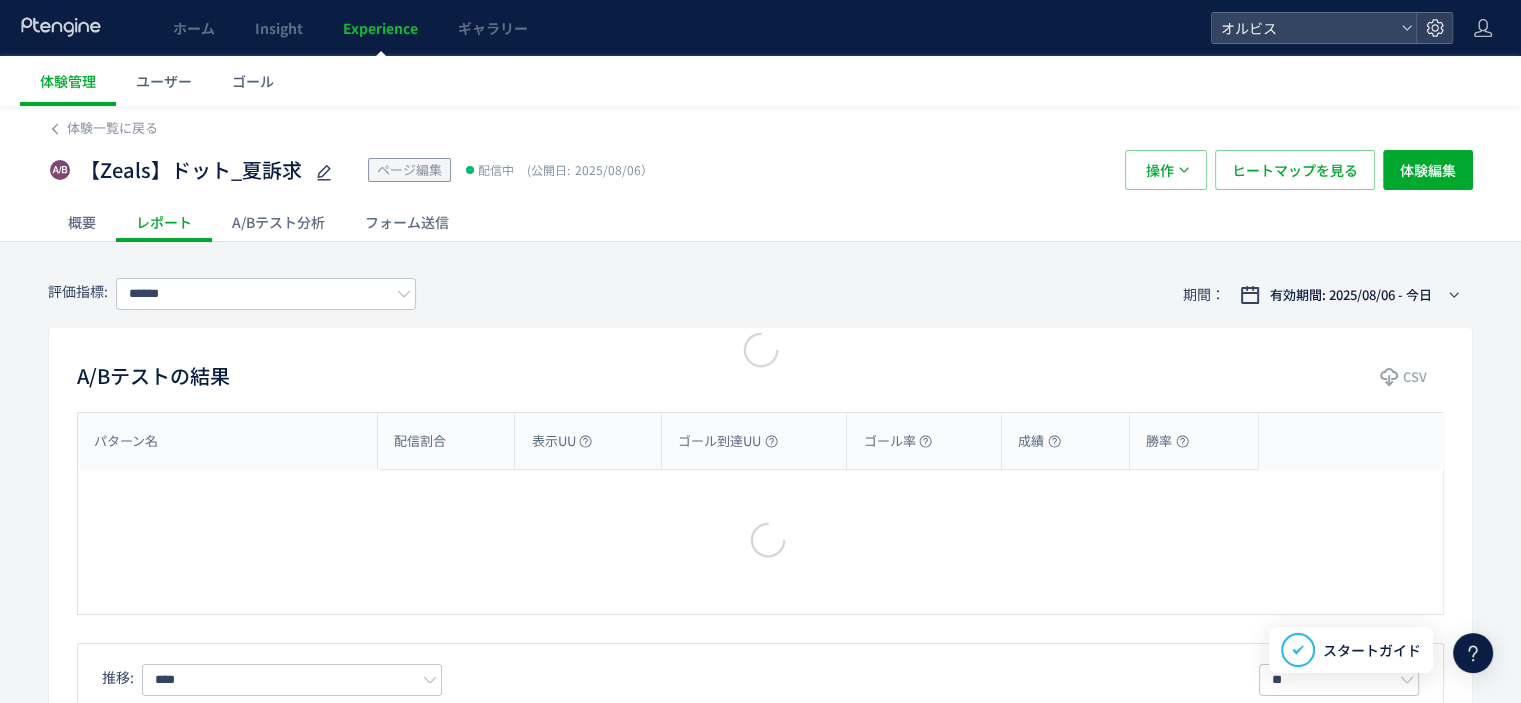 type on "**" 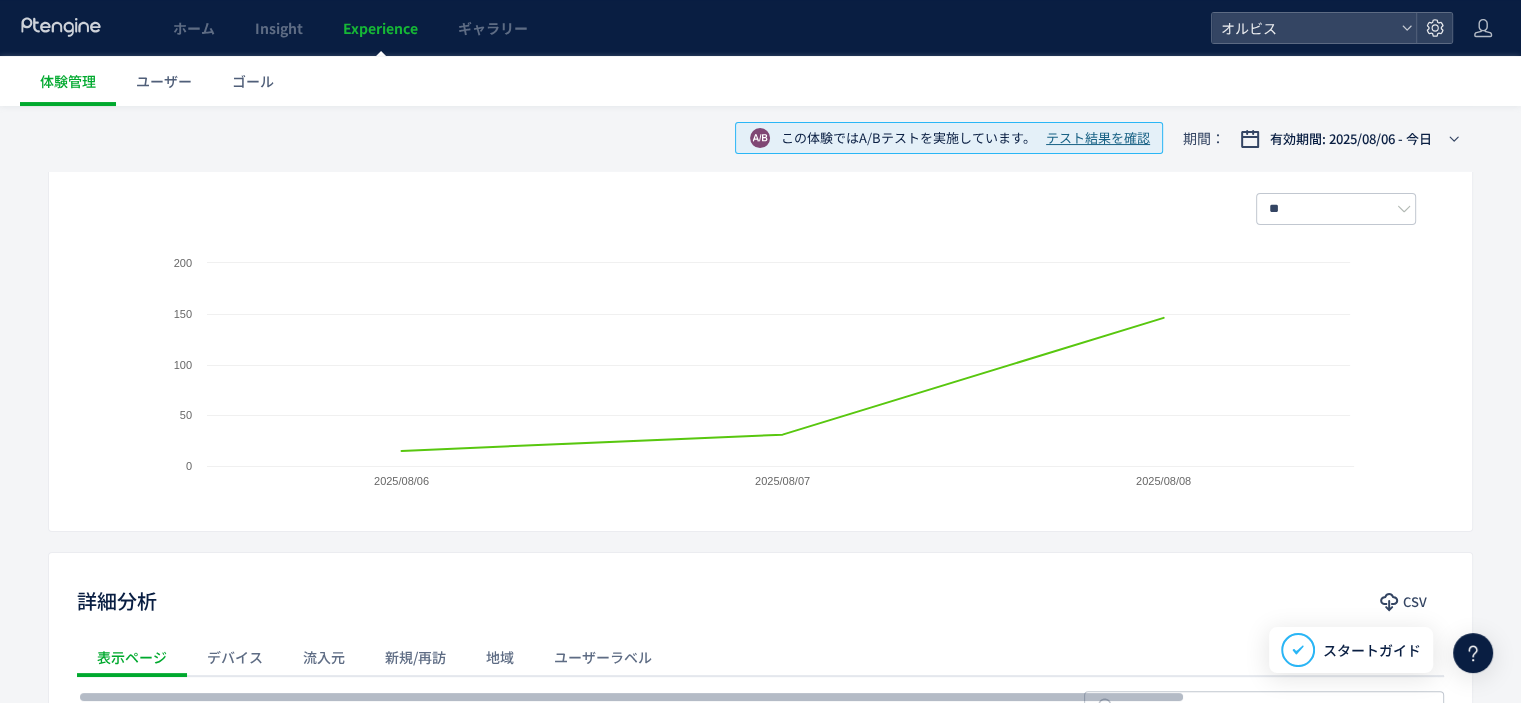 scroll, scrollTop: 0, scrollLeft: 0, axis: both 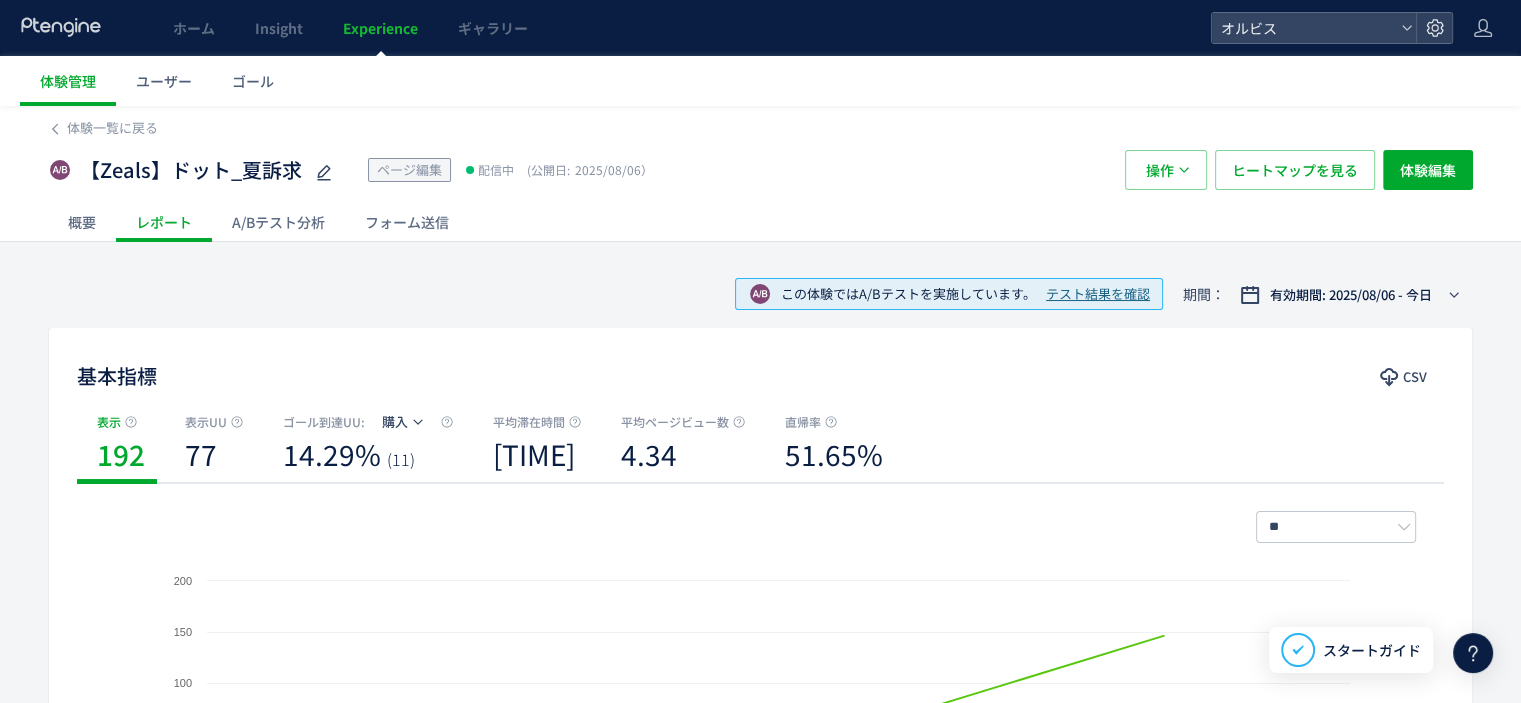 click on "概要" 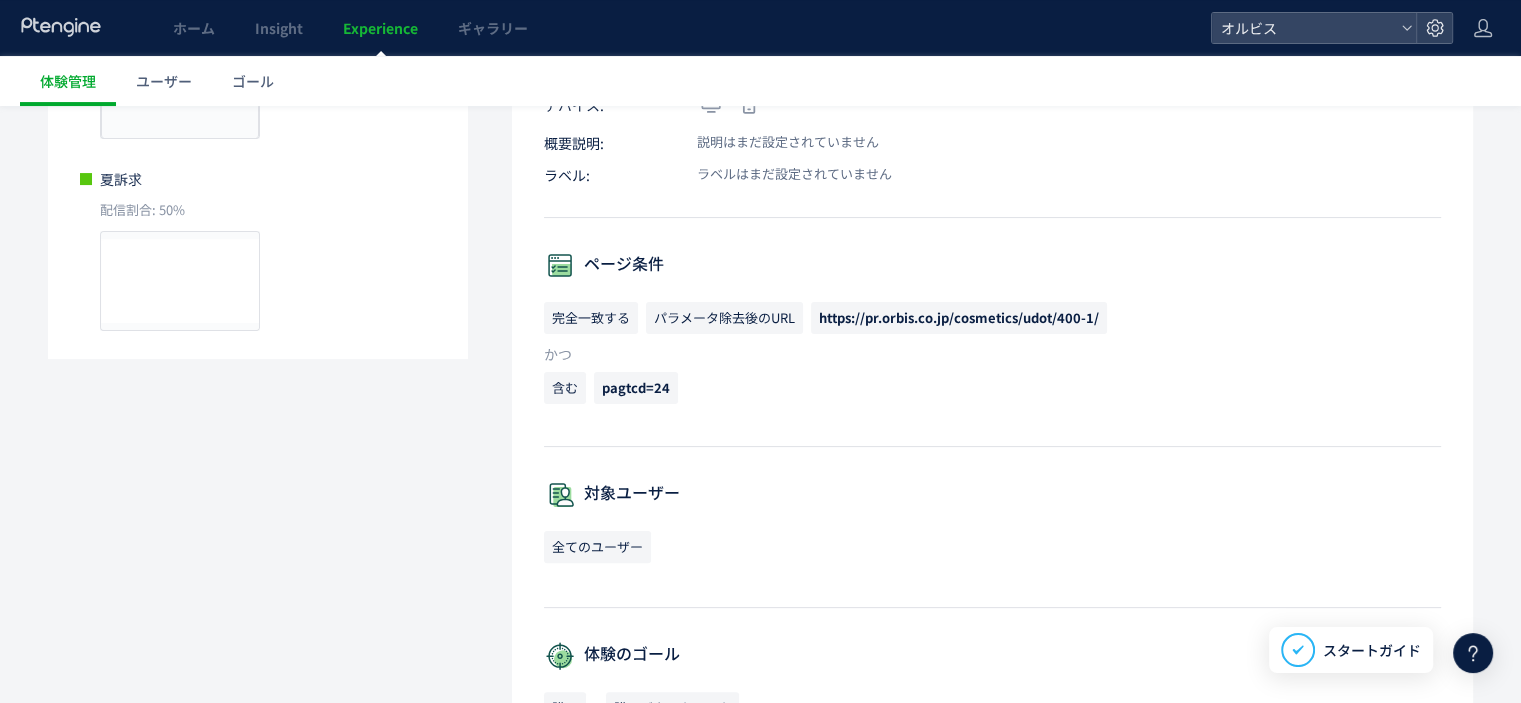 scroll, scrollTop: 368, scrollLeft: 0, axis: vertical 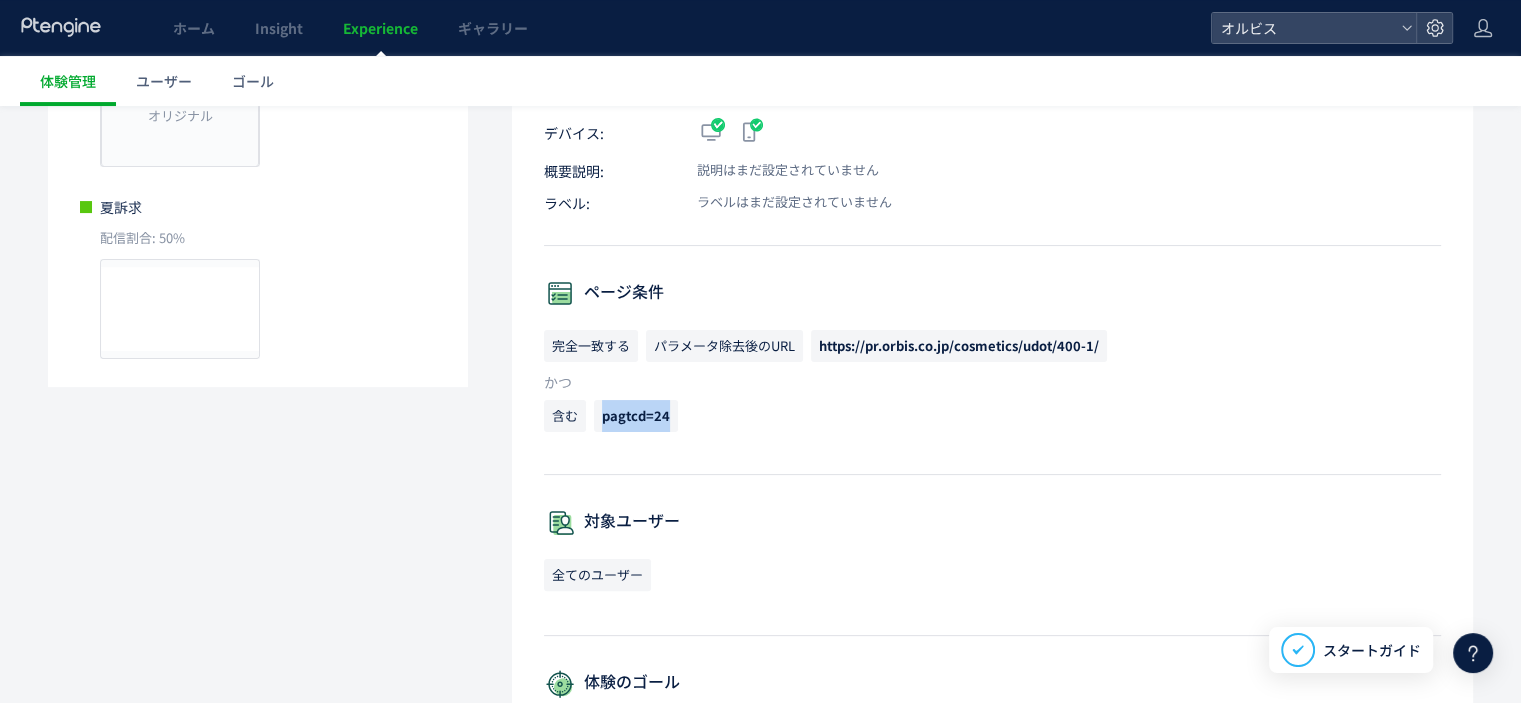 drag, startPoint x: 674, startPoint y: 420, endPoint x: 588, endPoint y: 424, distance: 86.09297 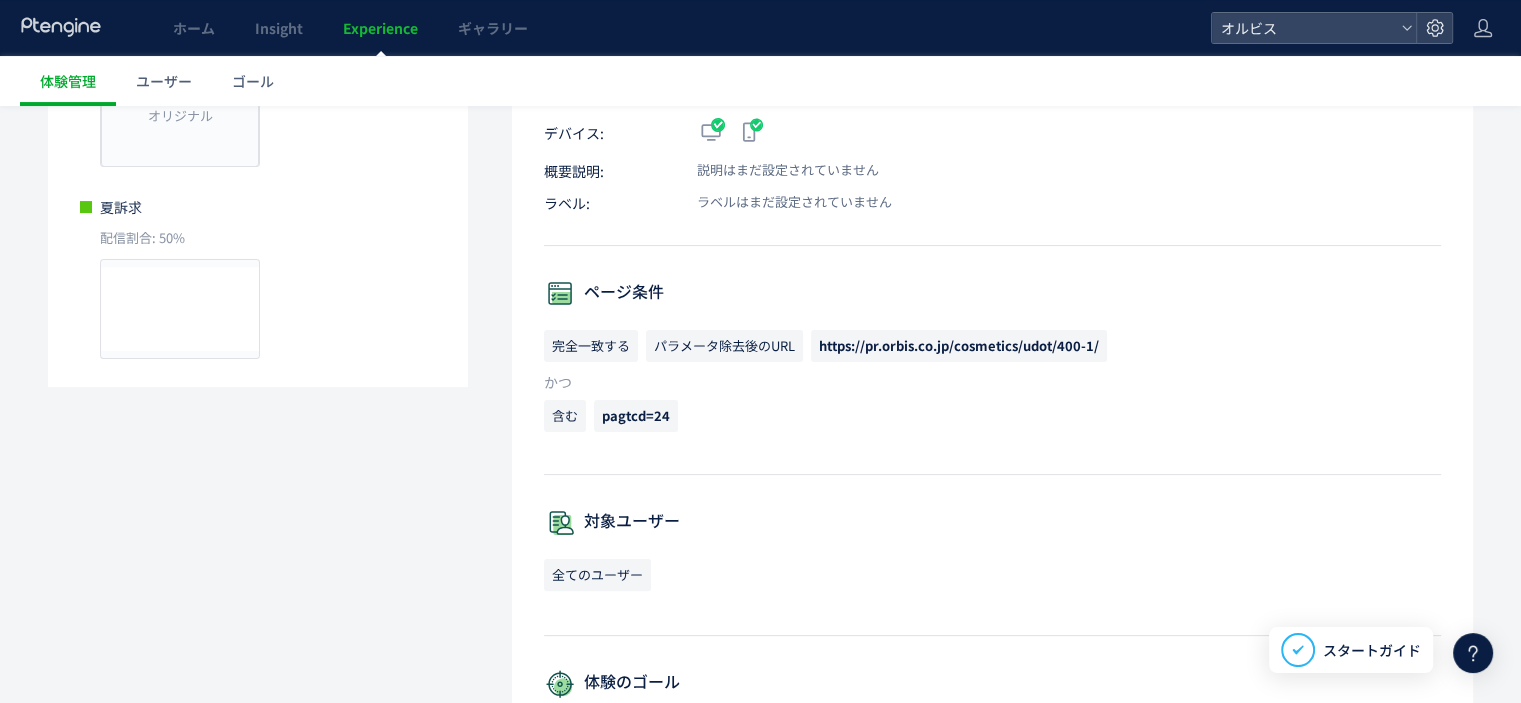 click on "かつ" at bounding box center (992, 382) 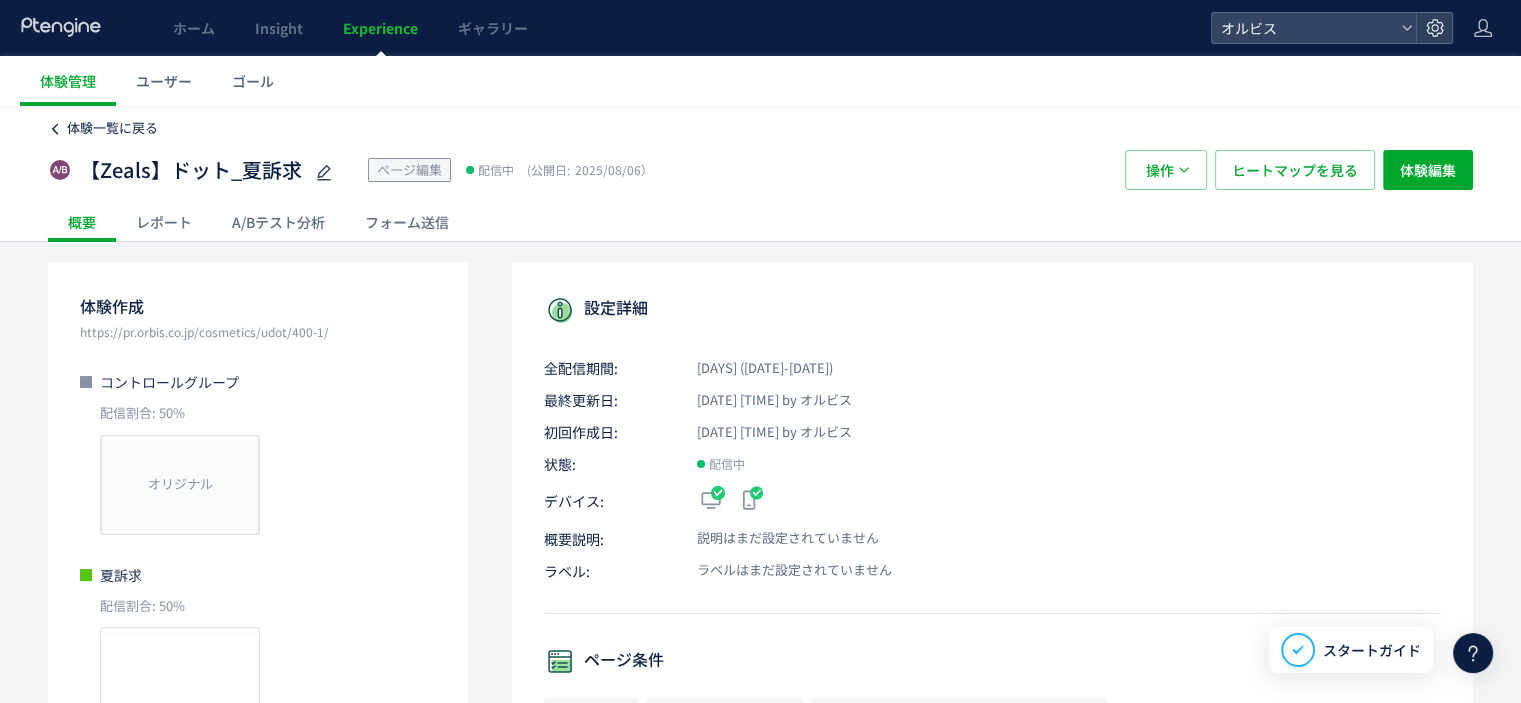 click on "体験一覧に戻る" 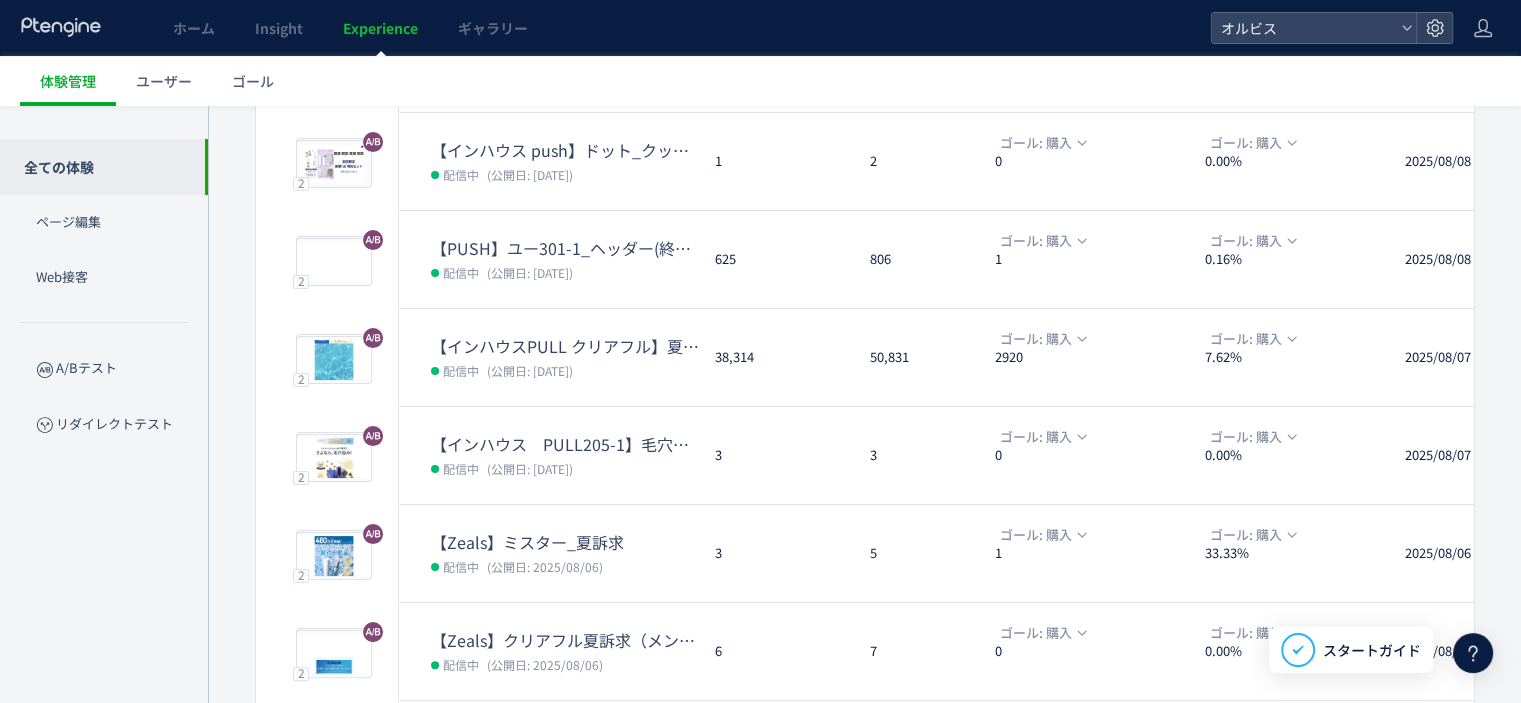 scroll, scrollTop: 658, scrollLeft: 0, axis: vertical 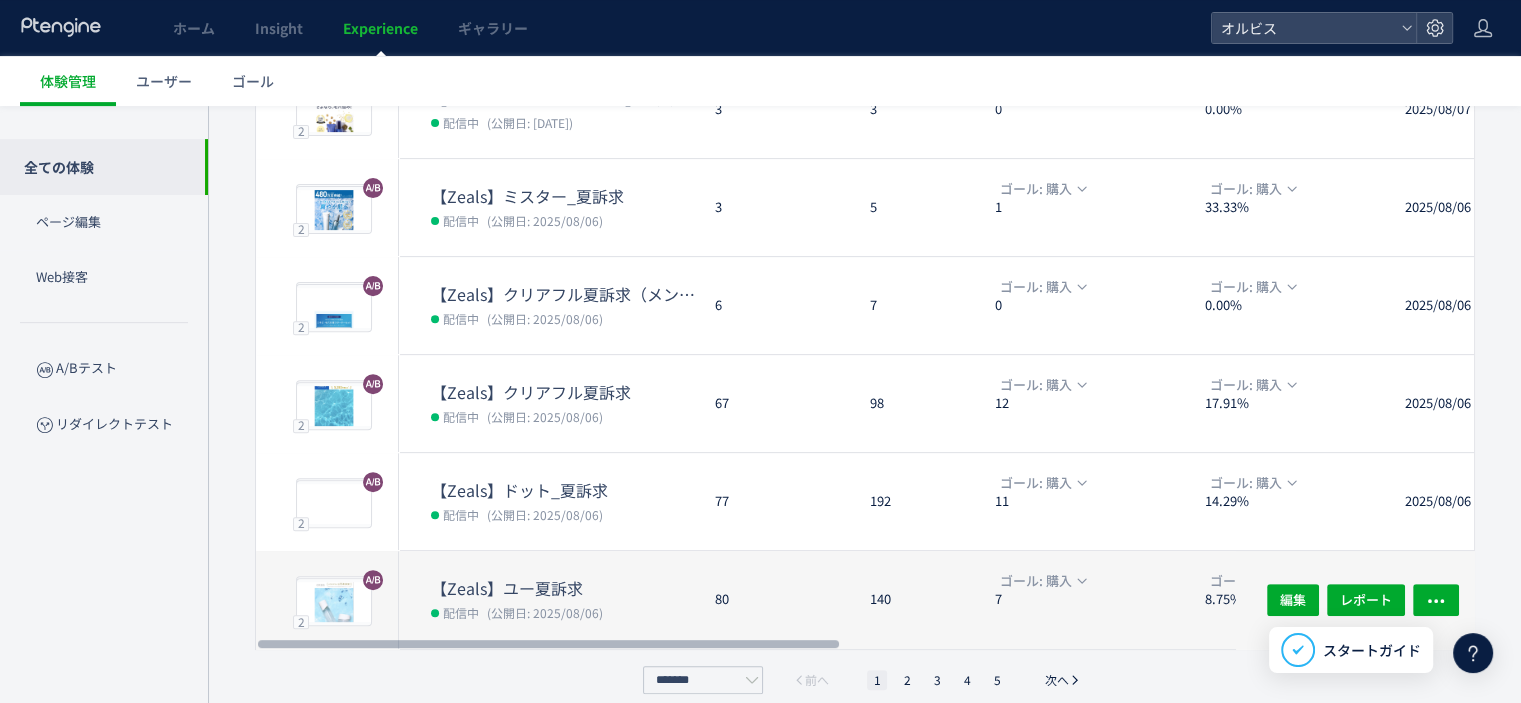 click on "(公開日: 2025/08/06)" at bounding box center (545, 612) 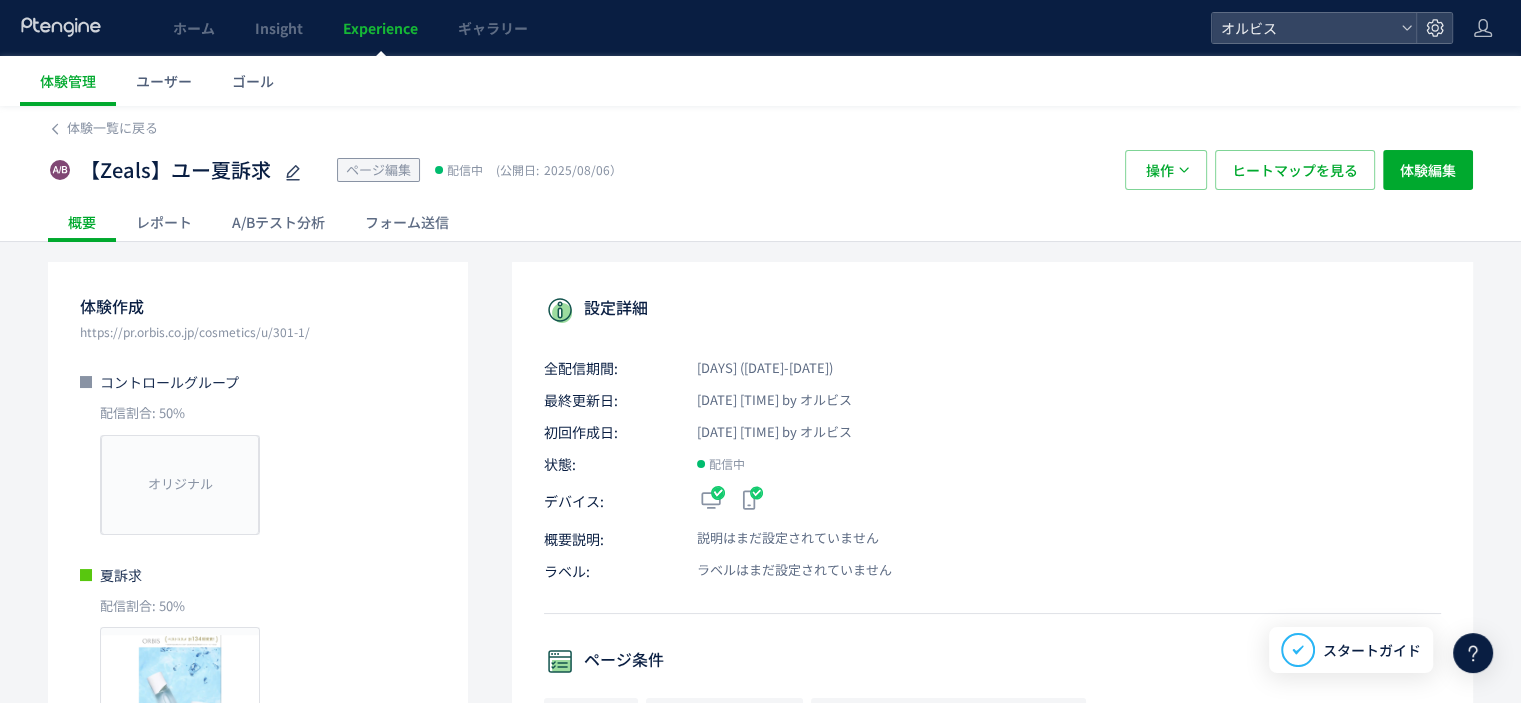 scroll, scrollTop: 436, scrollLeft: 0, axis: vertical 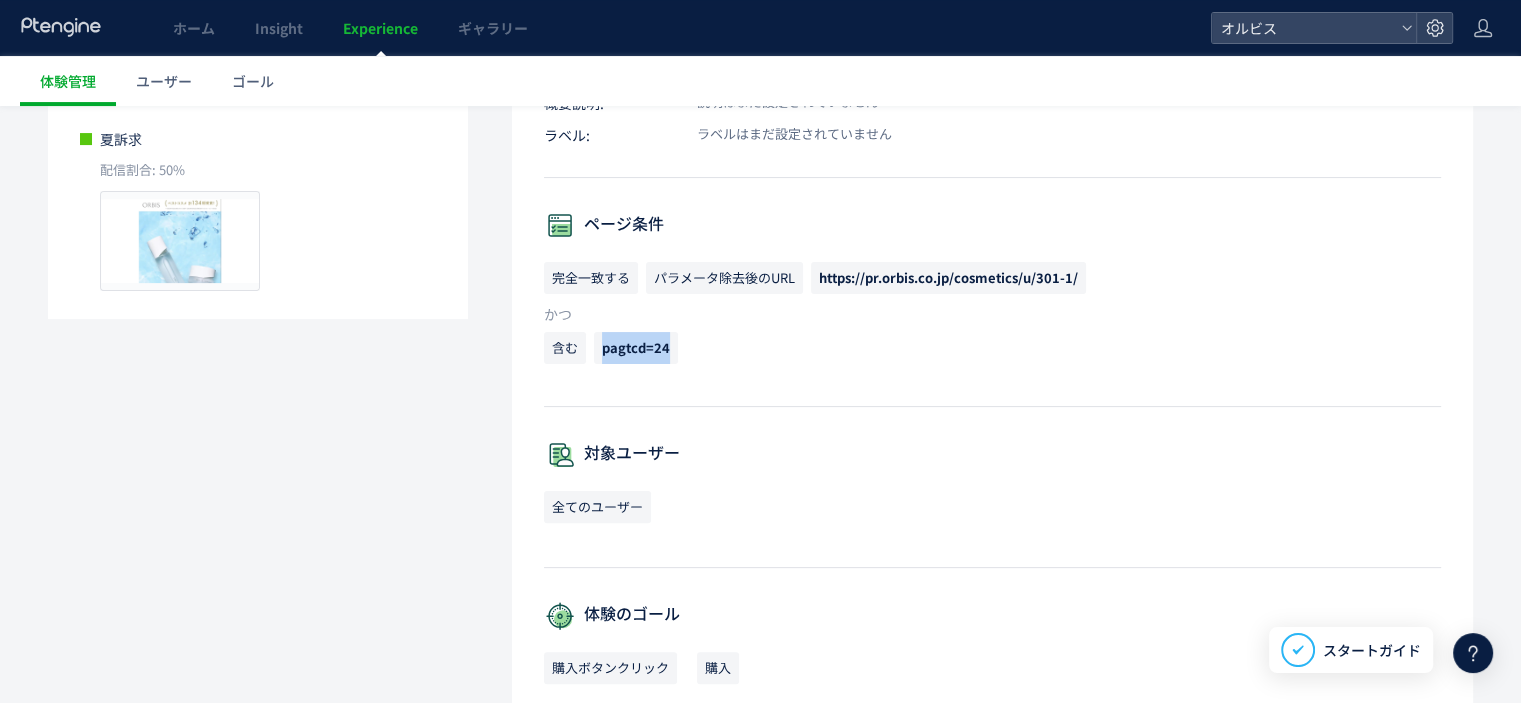 drag, startPoint x: 600, startPoint y: 344, endPoint x: 700, endPoint y: 350, distance: 100.17984 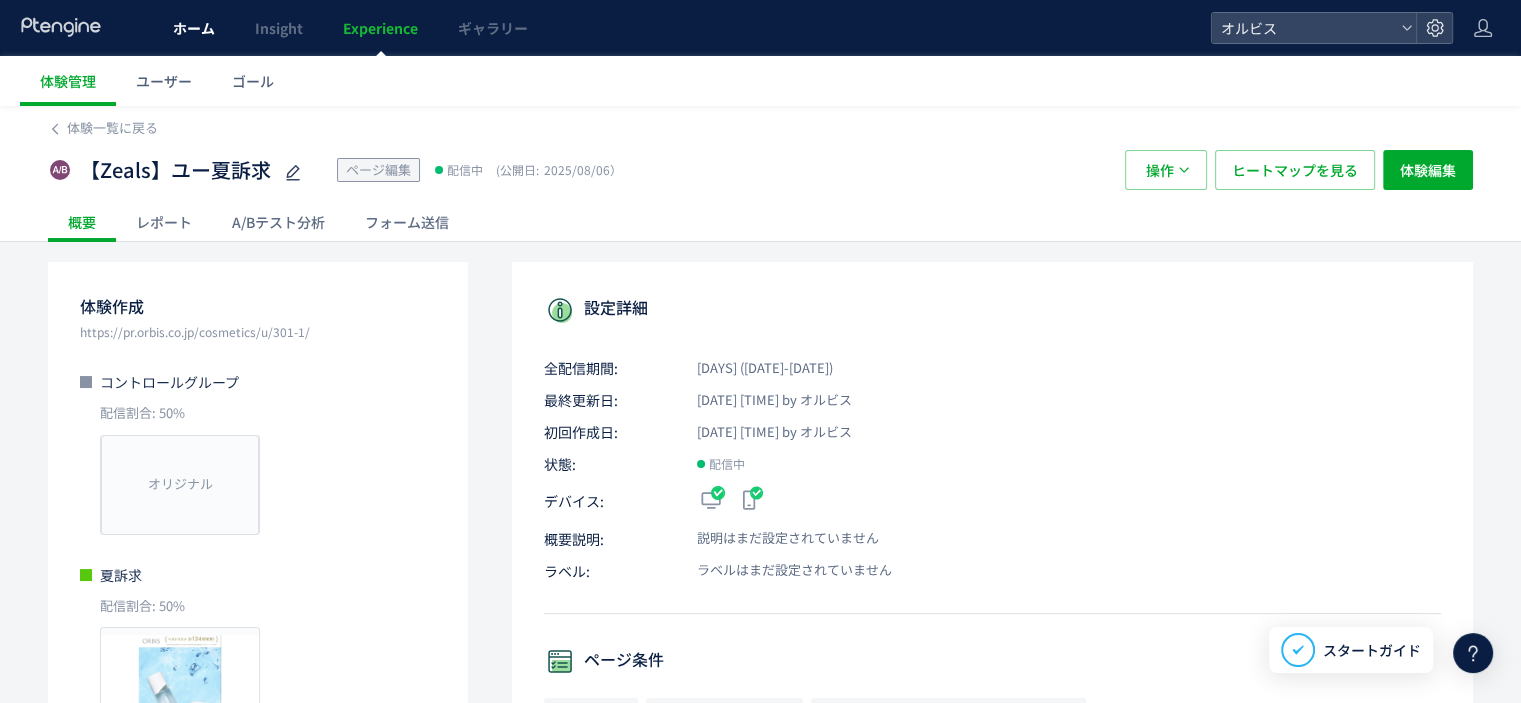 click on "ホーム" at bounding box center [194, 28] 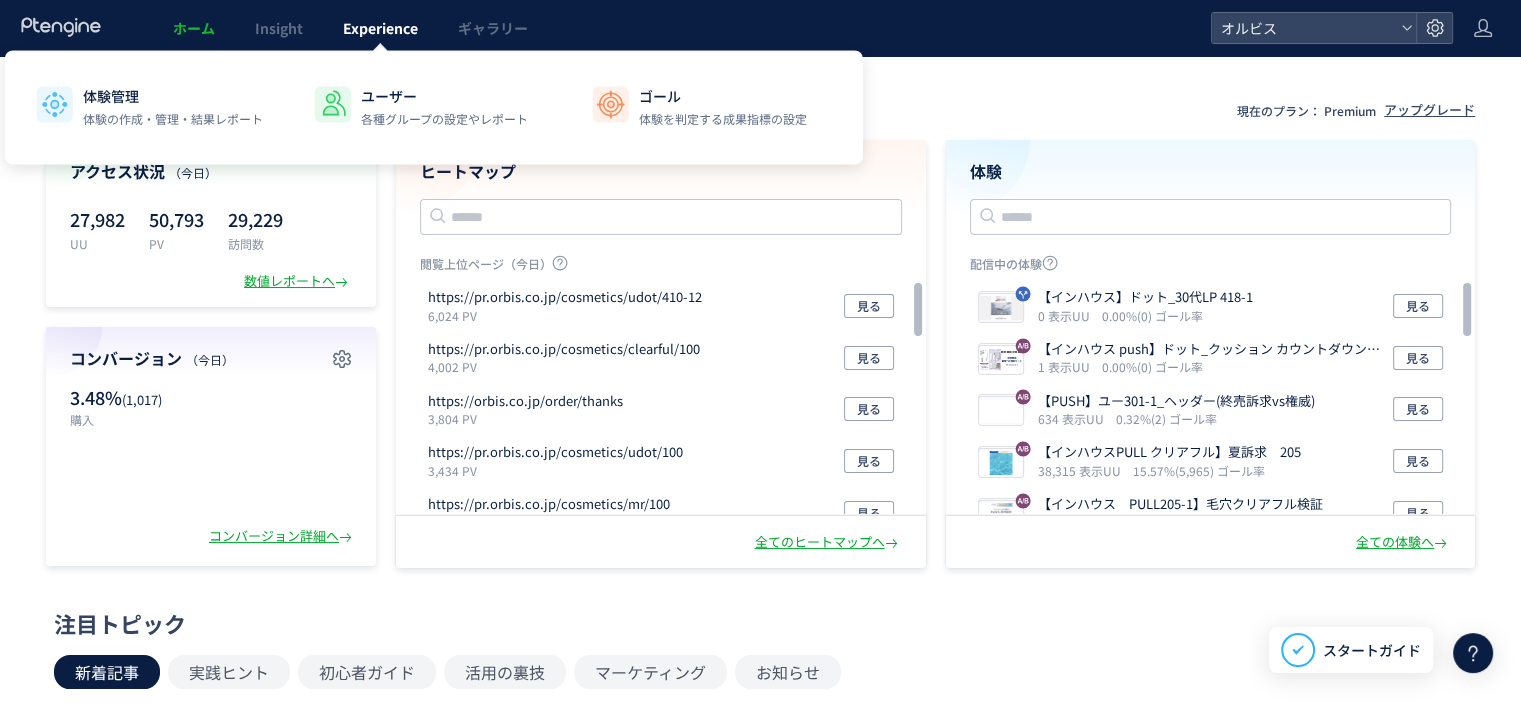 click on "Experience" at bounding box center [380, 28] 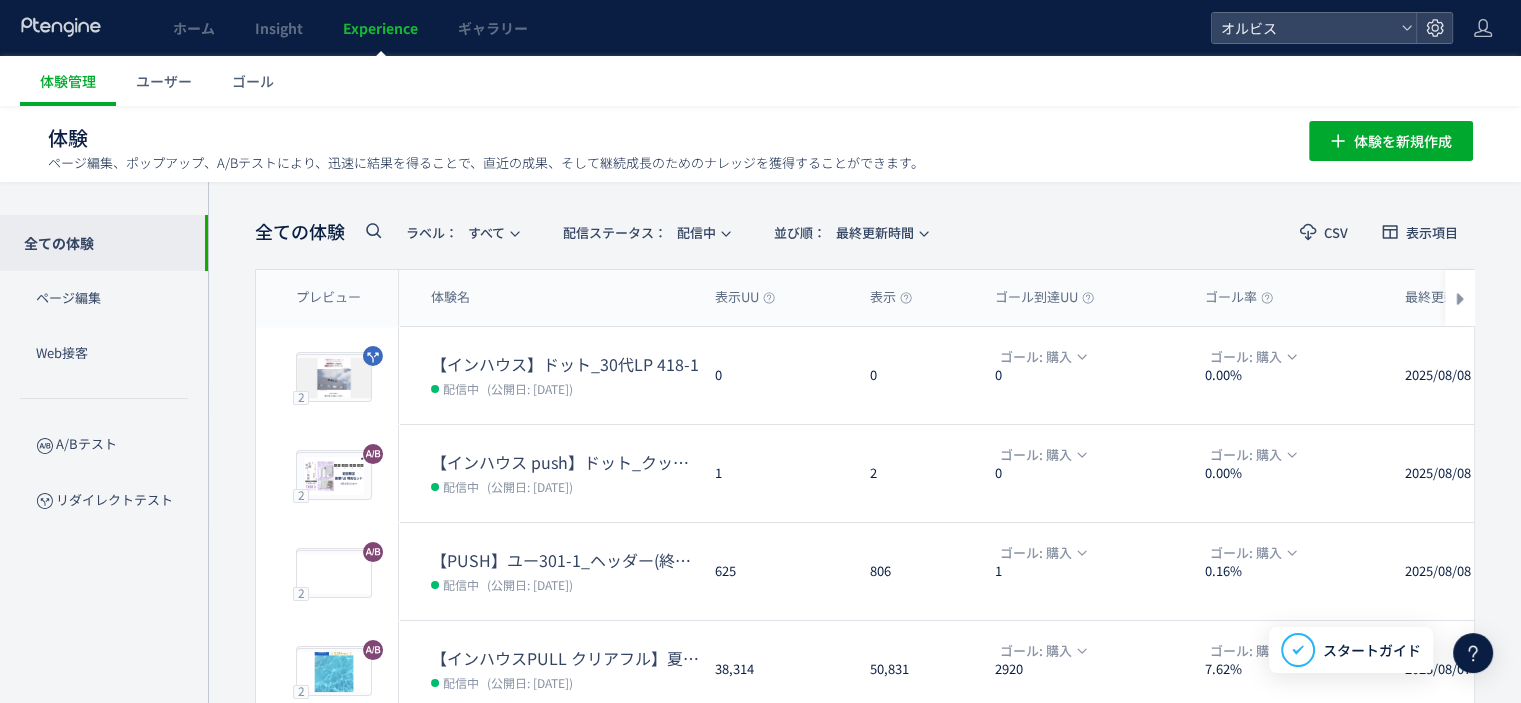 click on "【PUSH】ユー301-1_ヘッダー(終売訴求vs権威)" at bounding box center [565, 560] 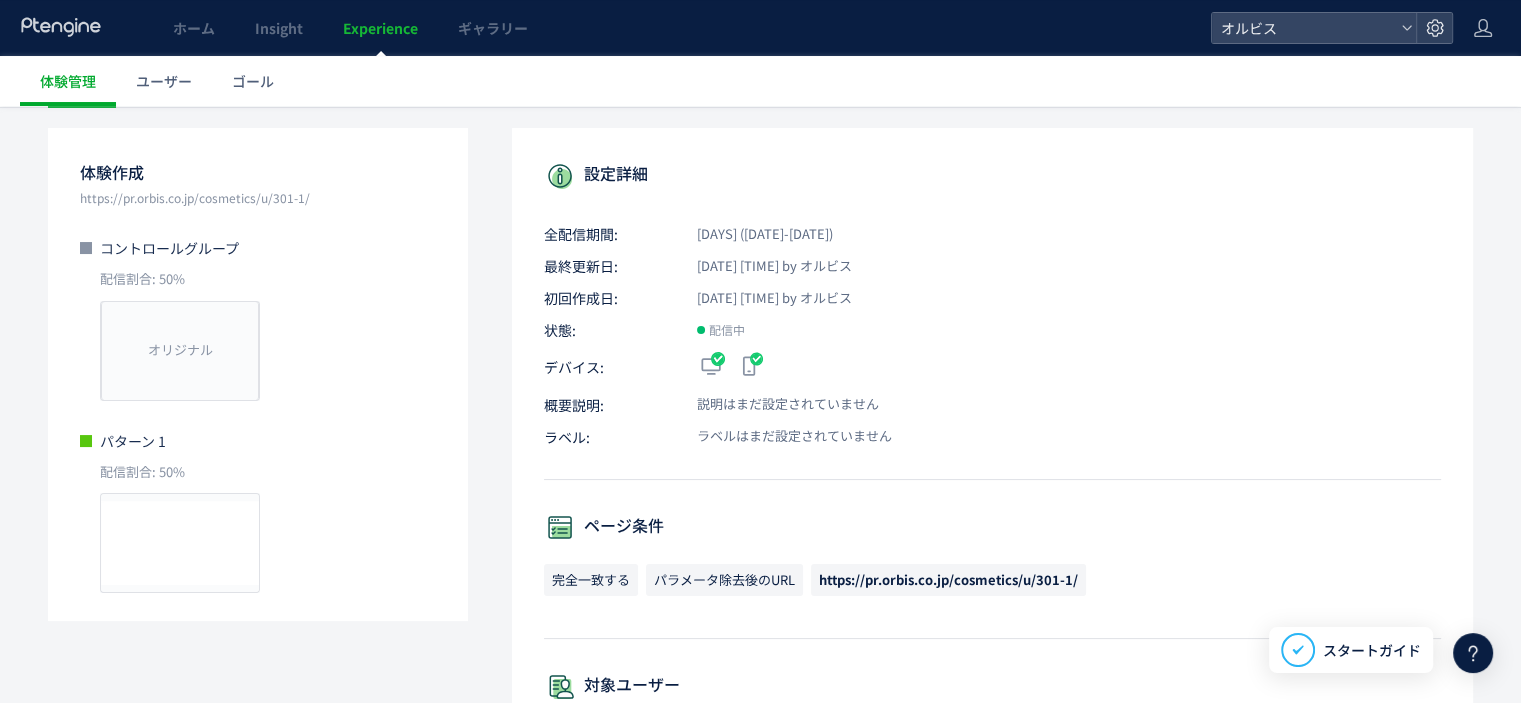scroll, scrollTop: 0, scrollLeft: 0, axis: both 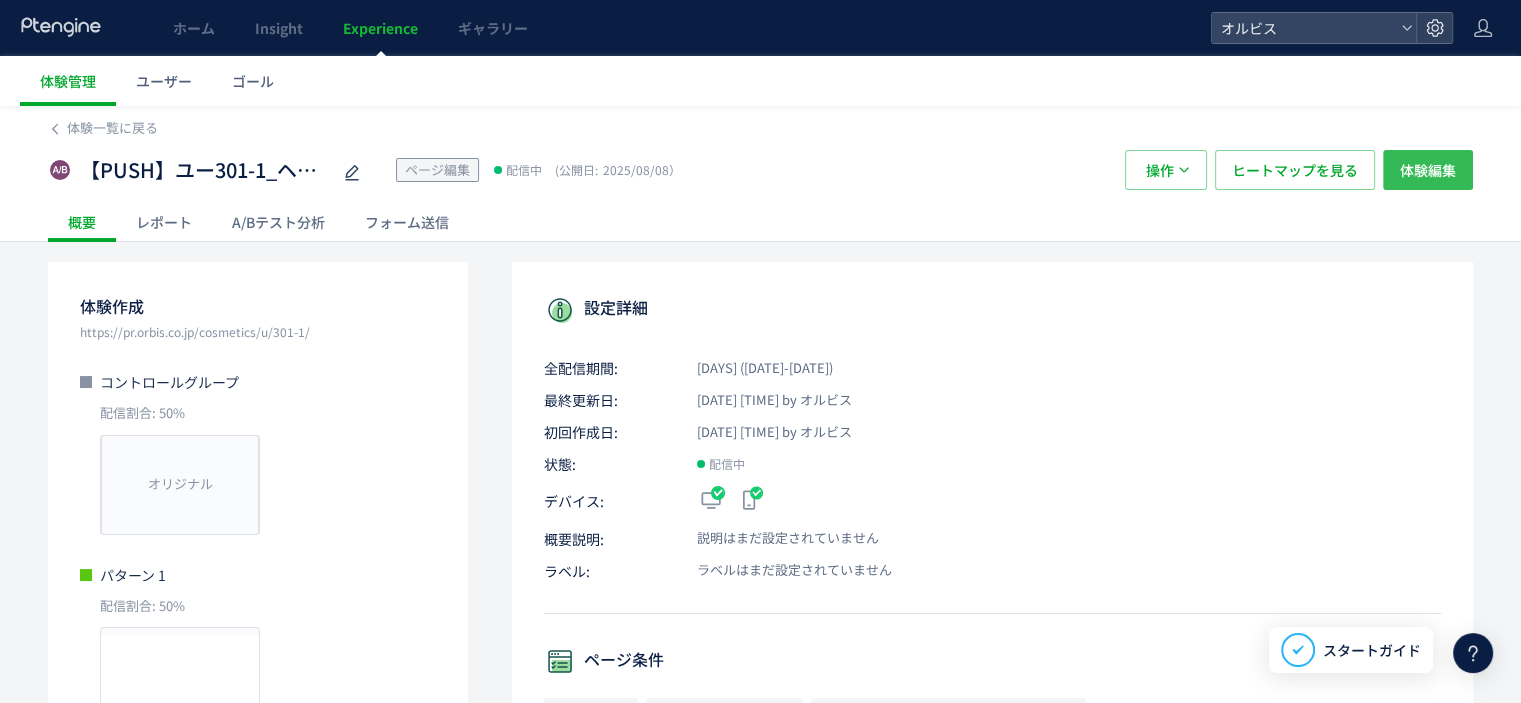 click on "体験編集" at bounding box center (1428, 170) 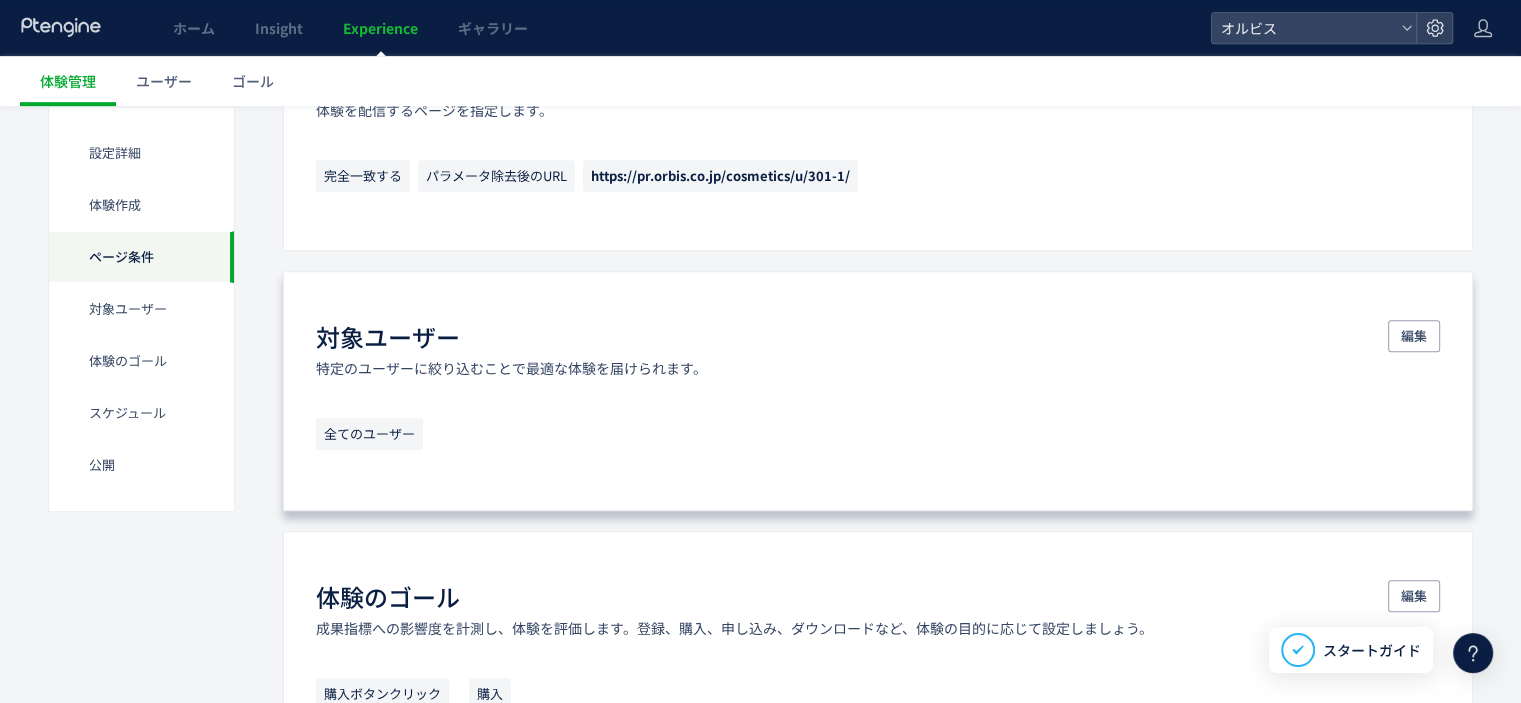 scroll, scrollTop: 752, scrollLeft: 0, axis: vertical 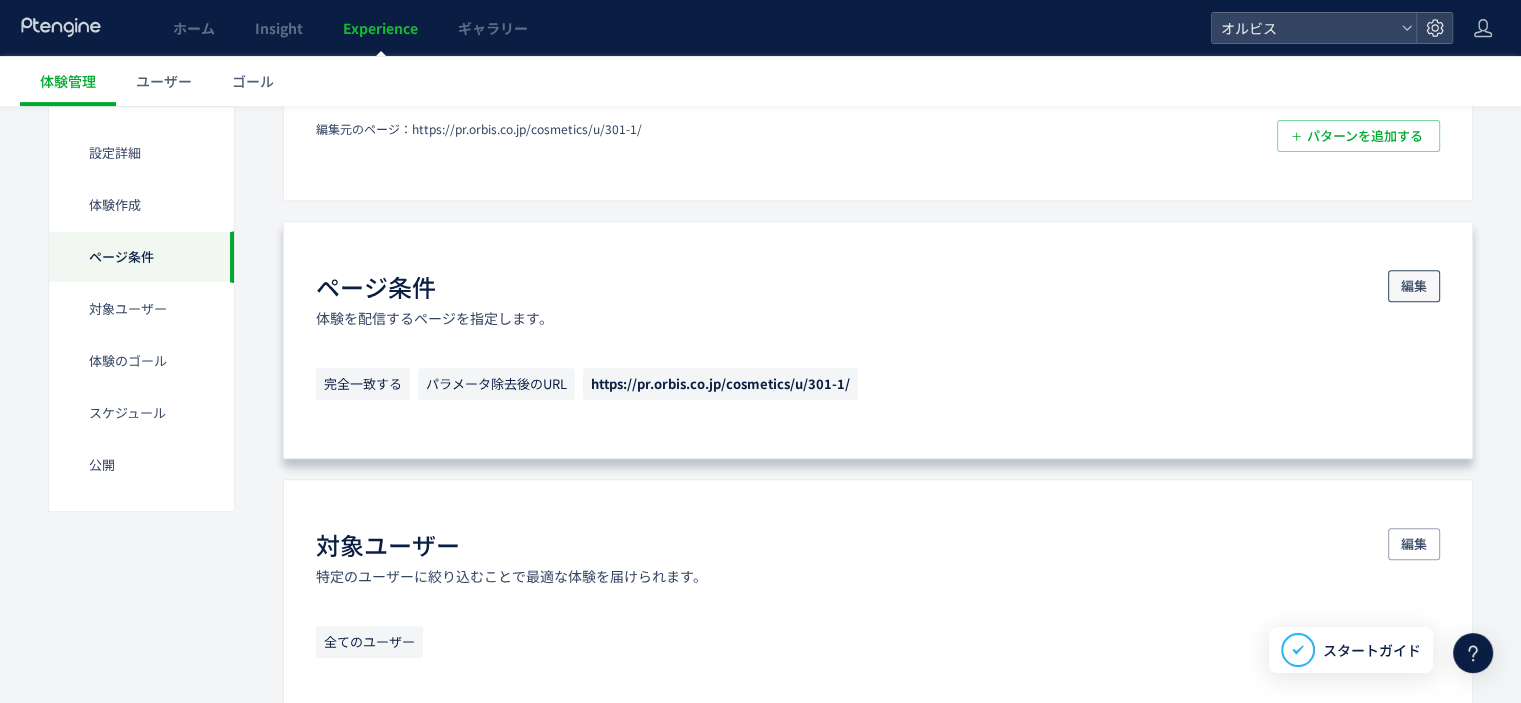 click on "編集" at bounding box center [1414, 286] 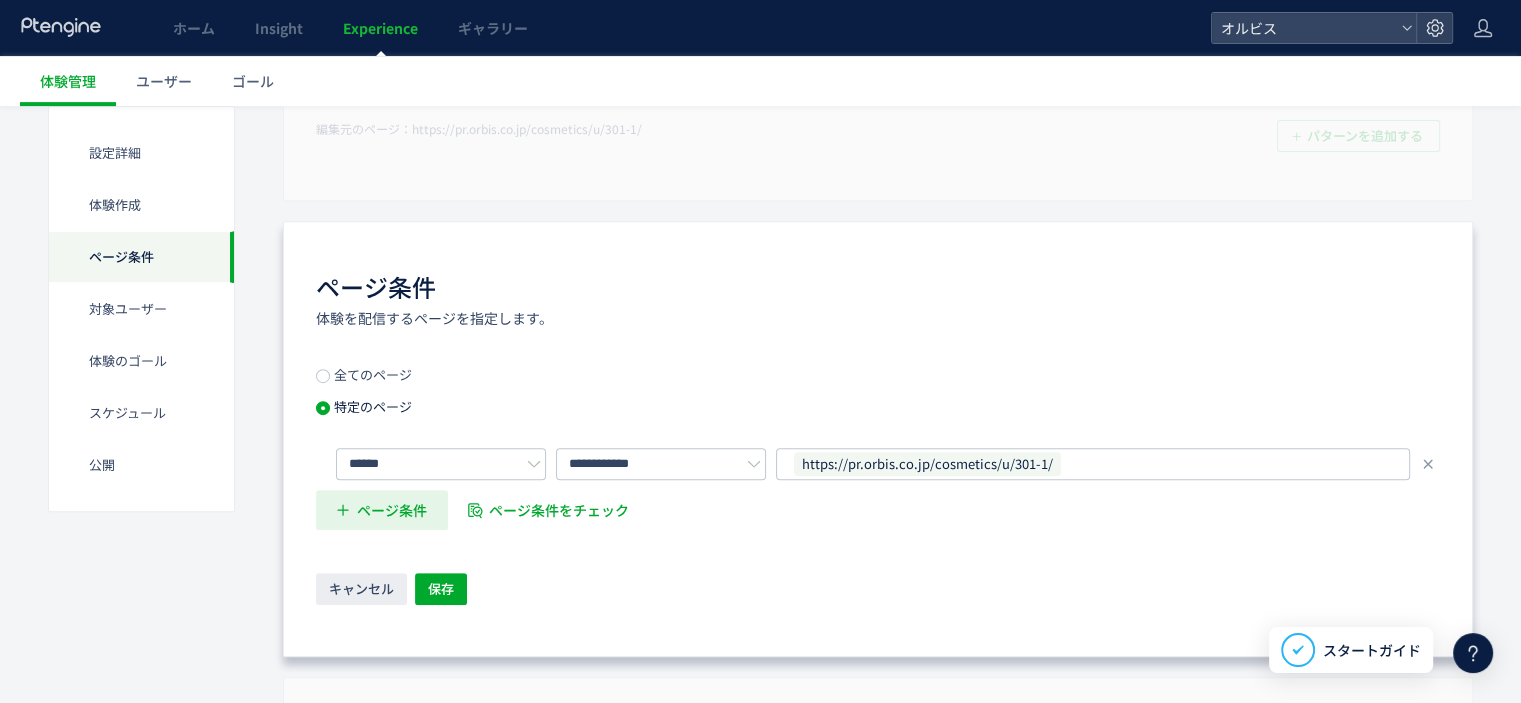 click on "ページ条件" at bounding box center (392, 510) 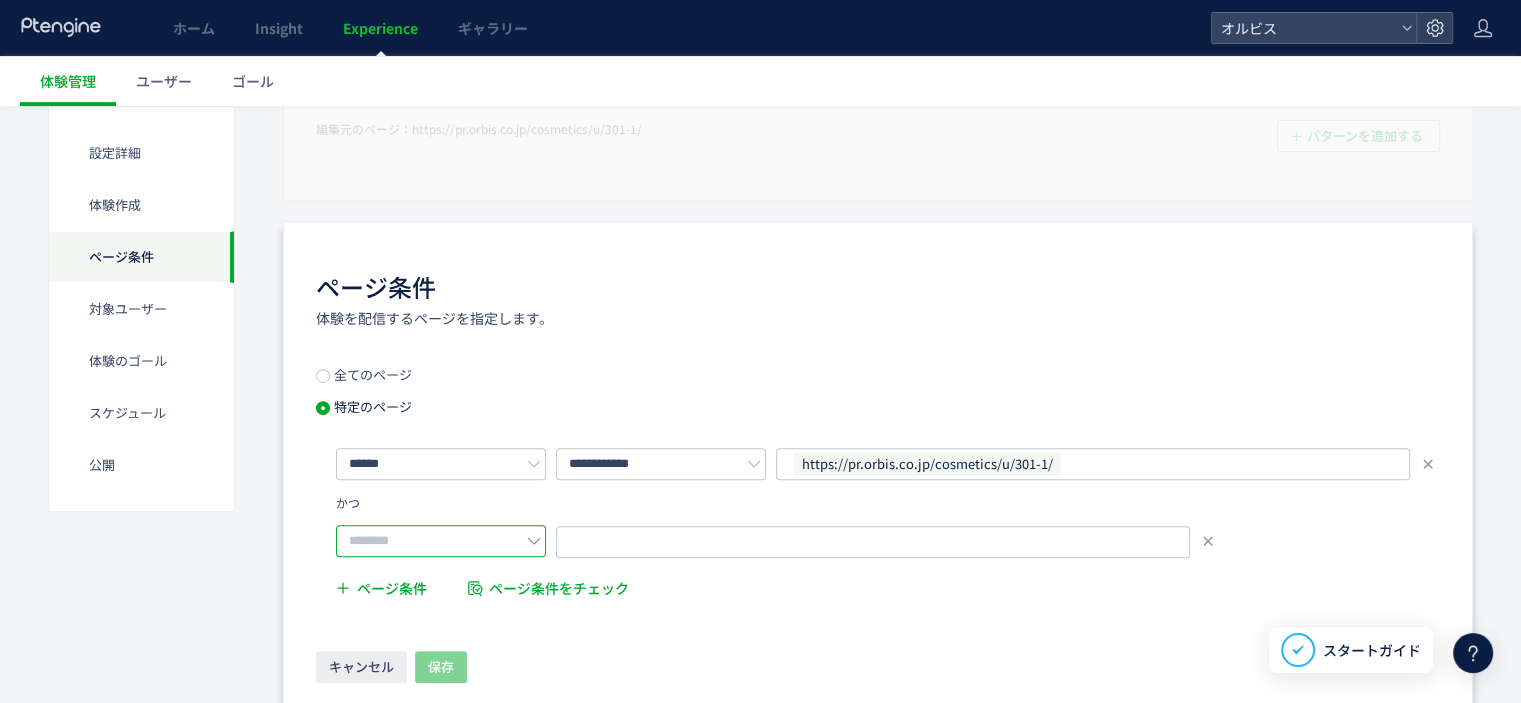 click 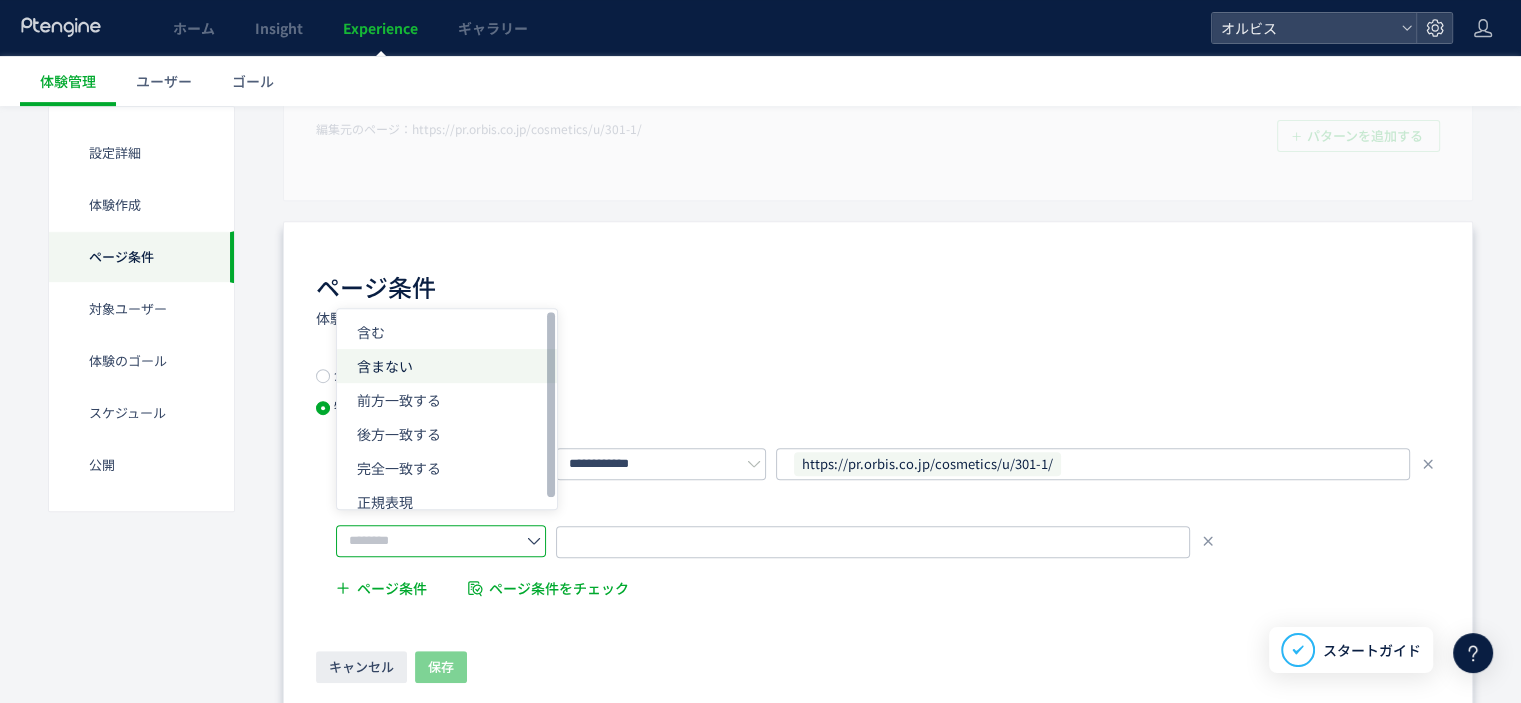 click on "含まない" 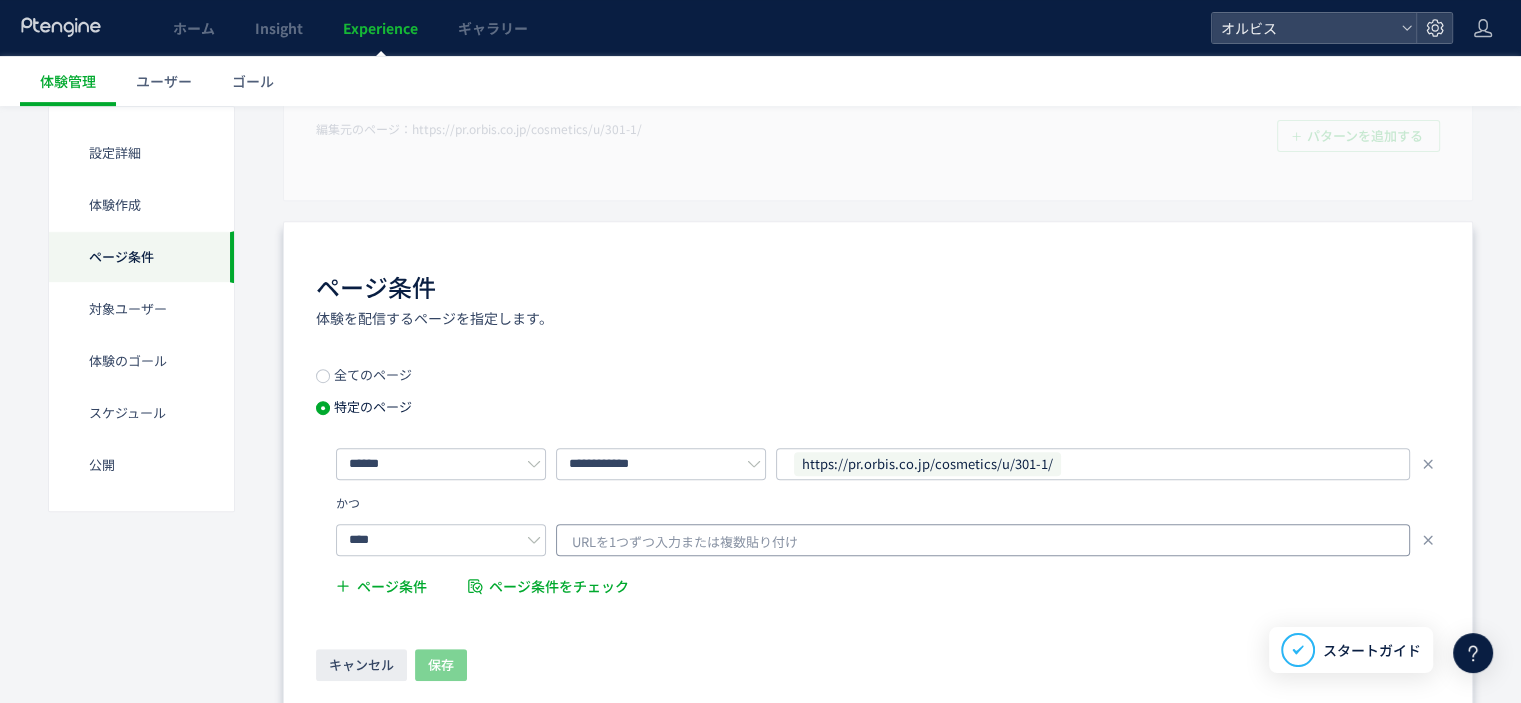 click on "URLを1つずつ入力または複数貼り付け" at bounding box center (685, 542) 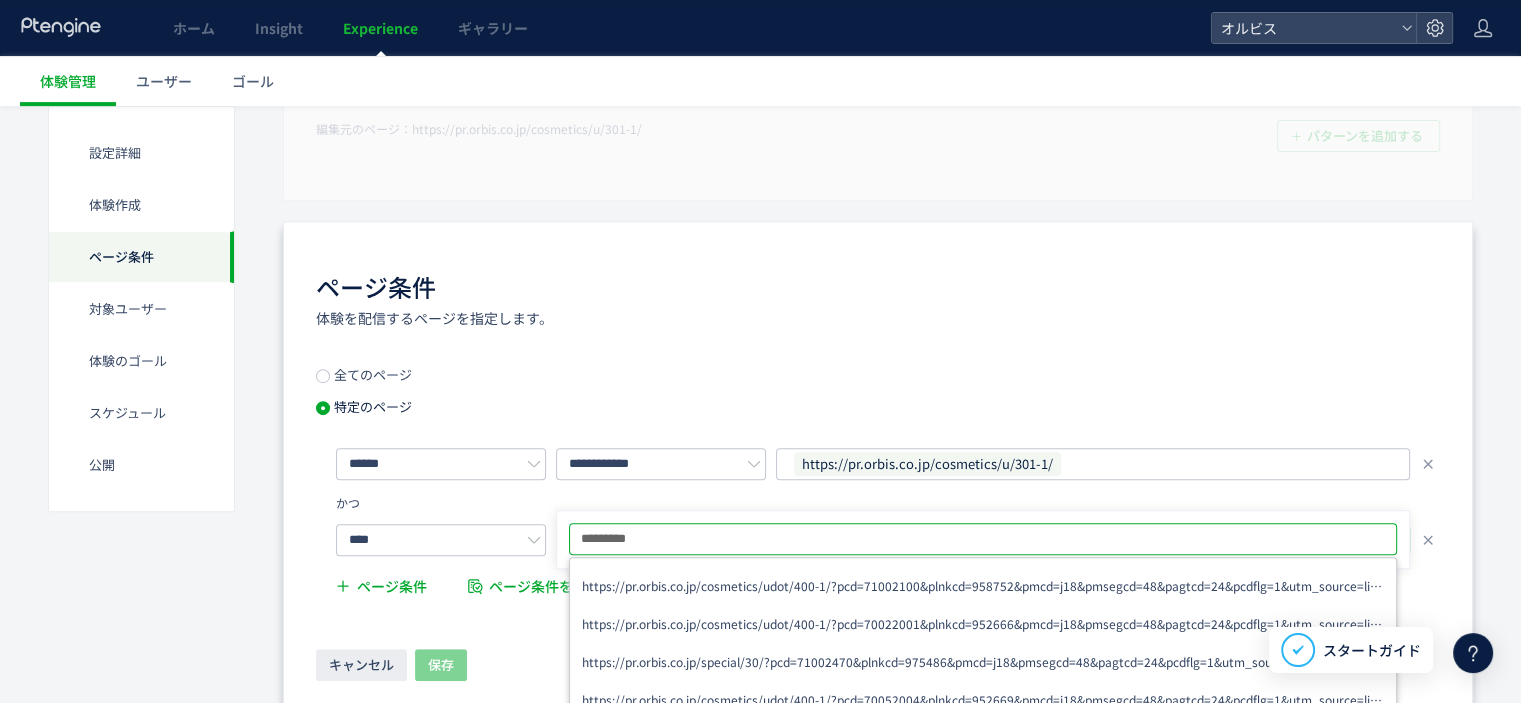 type on "*********" 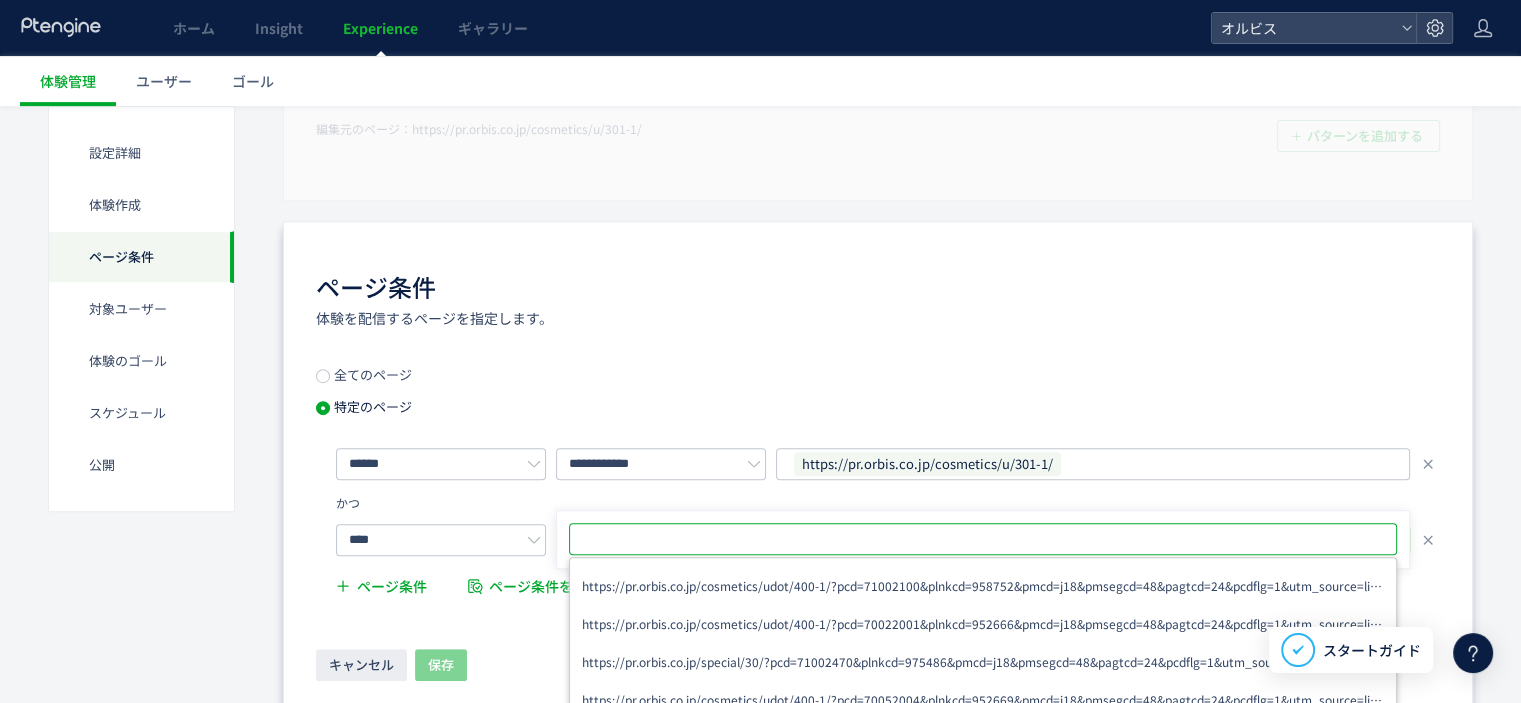 click on "**********" at bounding box center [878, 477] 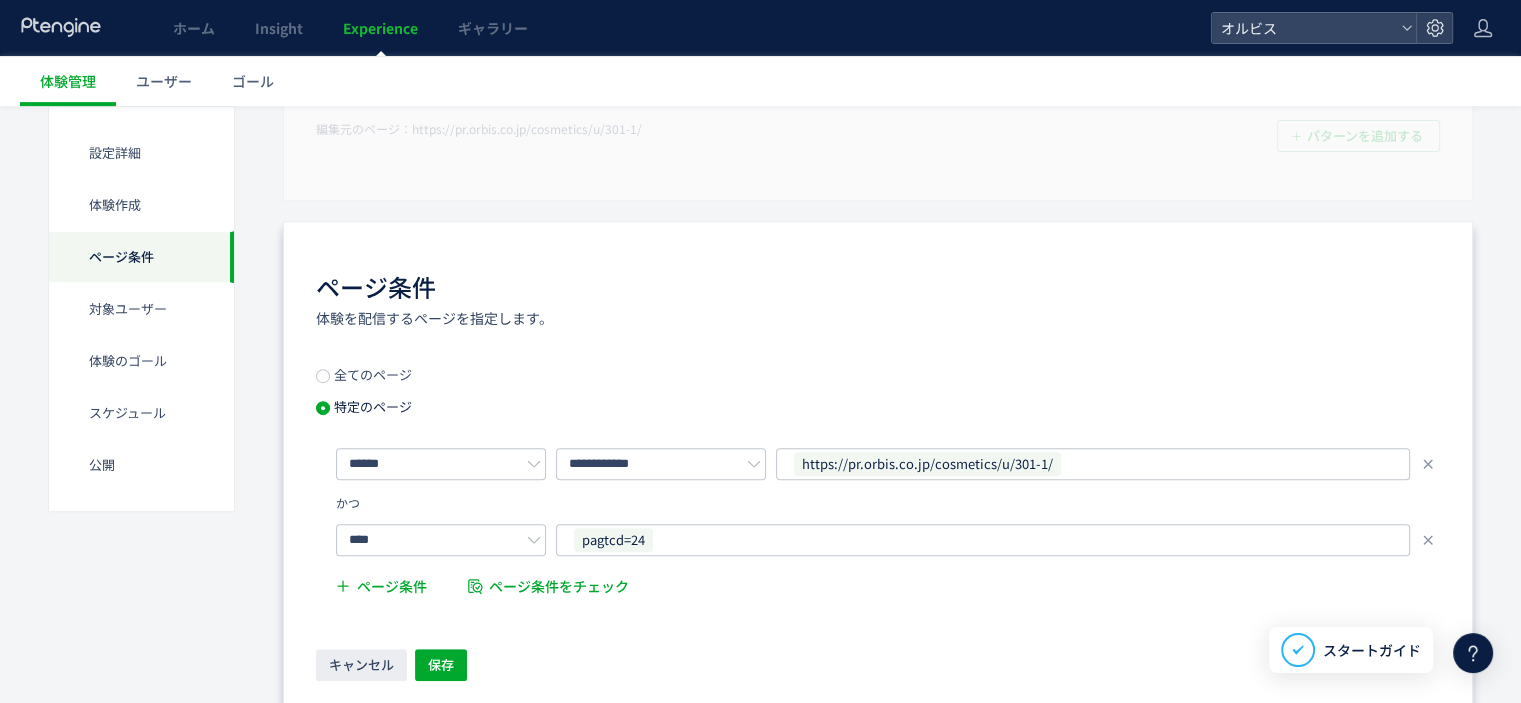 scroll, scrollTop: 880, scrollLeft: 0, axis: vertical 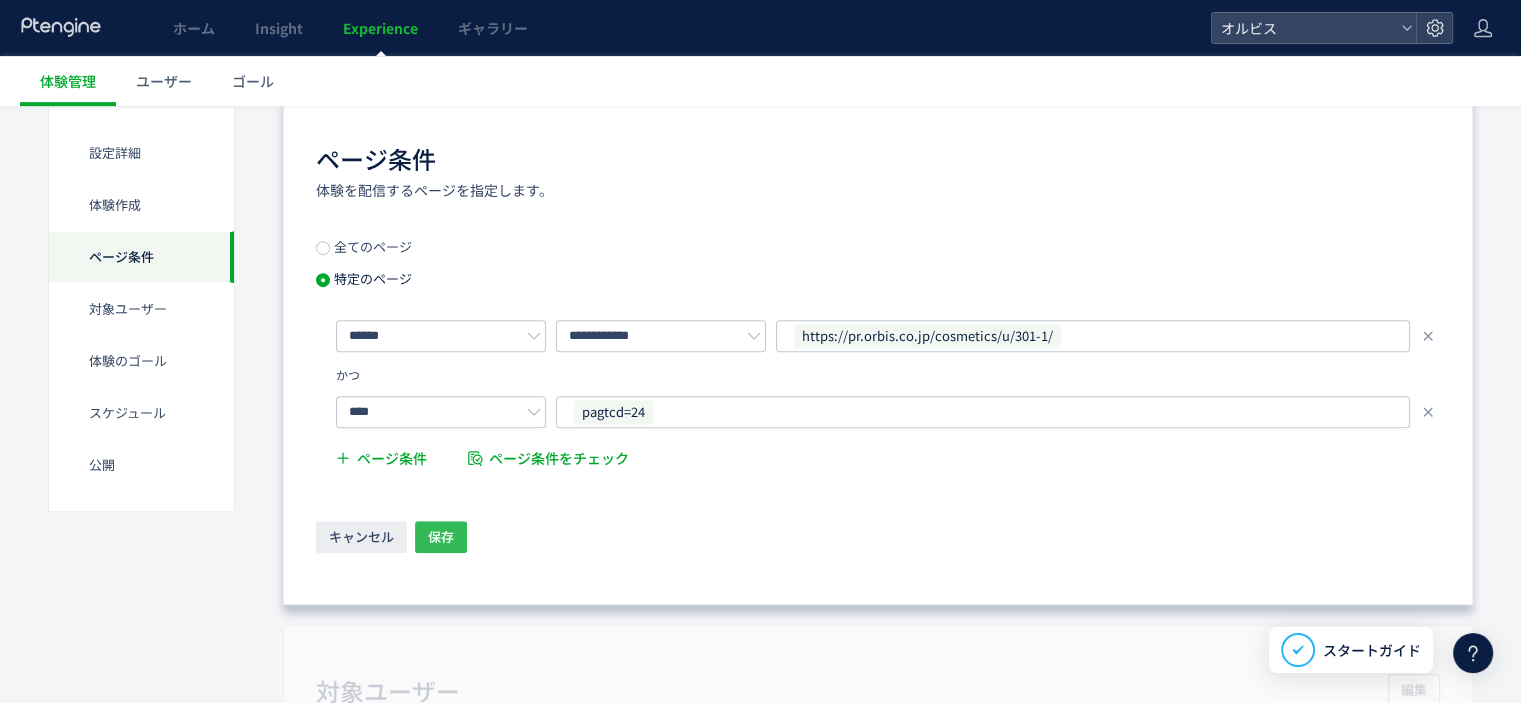click on "保存" at bounding box center [441, 537] 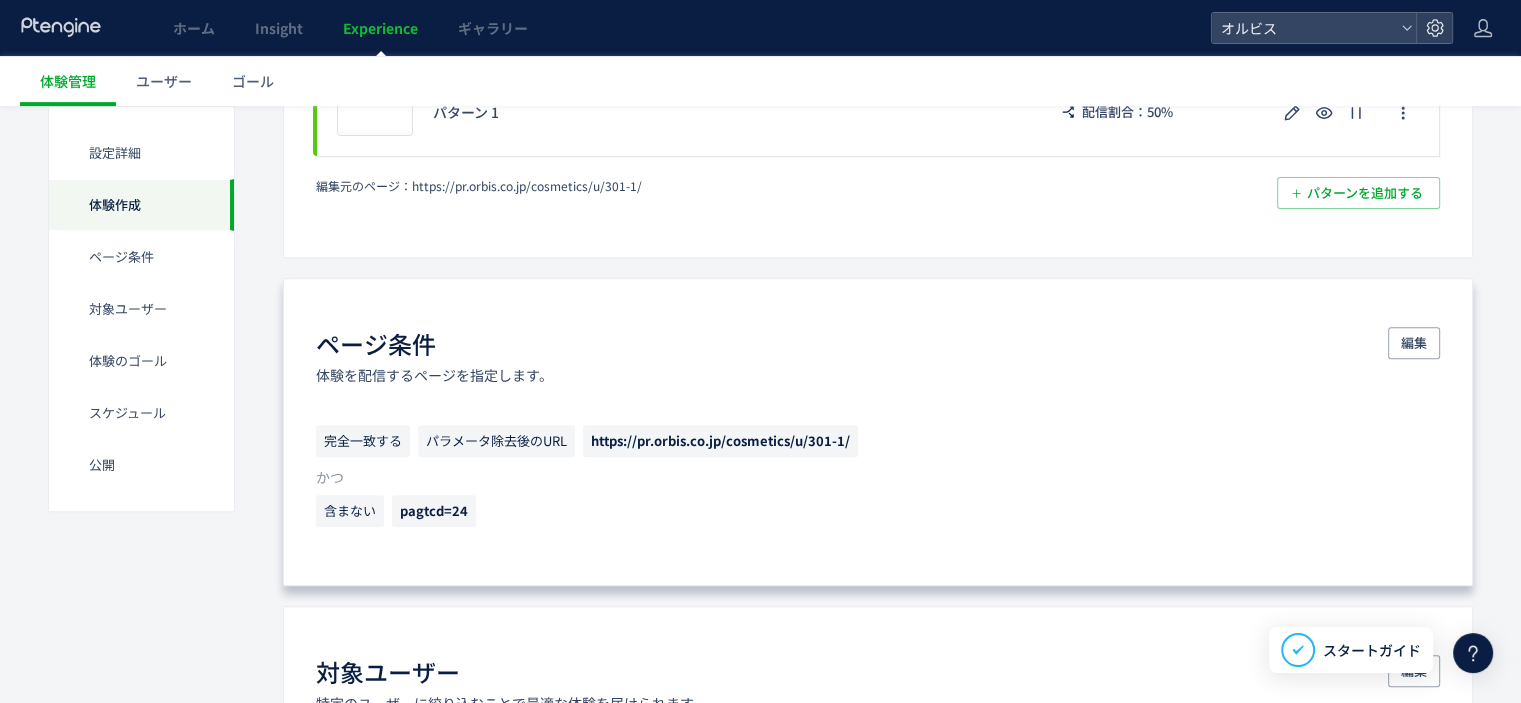 scroll, scrollTop: 0, scrollLeft: 0, axis: both 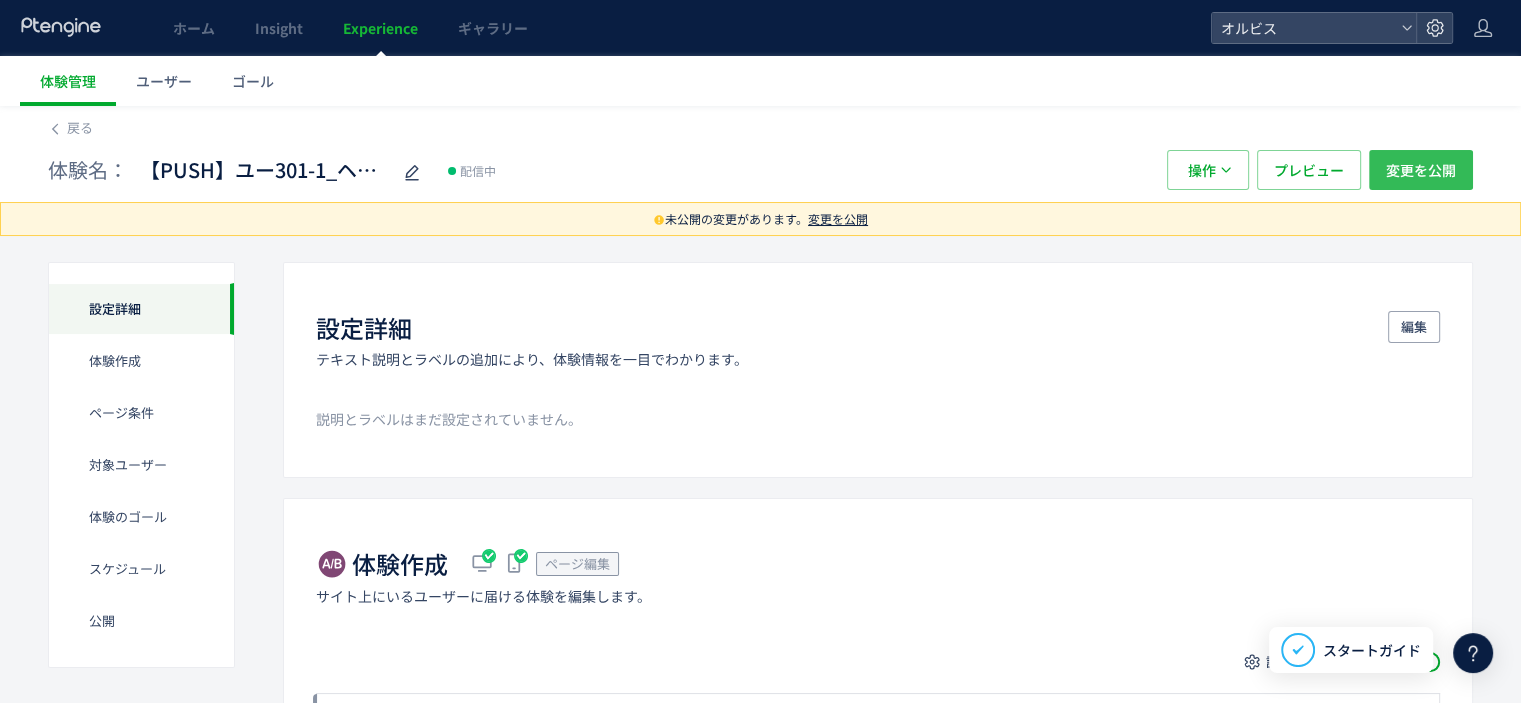 click on "変更を公開" at bounding box center (1421, 170) 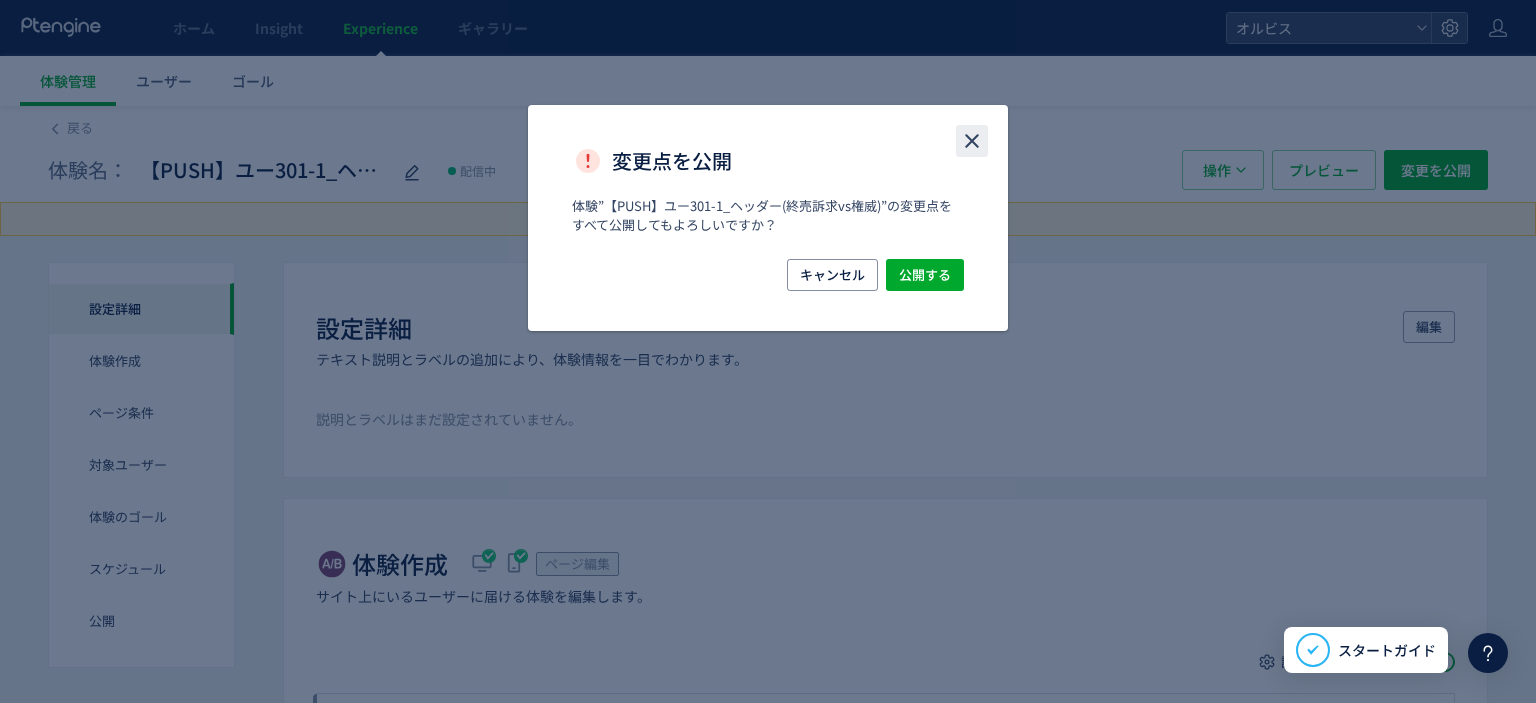 click 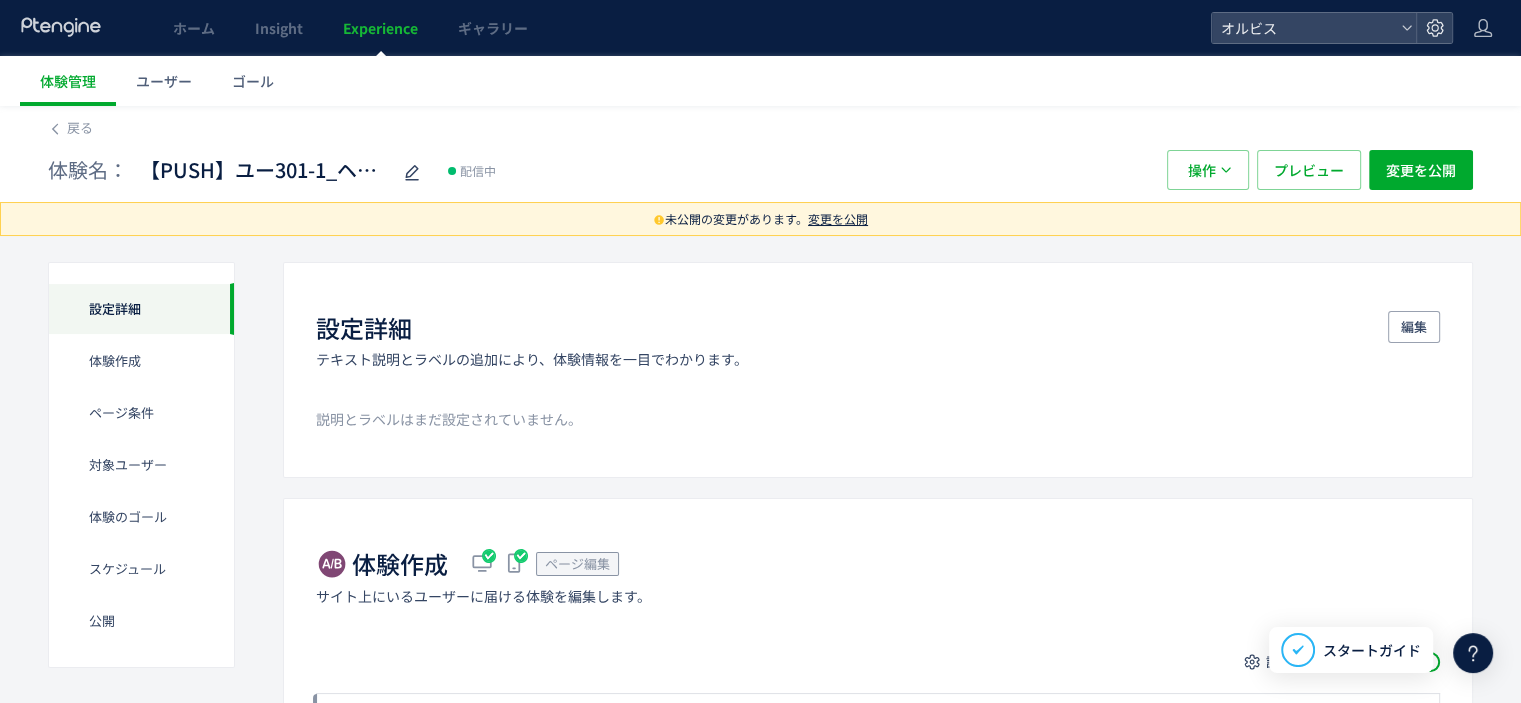 click on "変更を公開" at bounding box center [838, 218] 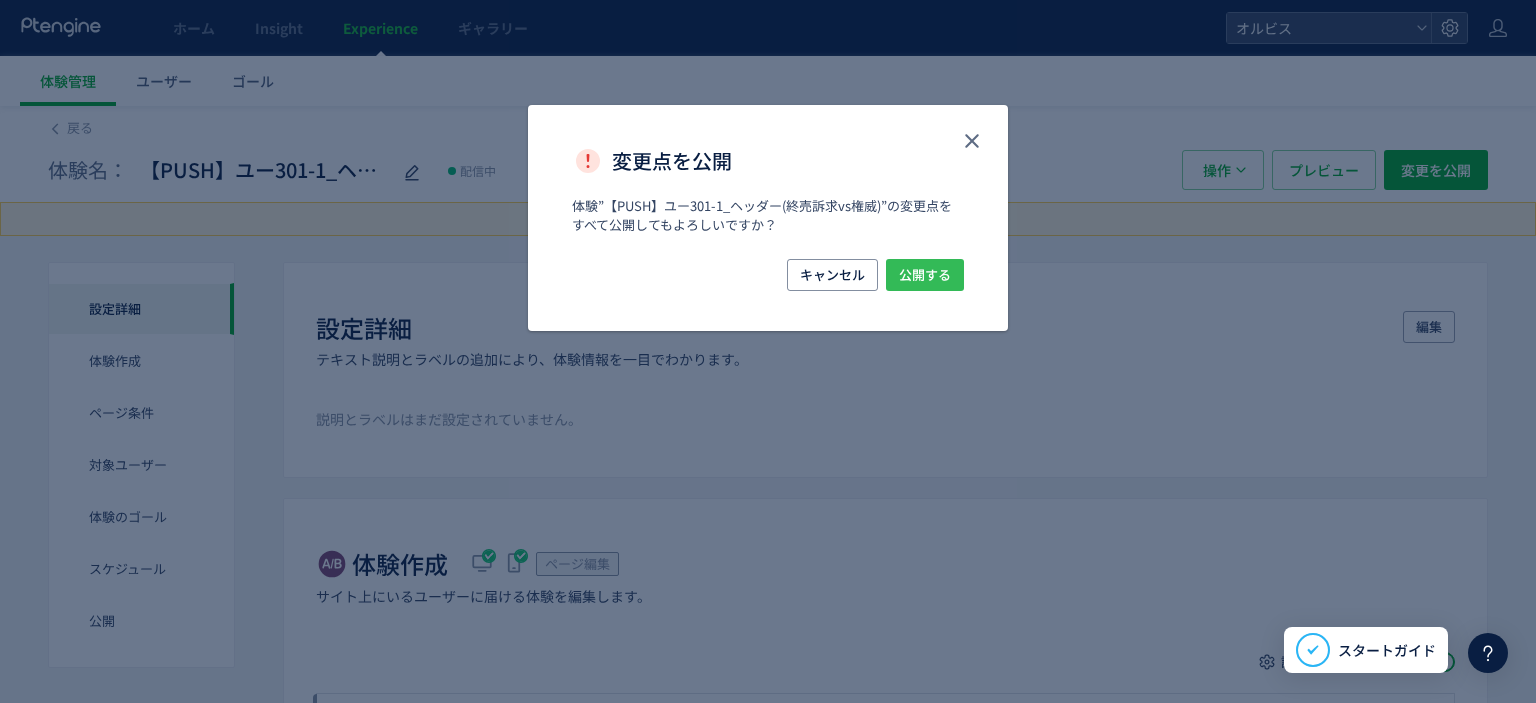 click on "公開する" at bounding box center (925, 275) 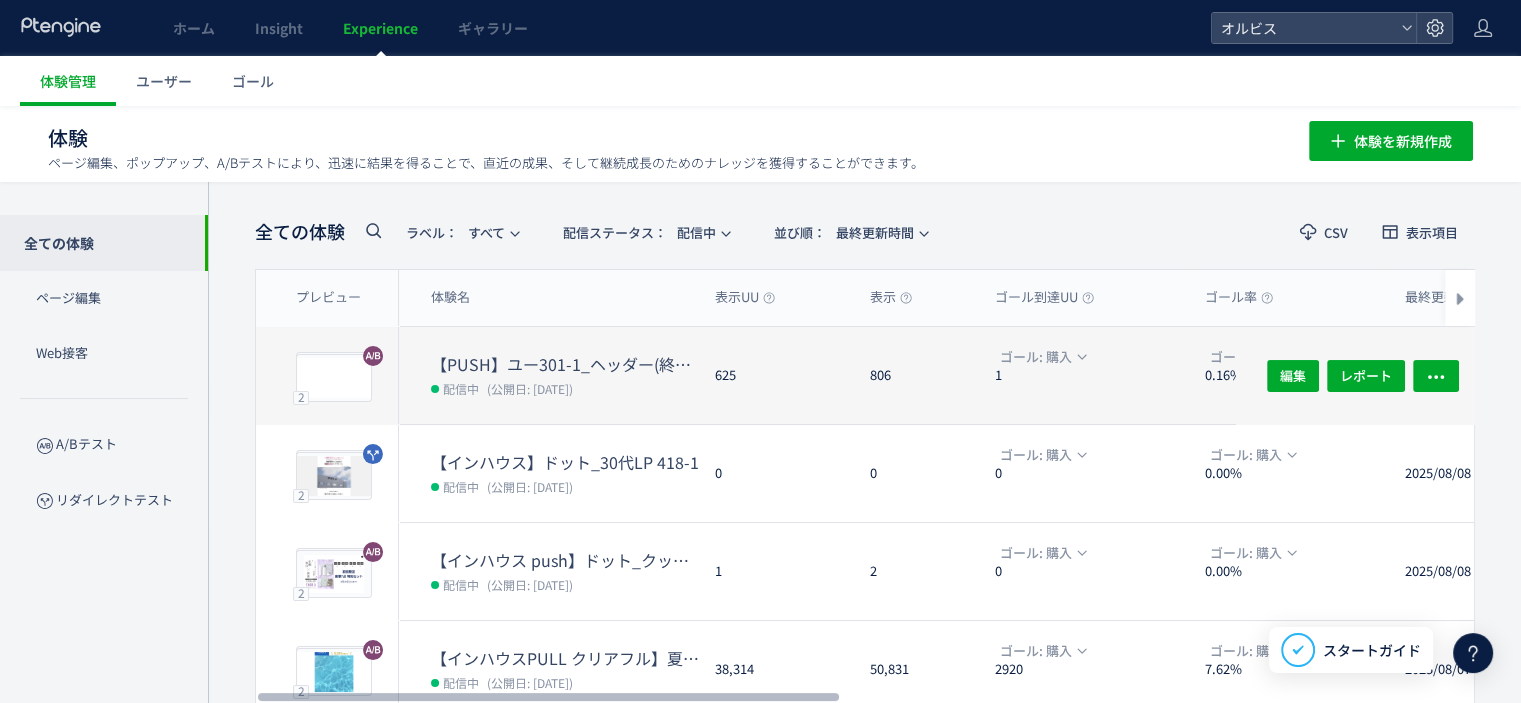 click on "配信中 (公開日: 2025/08/08)" at bounding box center [565, 388] 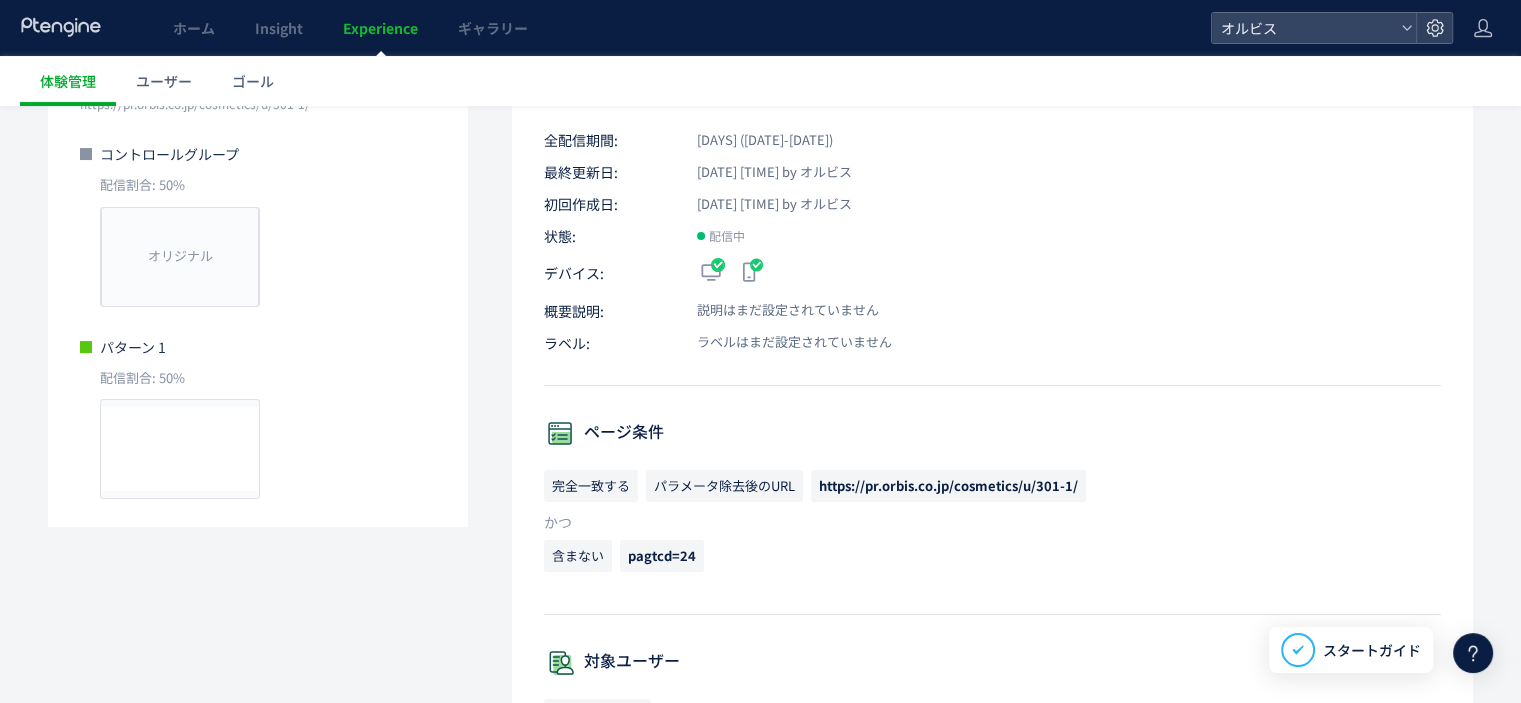 scroll, scrollTop: 0, scrollLeft: 0, axis: both 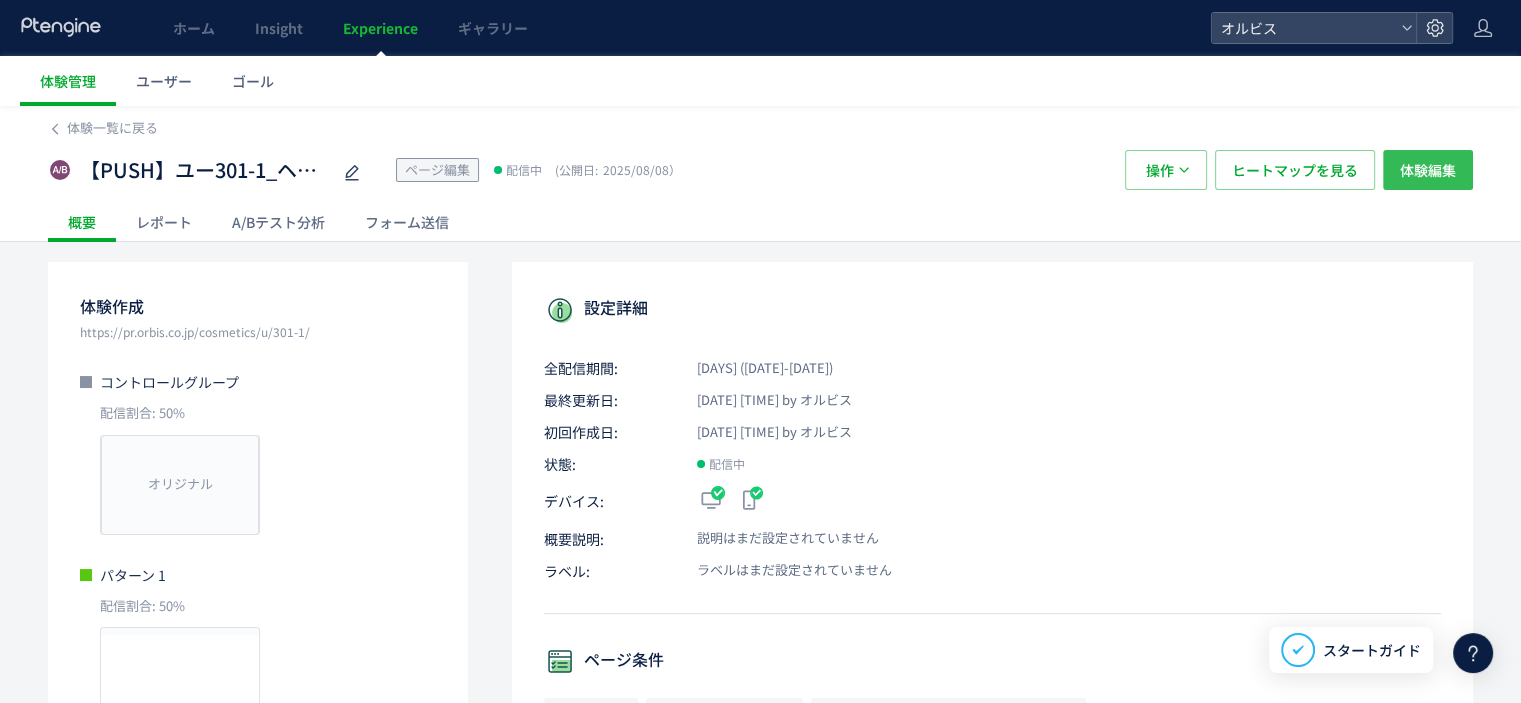 click on "体験編集" 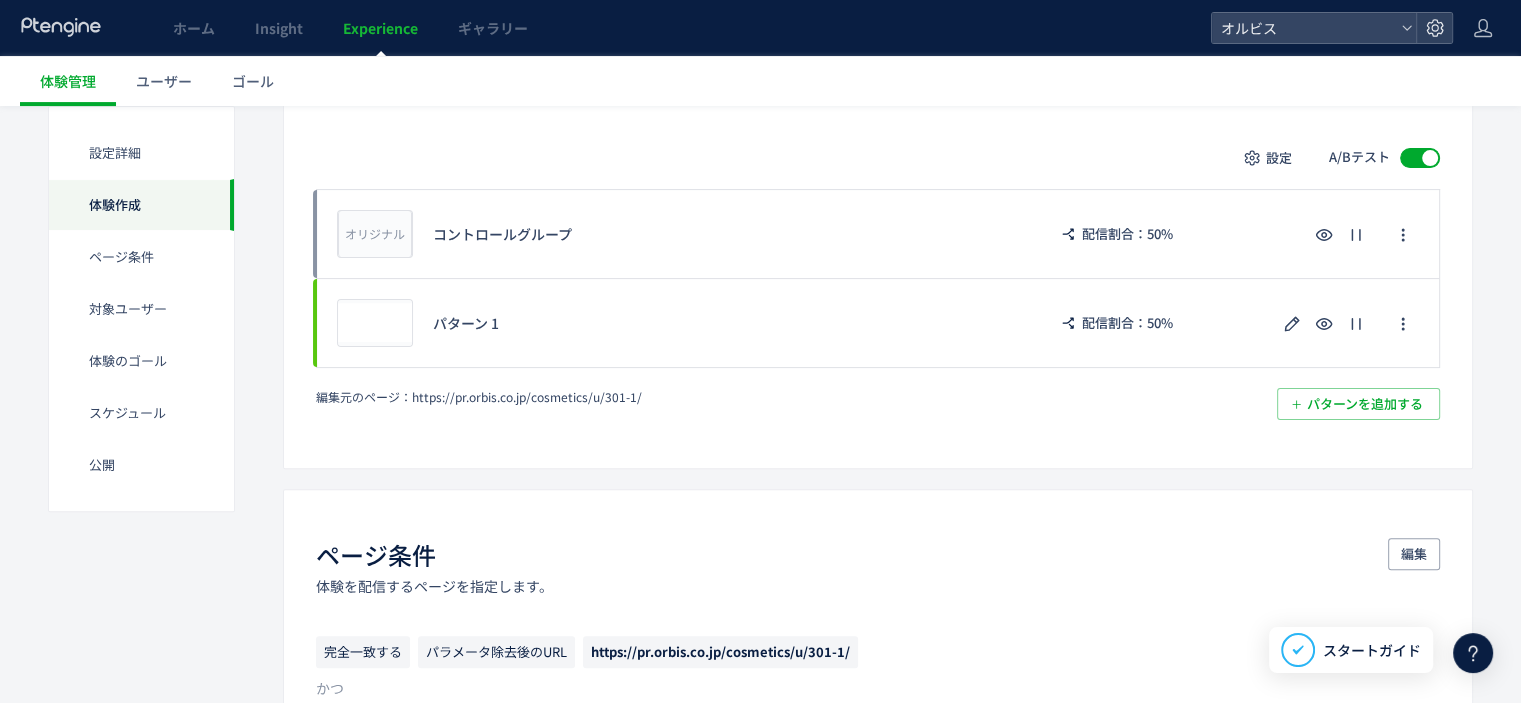 scroll, scrollTop: 552, scrollLeft: 0, axis: vertical 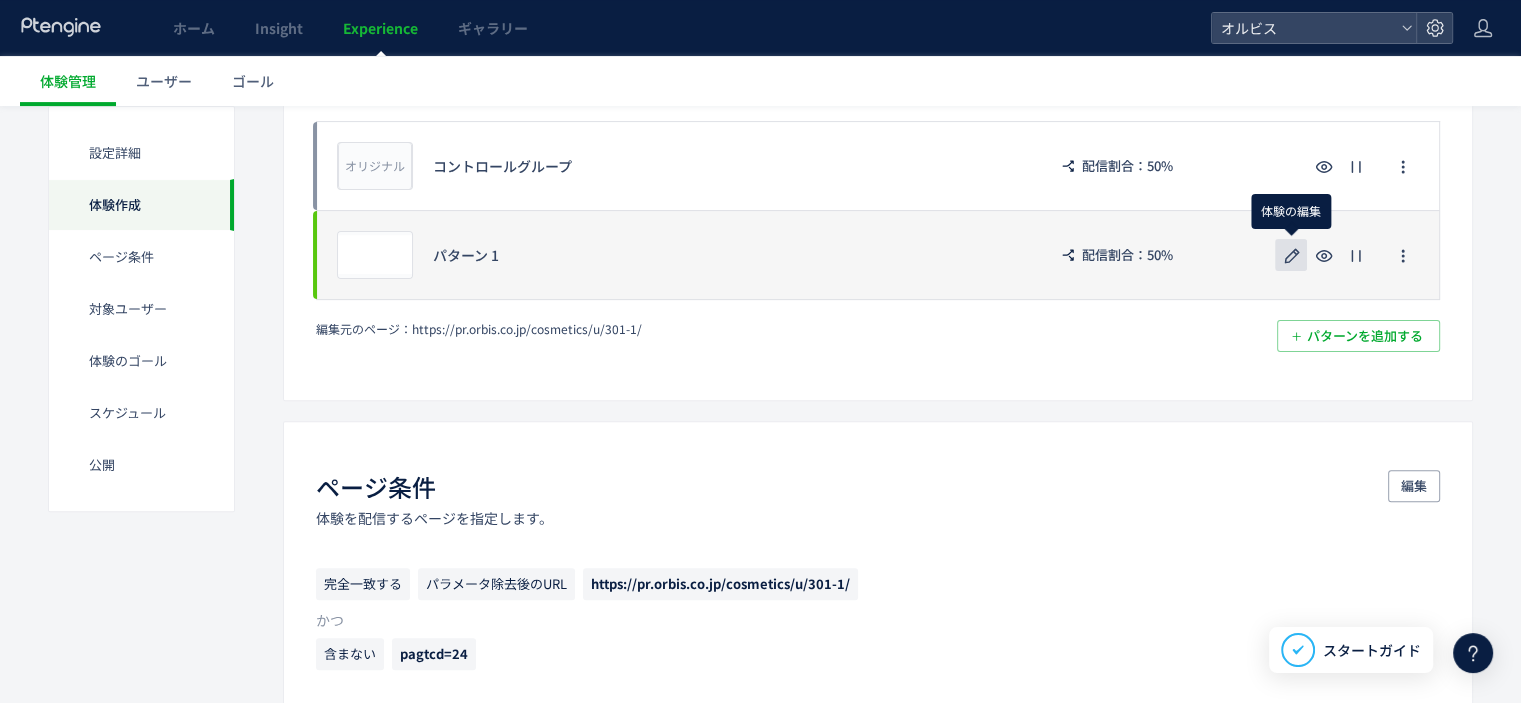 click 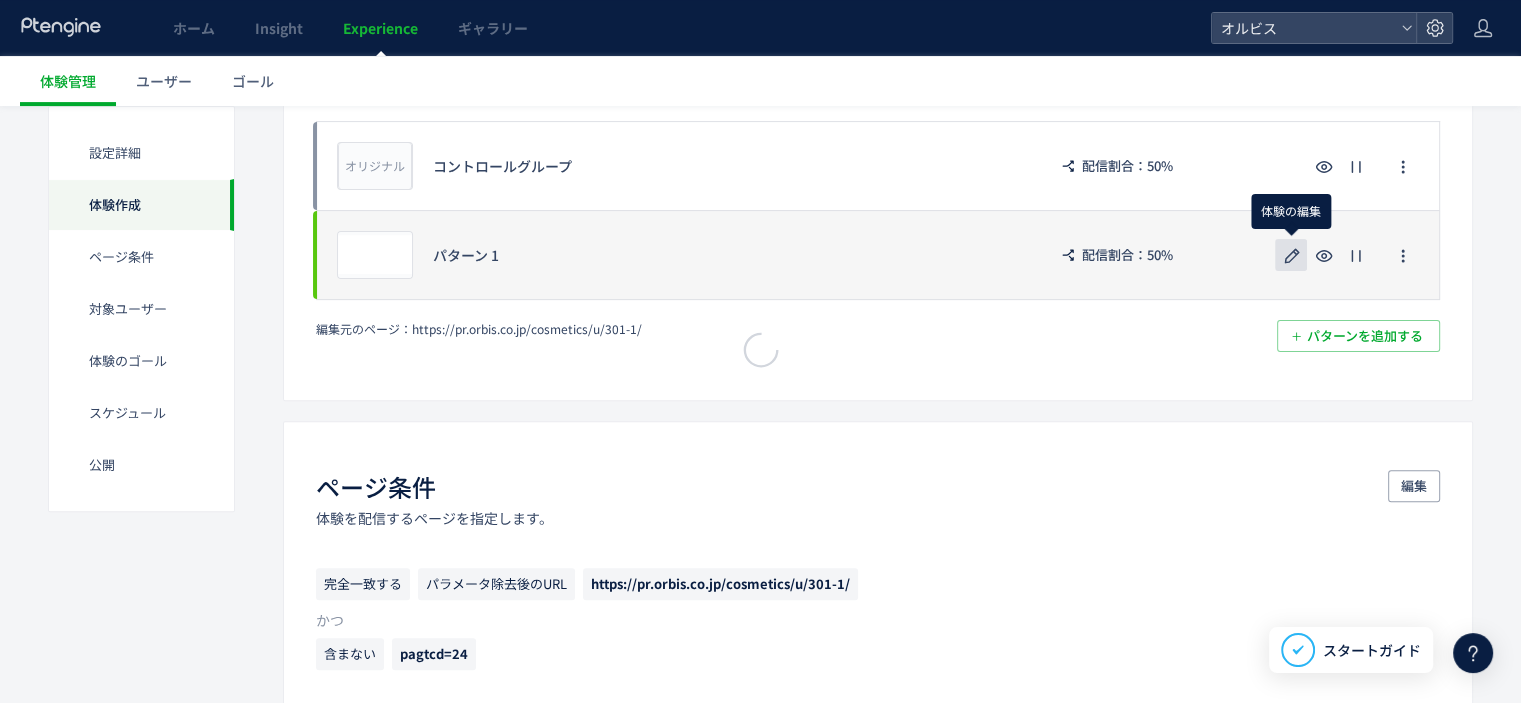 scroll, scrollTop: 0, scrollLeft: 0, axis: both 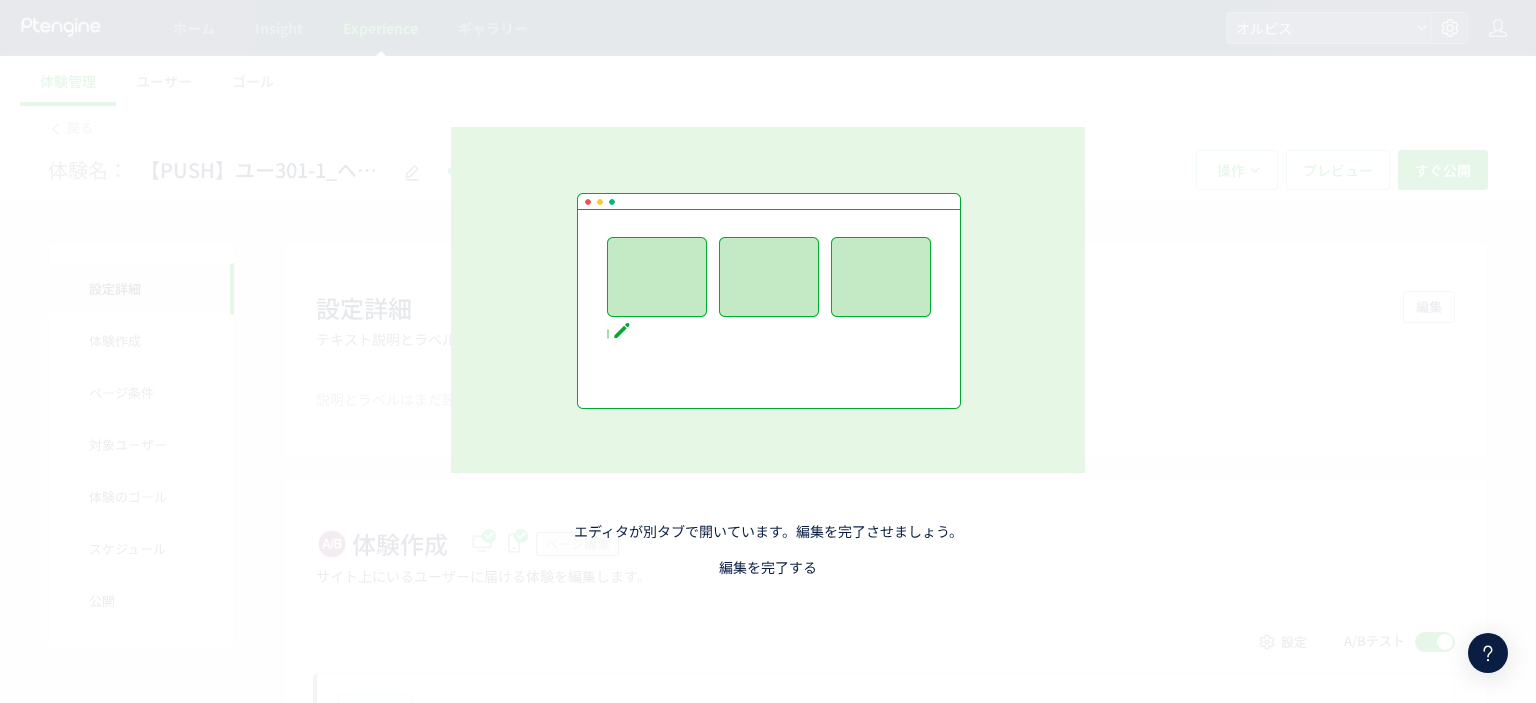 click on "編集を完了する" at bounding box center (768, 567) 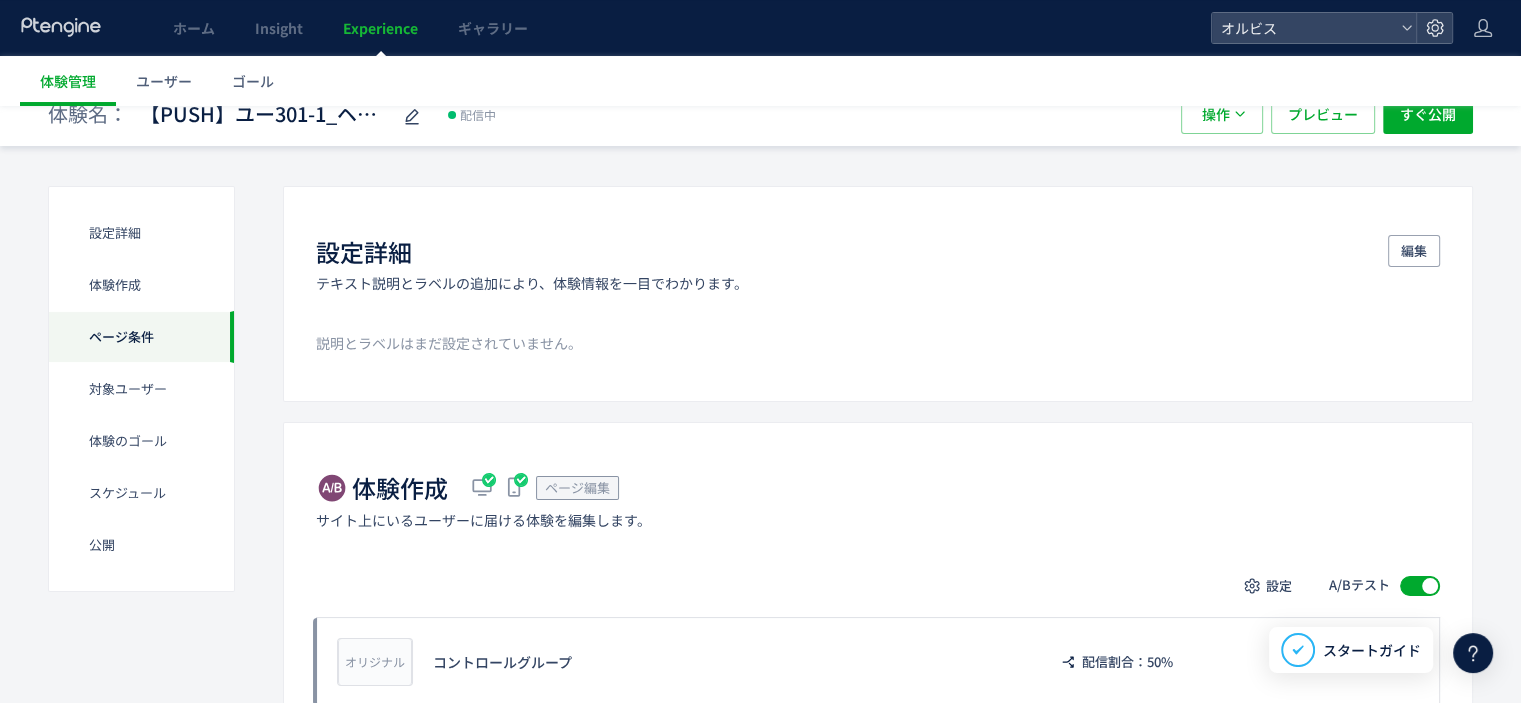 scroll, scrollTop: 0, scrollLeft: 0, axis: both 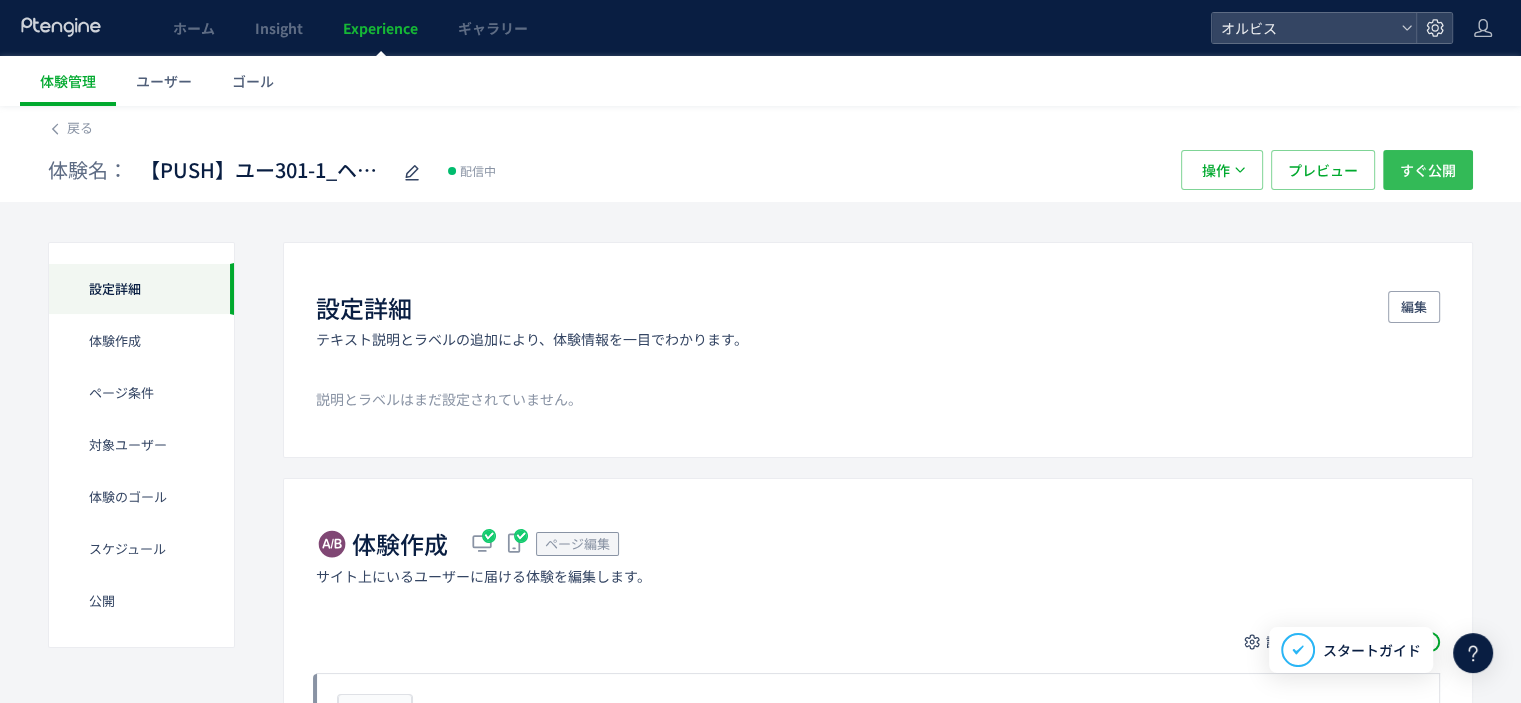 click on "すぐ公開" at bounding box center (1428, 170) 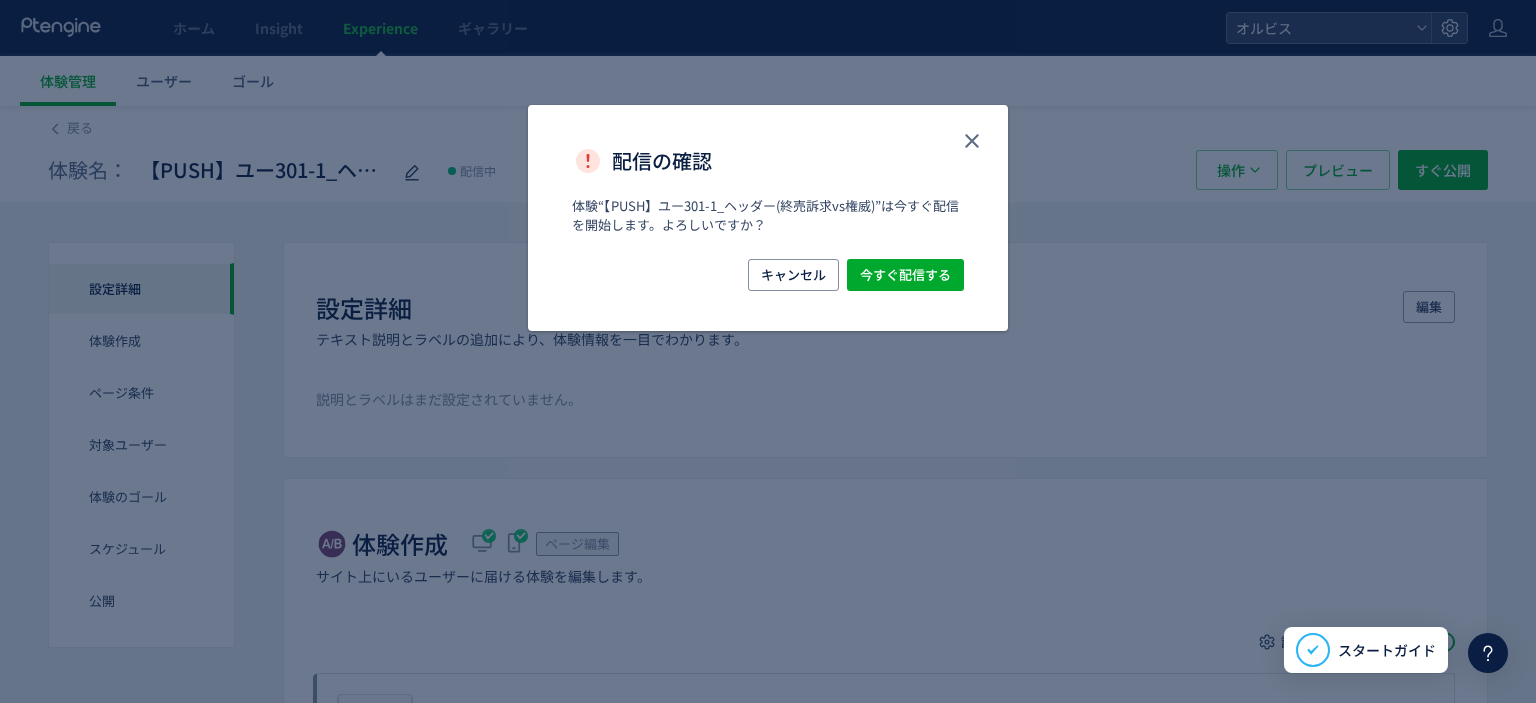click on "体験“【PUSH】ユー301-1_ヘッダー(終売訴求vs権威)”は今すぐ配信を開始します。よろしいですか？" at bounding box center [768, 227] 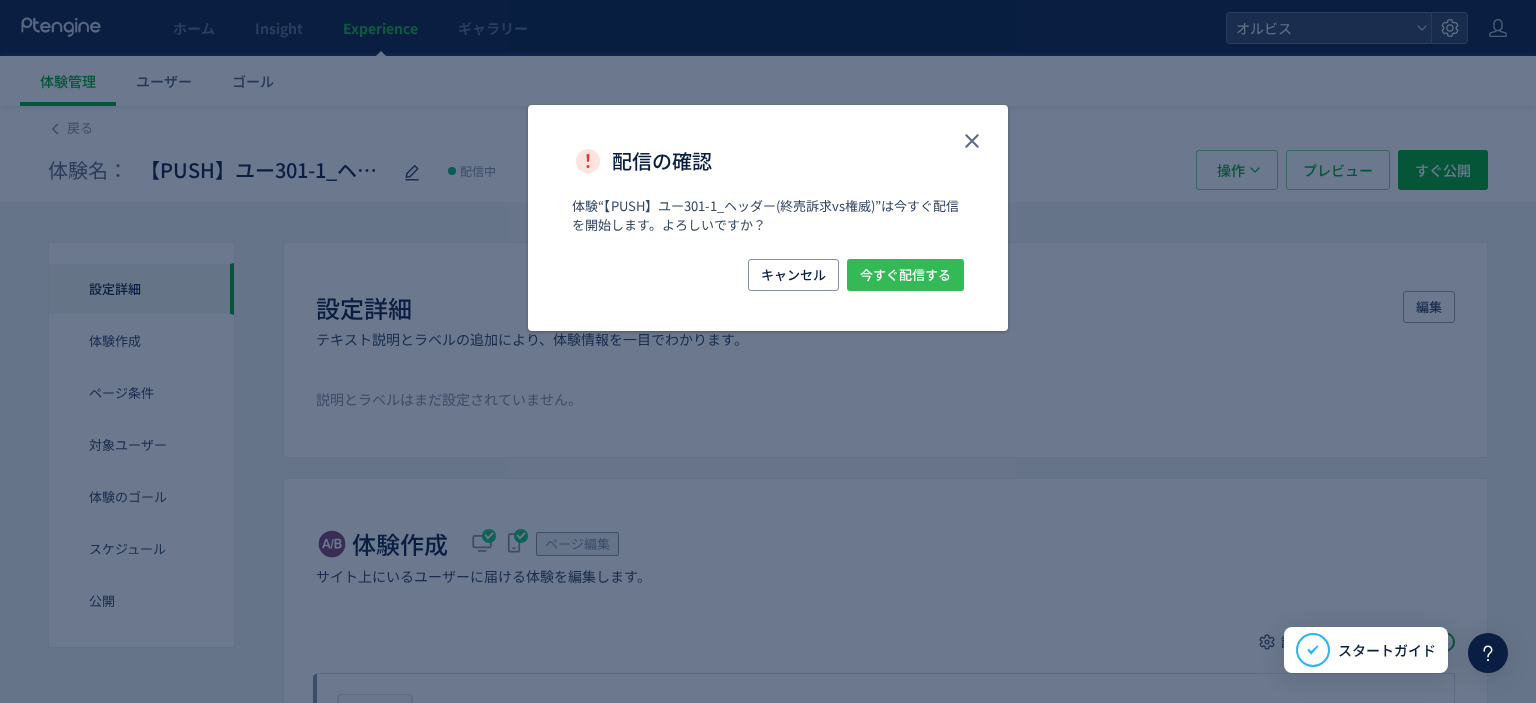 click on "今すぐ配信する" at bounding box center (905, 275) 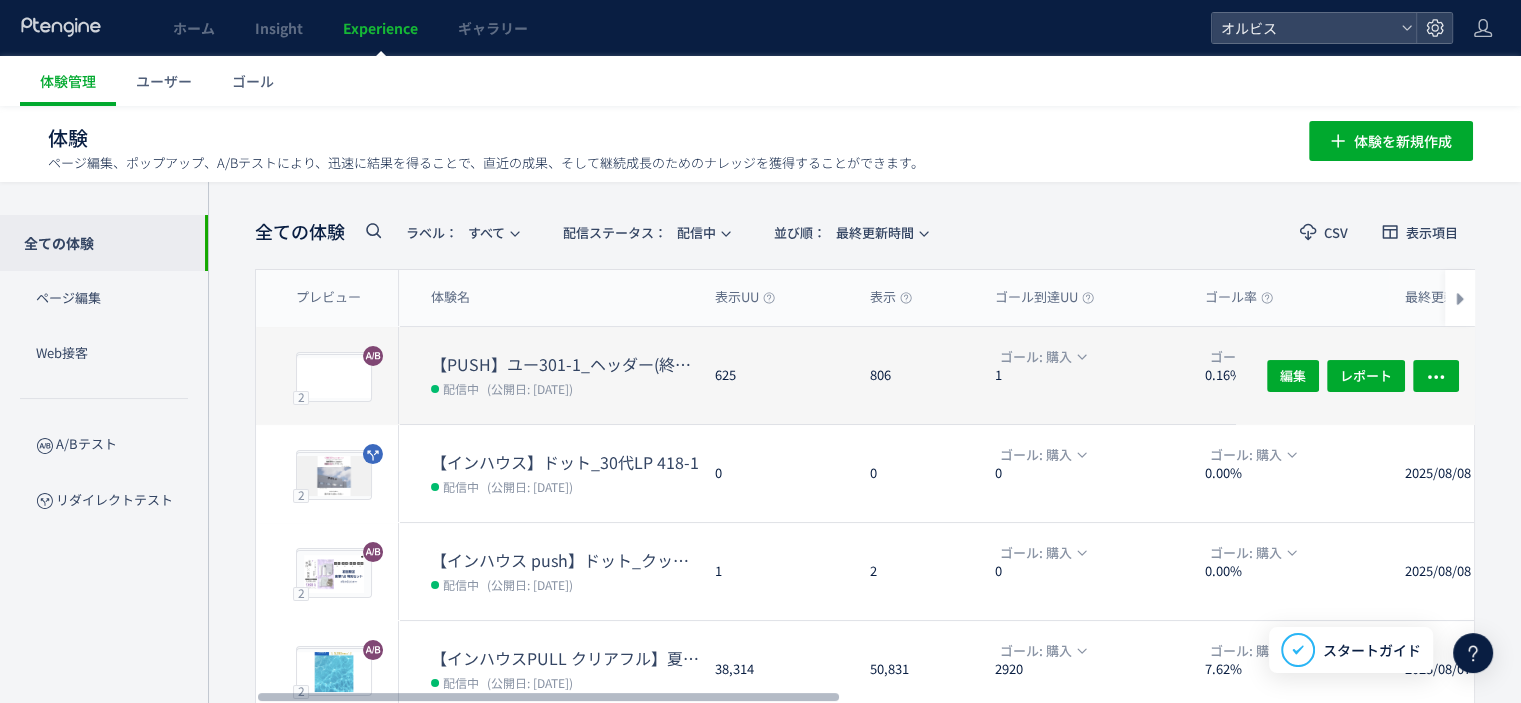 click on "【PUSH】ユー301-1_ヘッダー(終売訴求vs権威)" at bounding box center [565, 364] 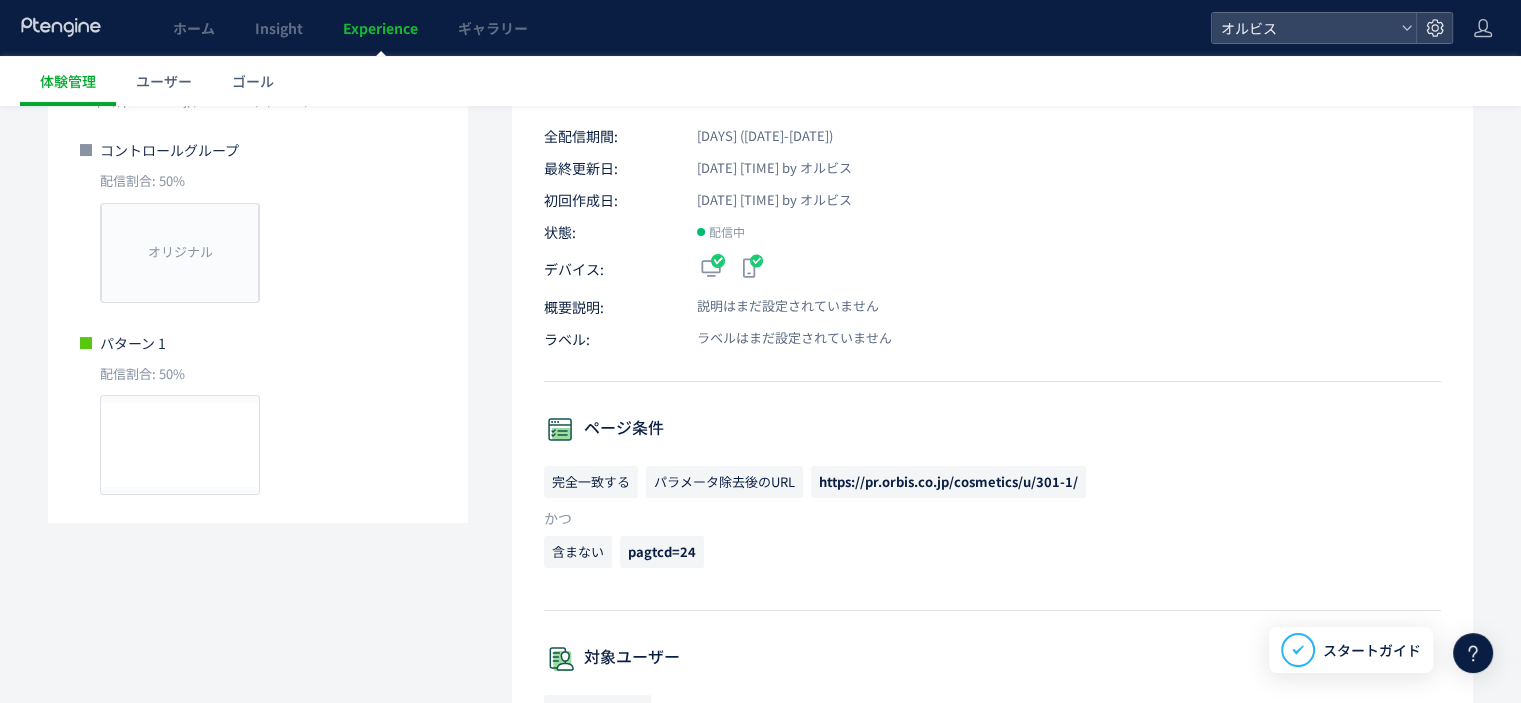 scroll, scrollTop: 0, scrollLeft: 0, axis: both 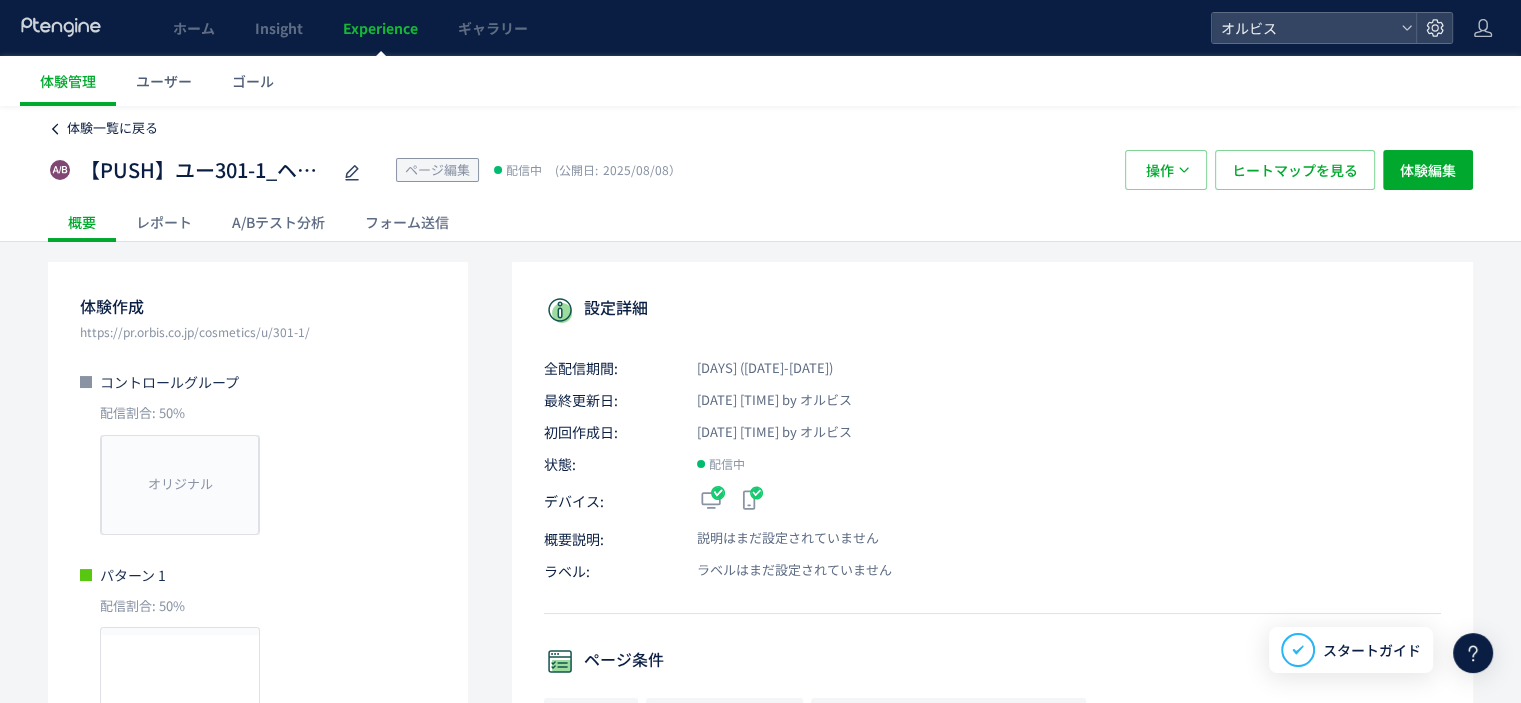 click on "体験一覧に戻る" 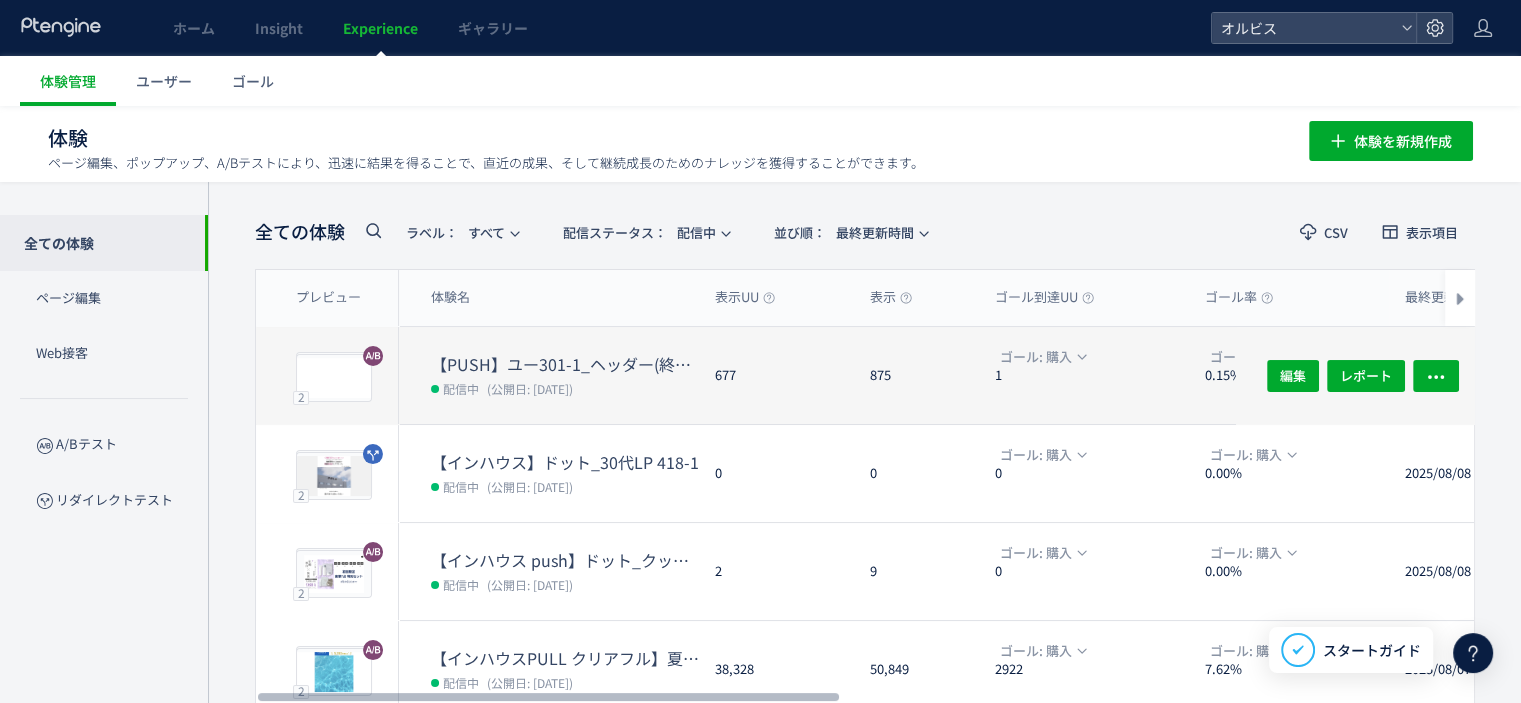 click on "【PUSH】ユー301-1_ヘッダー(終売訴求vs権威)" at bounding box center (565, 364) 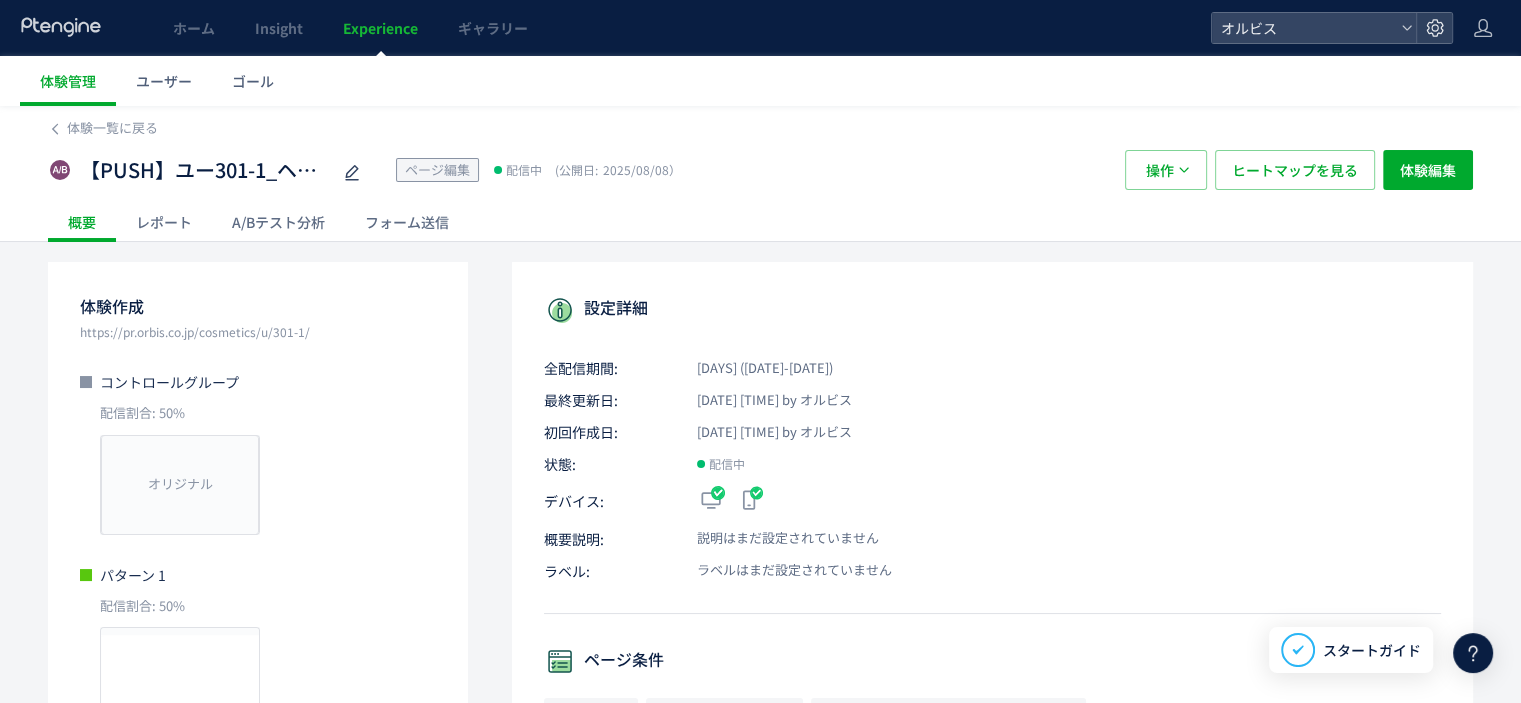 click on "A/Bテスト分析" 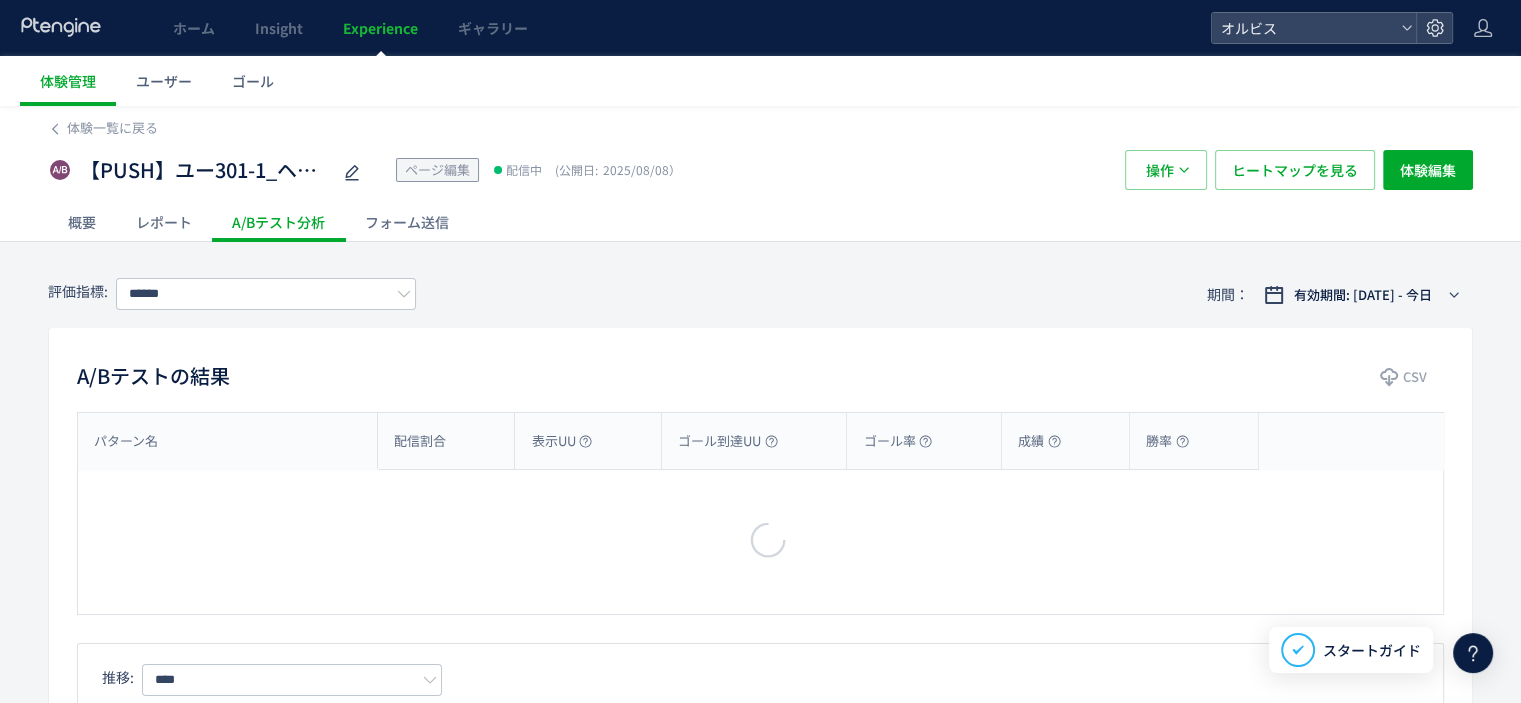 type on "*********" 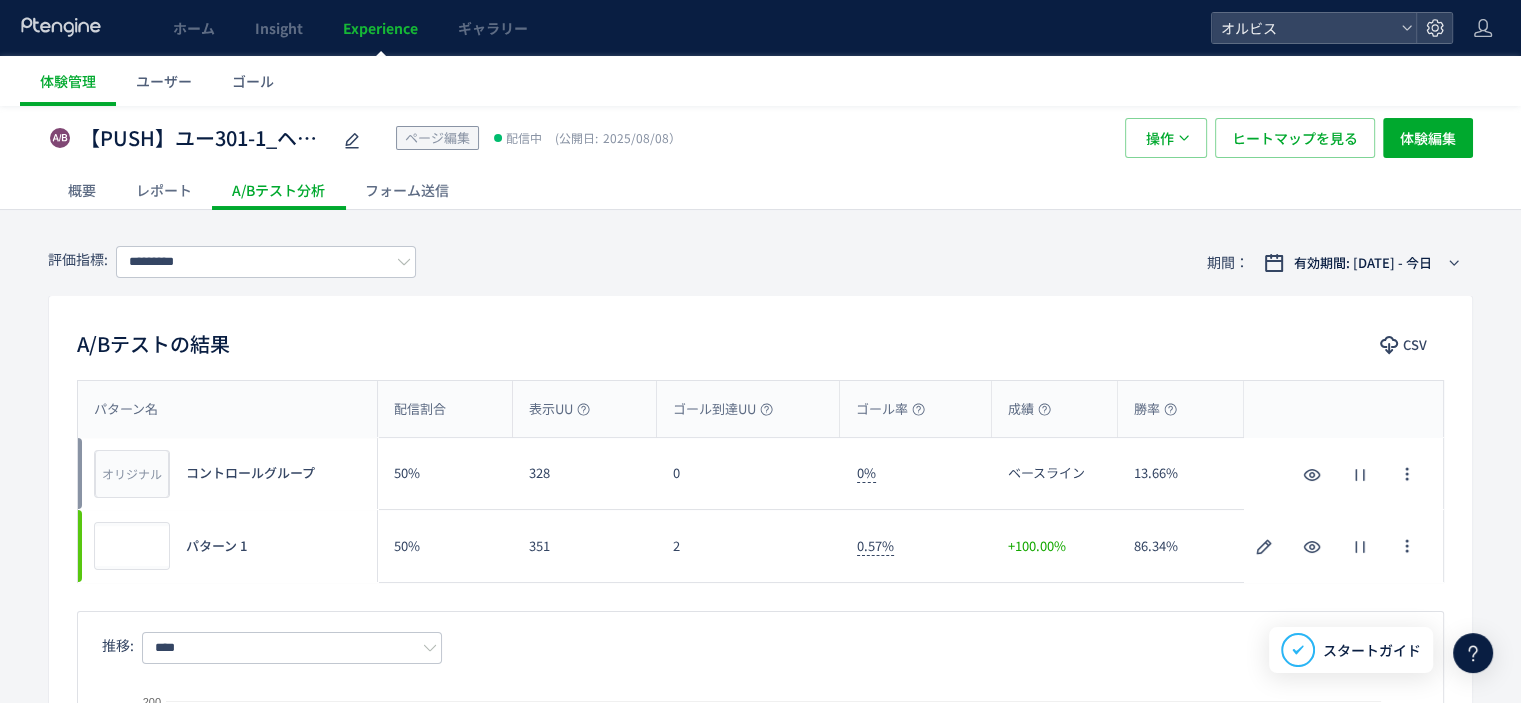 scroll, scrollTop: 0, scrollLeft: 0, axis: both 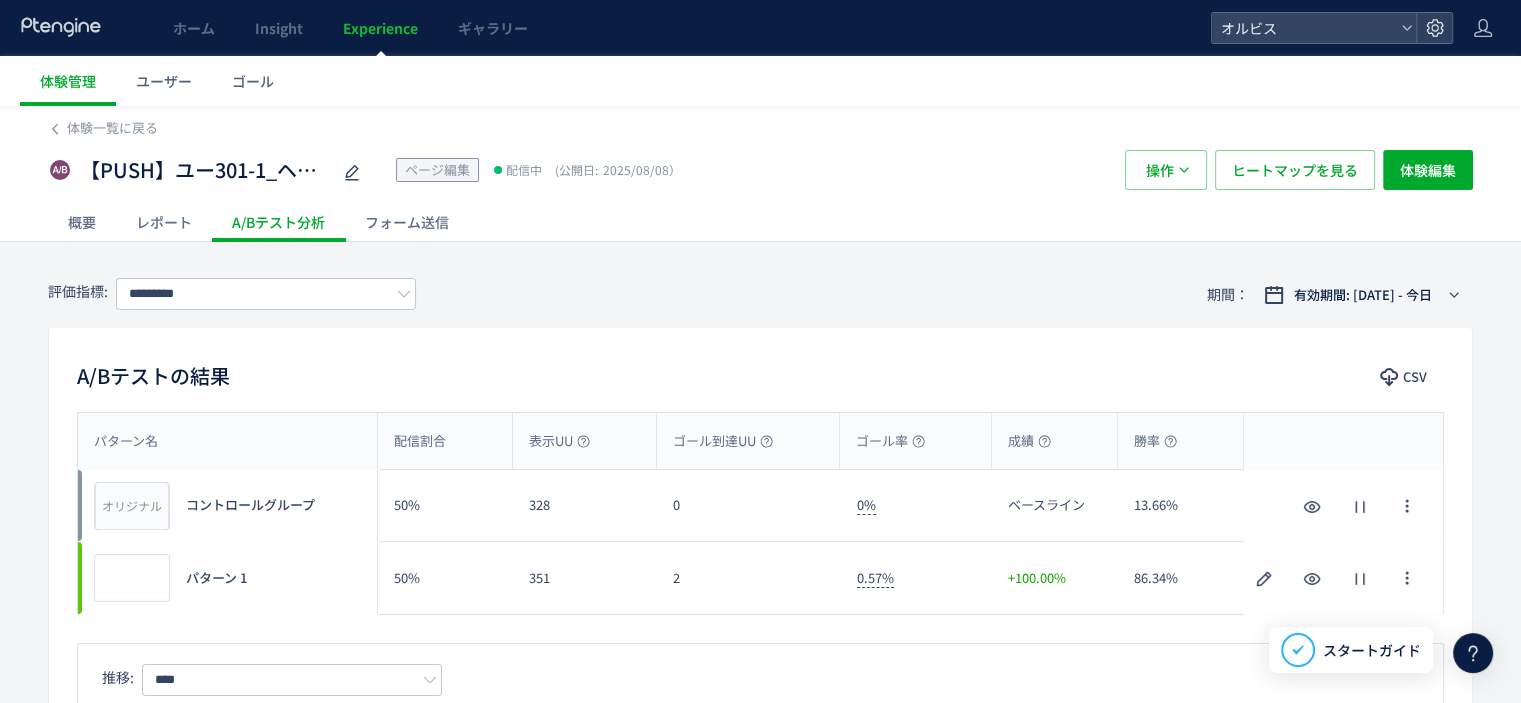 click on "体験一覧に戻る" at bounding box center [760, 122] 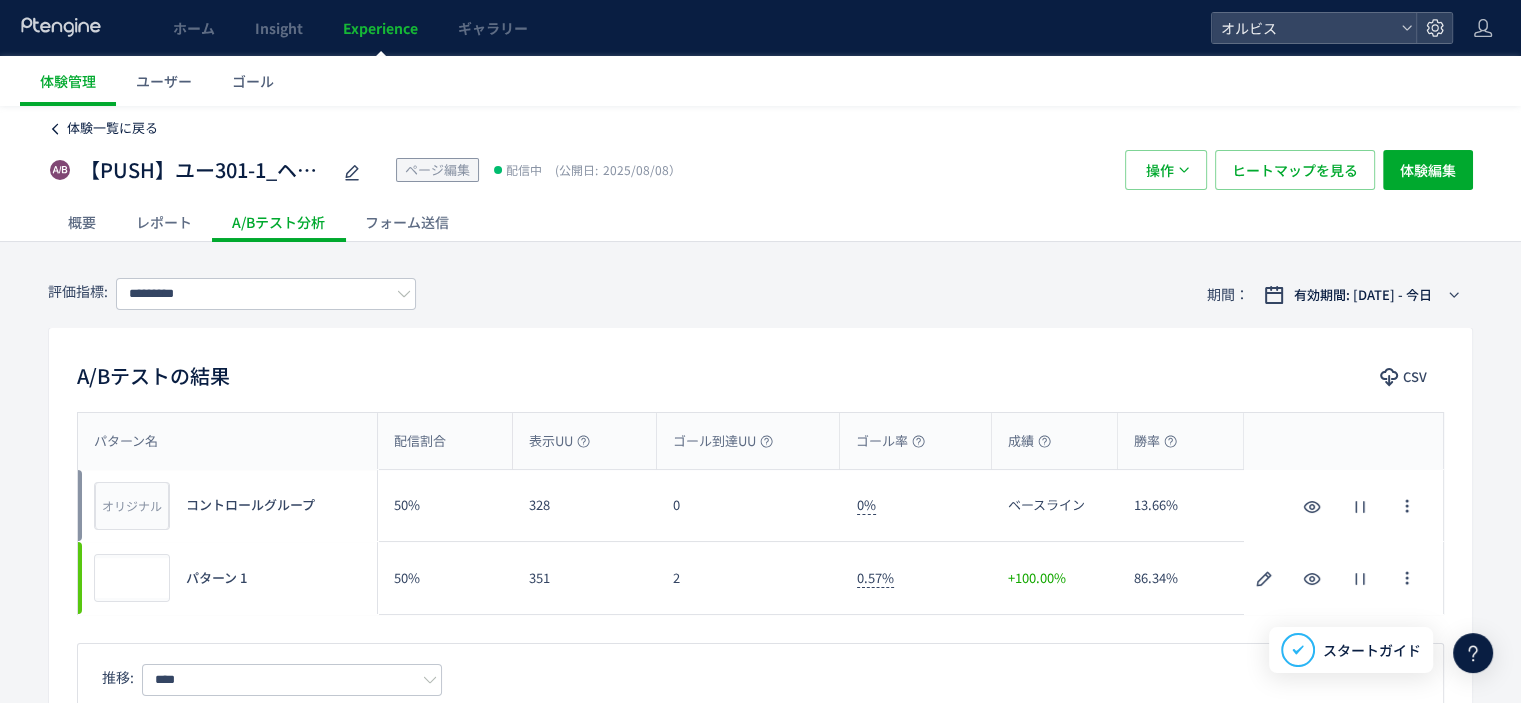 click on "体験一覧に戻る" 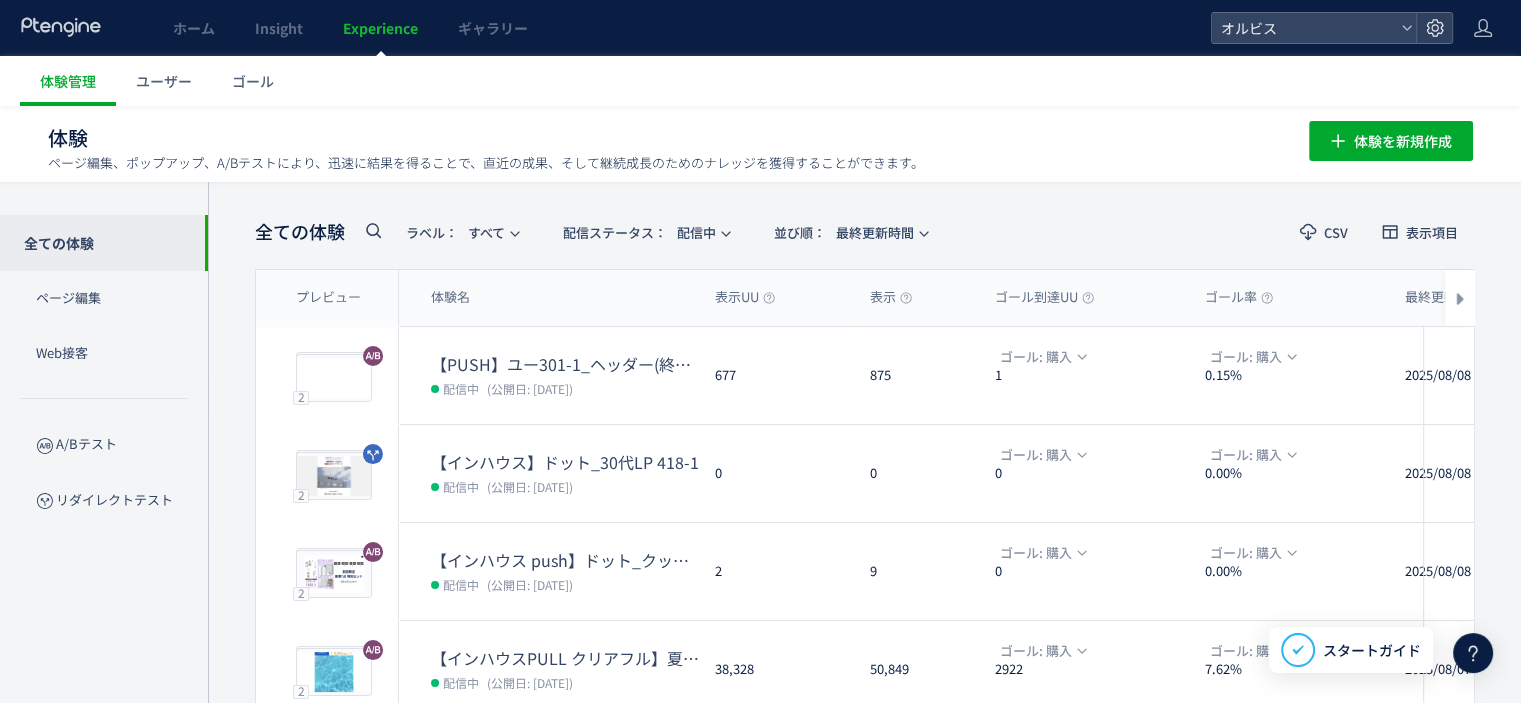 scroll, scrollTop: 676, scrollLeft: 0, axis: vertical 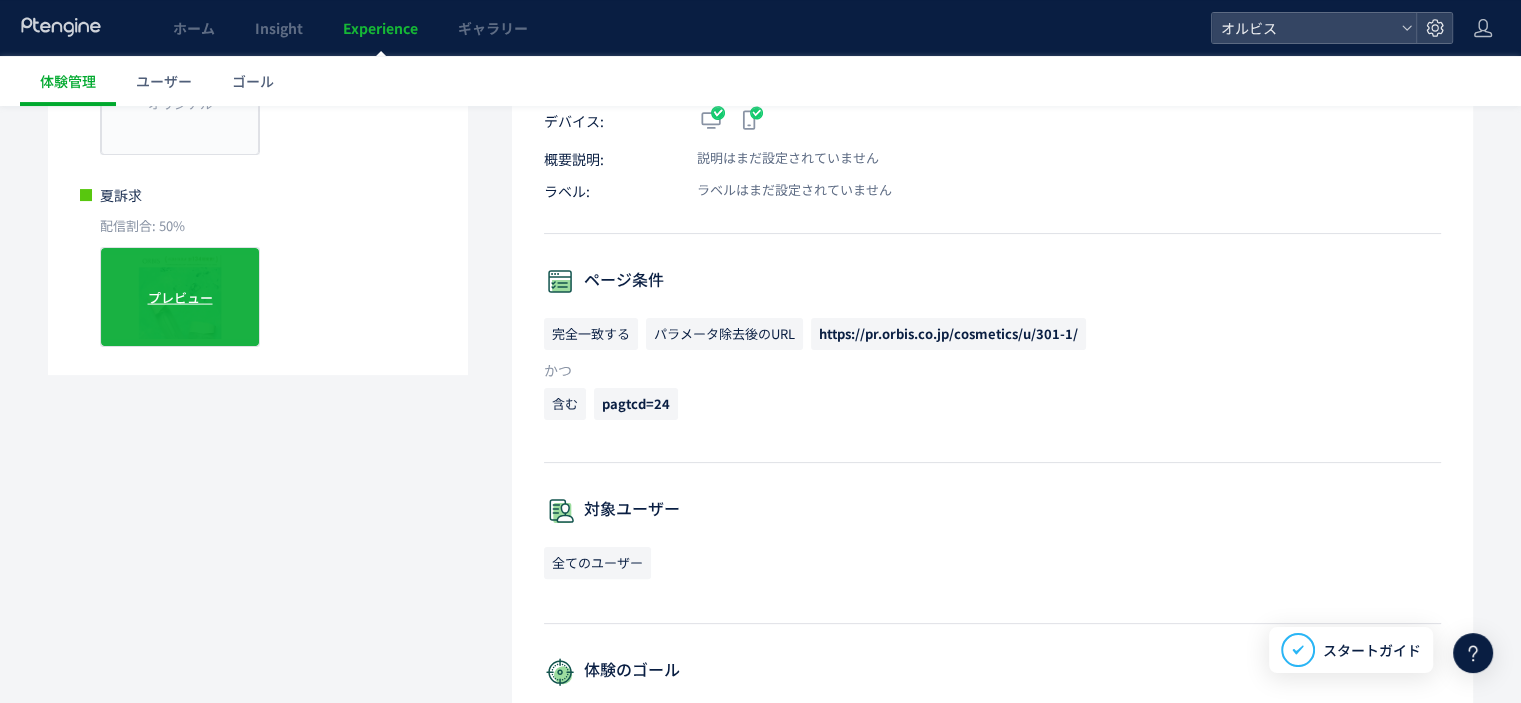 click on "プレビュー" at bounding box center [180, 297] 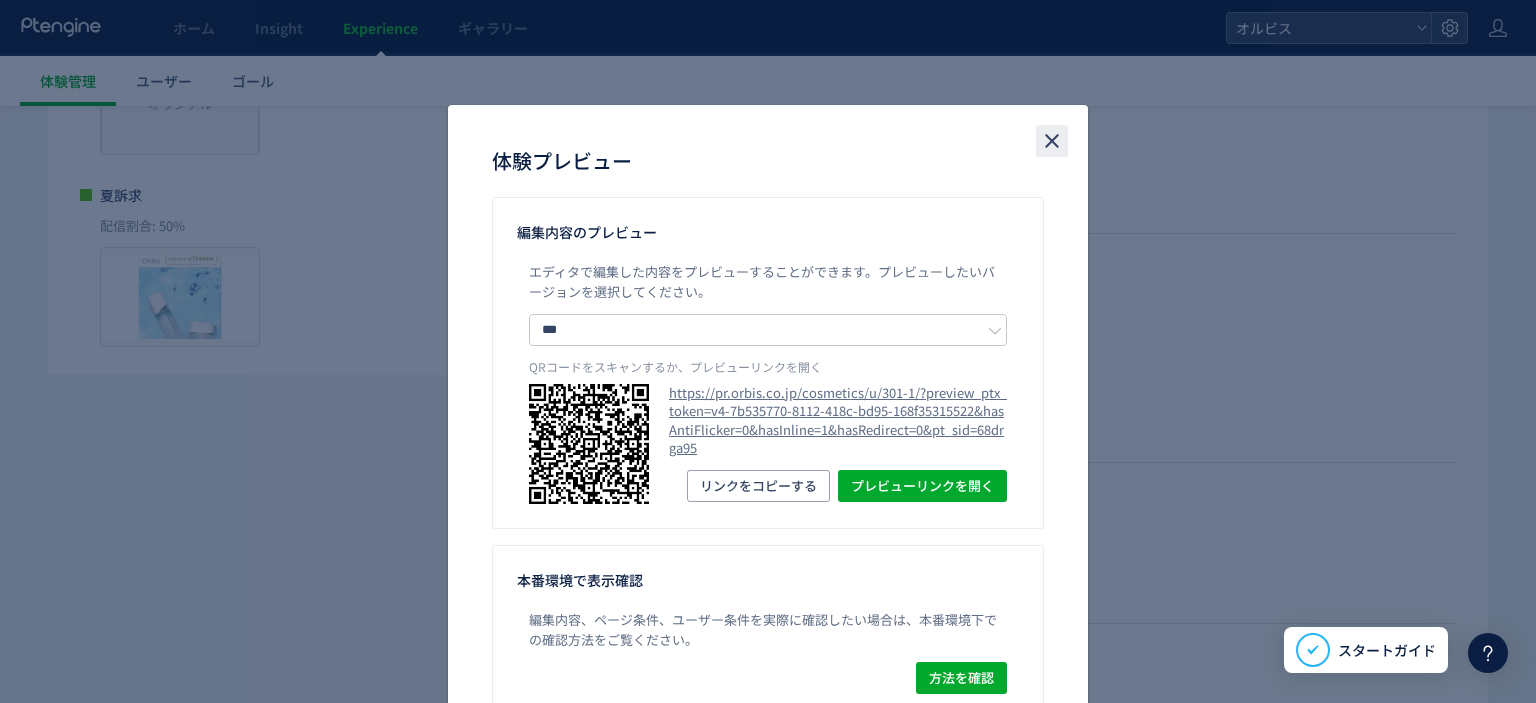 click 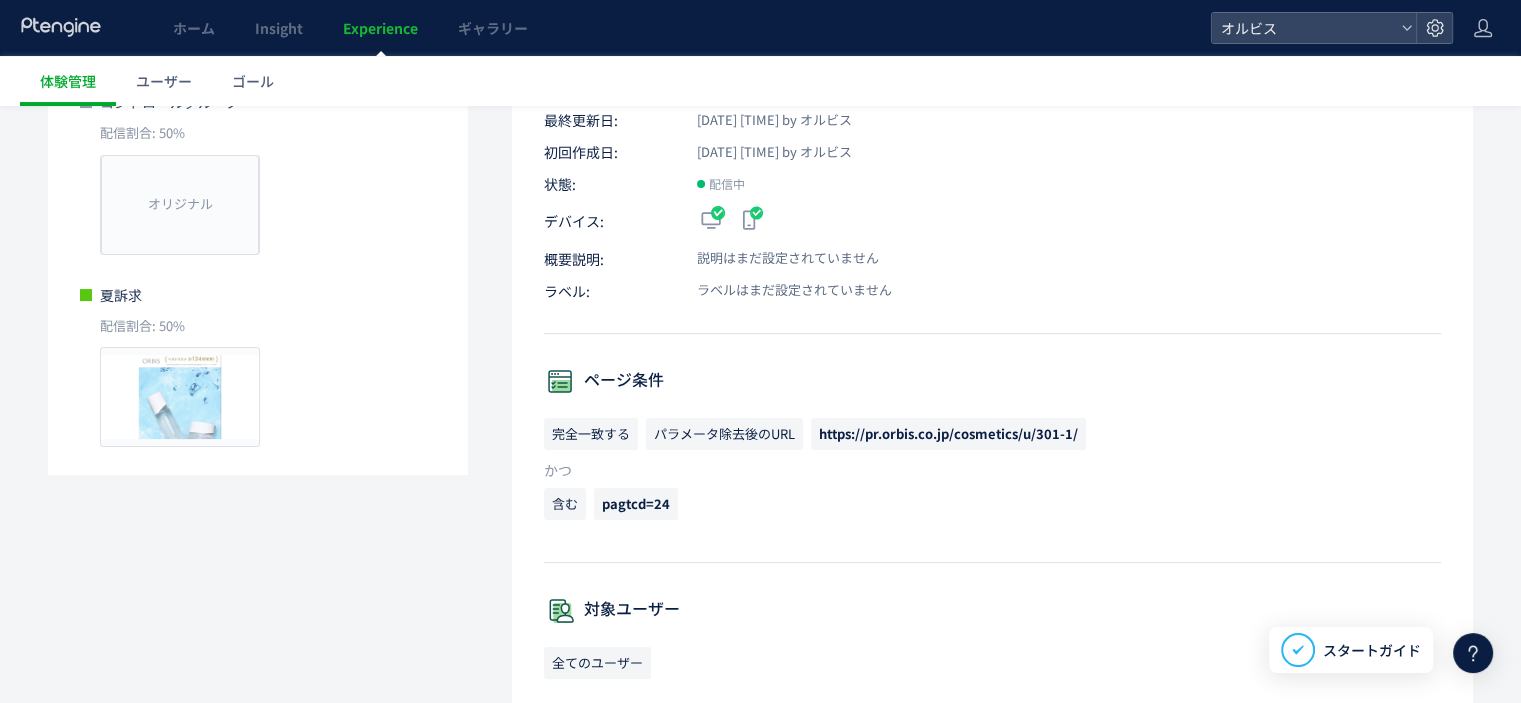 scroll, scrollTop: 0, scrollLeft: 0, axis: both 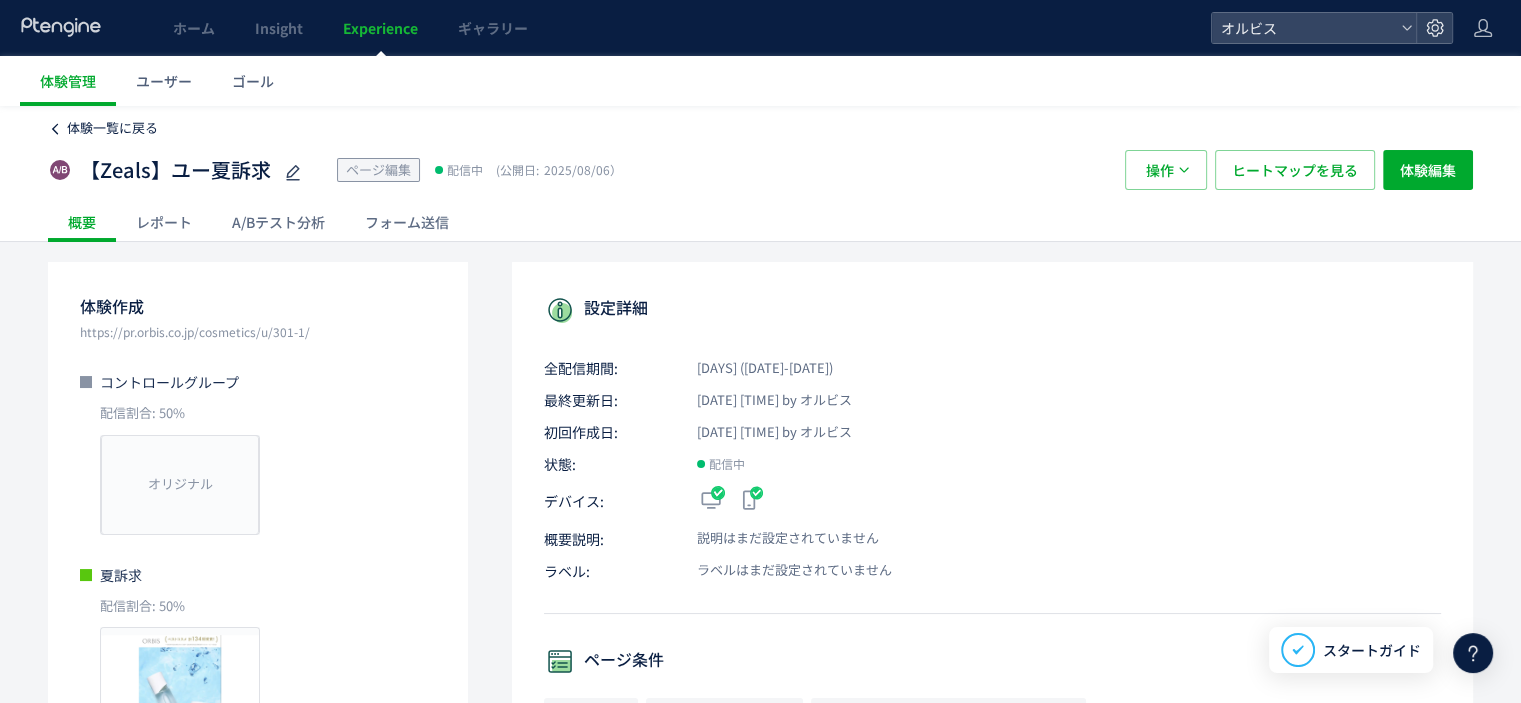 click on "体験一覧に戻る" 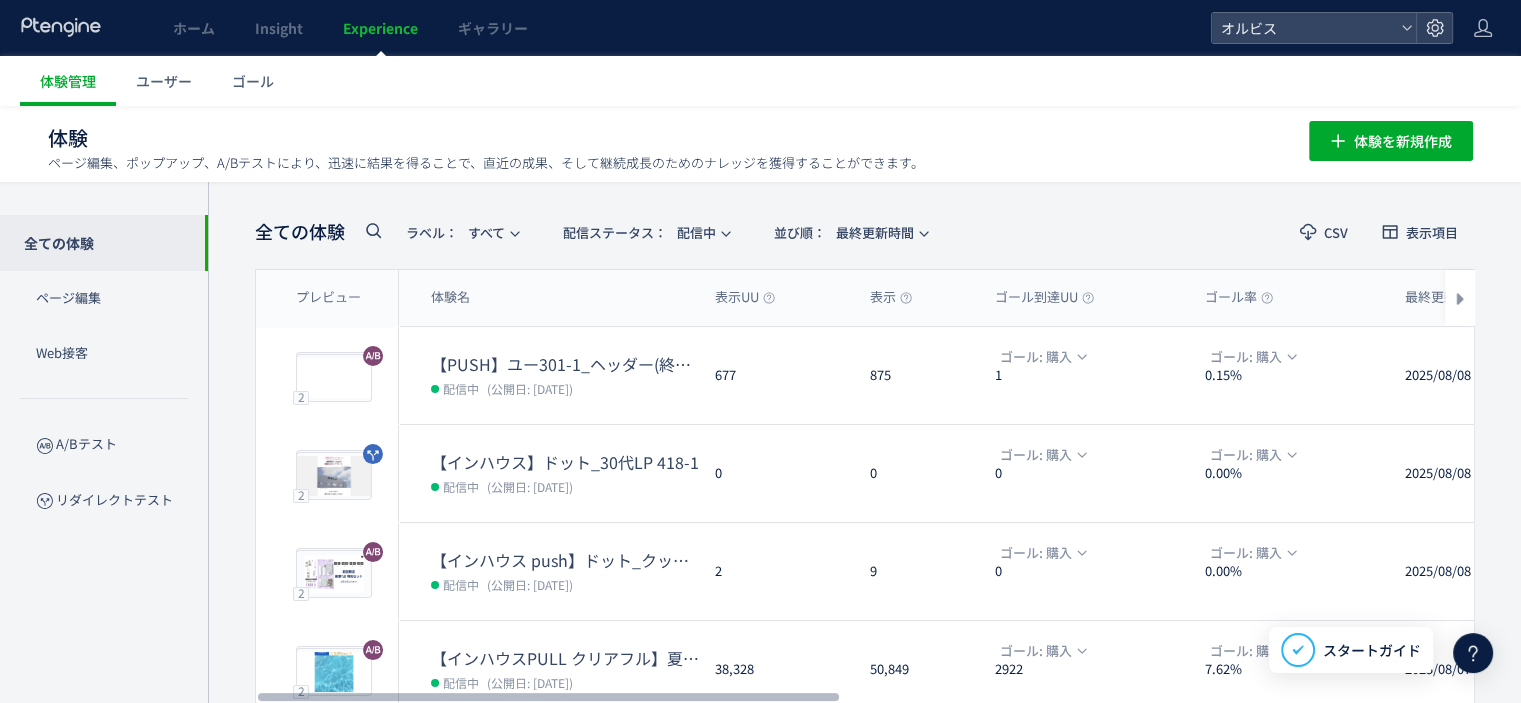scroll, scrollTop: 222, scrollLeft: 0, axis: vertical 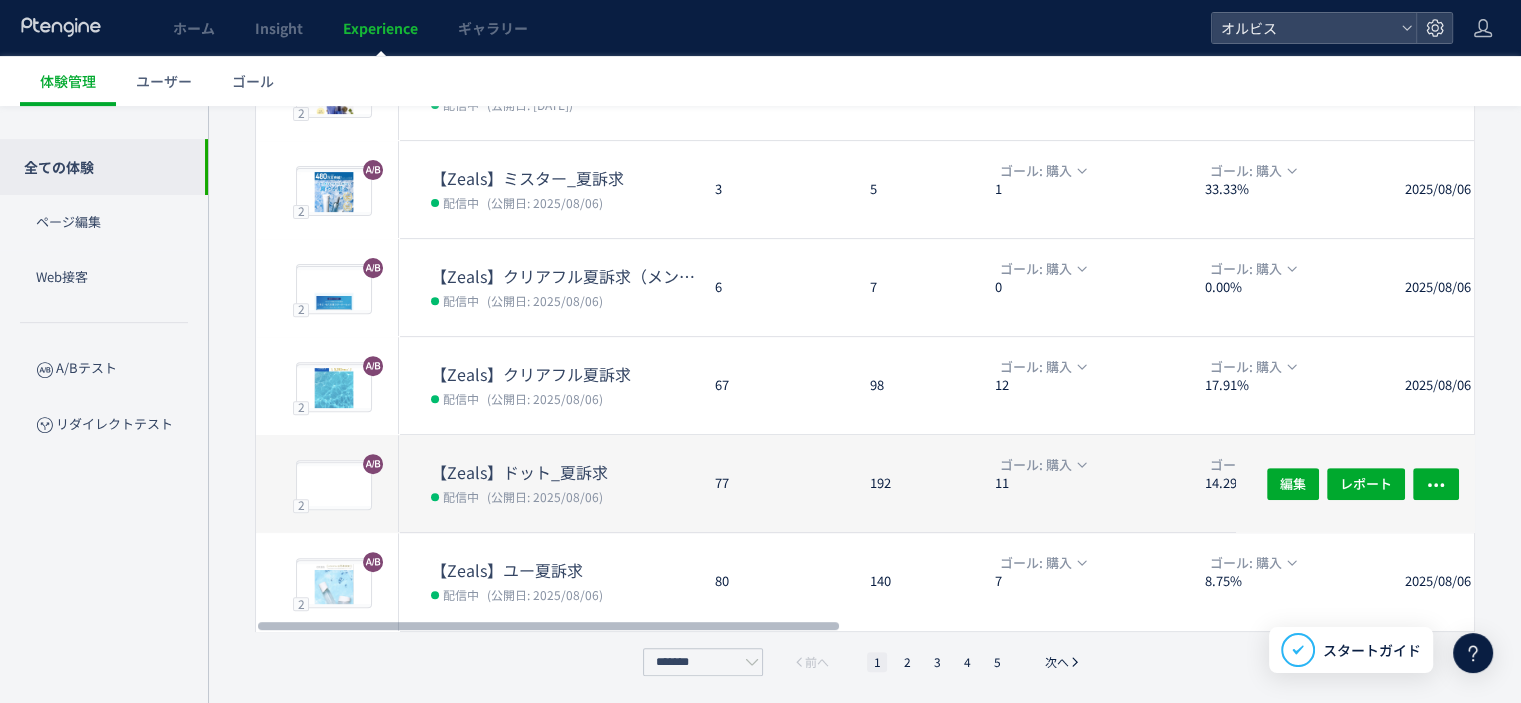 click on "【Zeals】ドット_夏訴求" at bounding box center [565, 472] 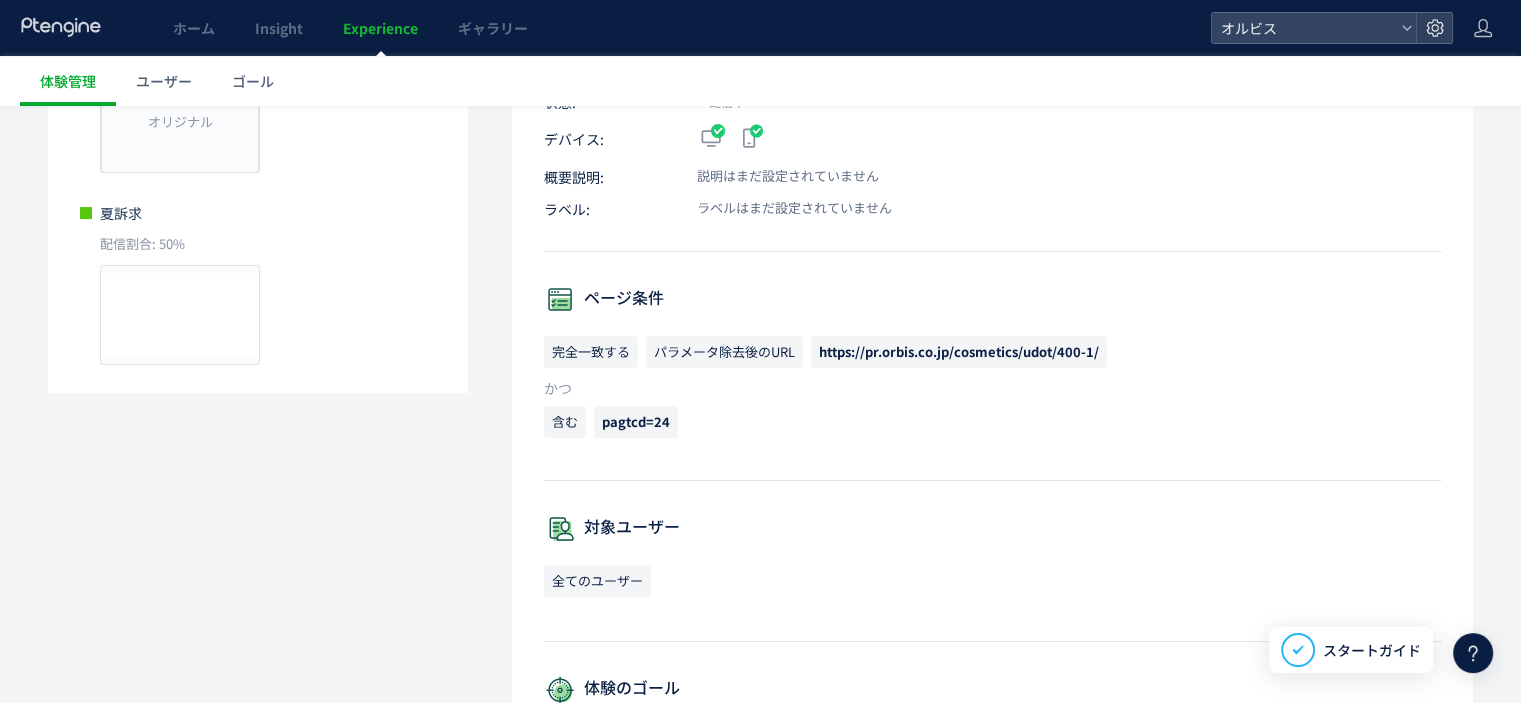 scroll, scrollTop: 0, scrollLeft: 0, axis: both 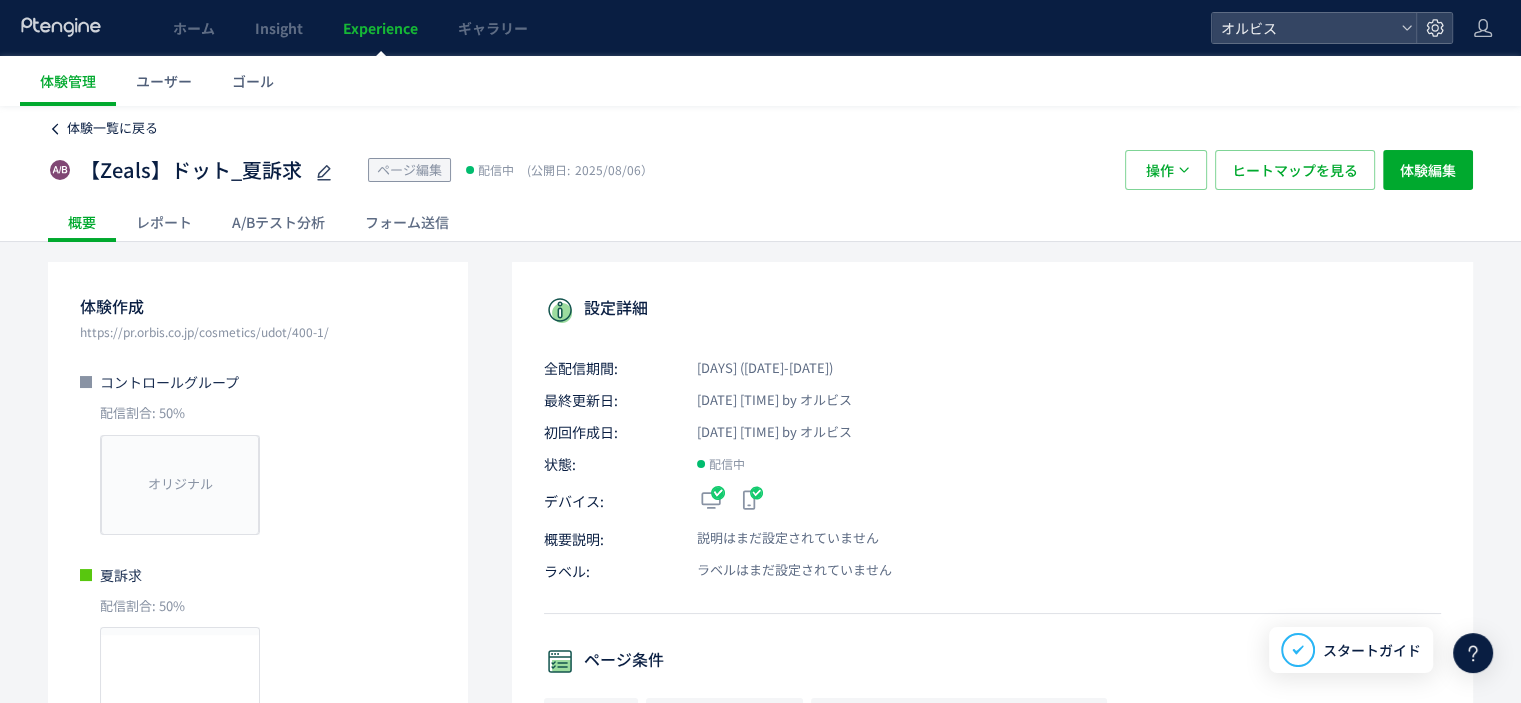 click on "体験一覧に戻る" 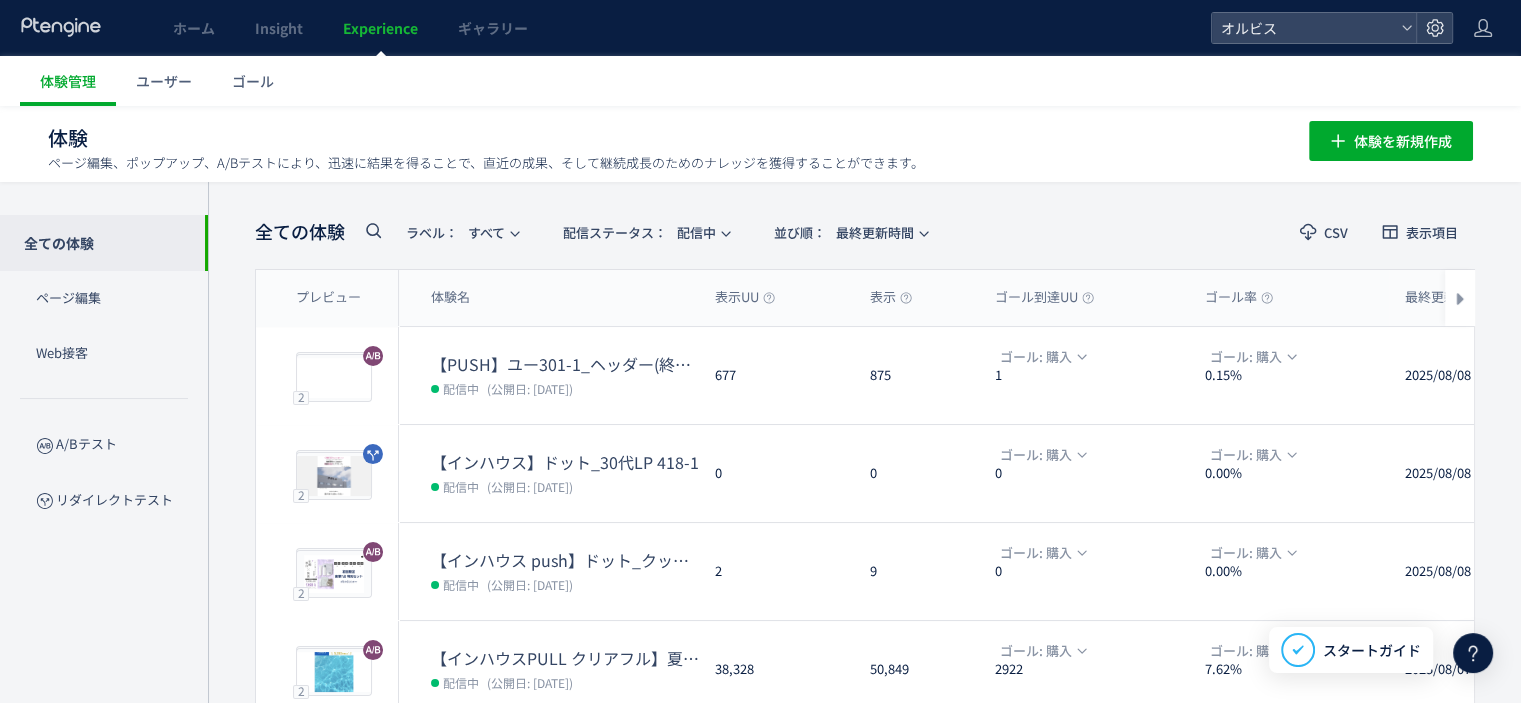 click on "【PUSH】ユー301-1_ヘッダー(終売訴求vs権威)" at bounding box center (565, 364) 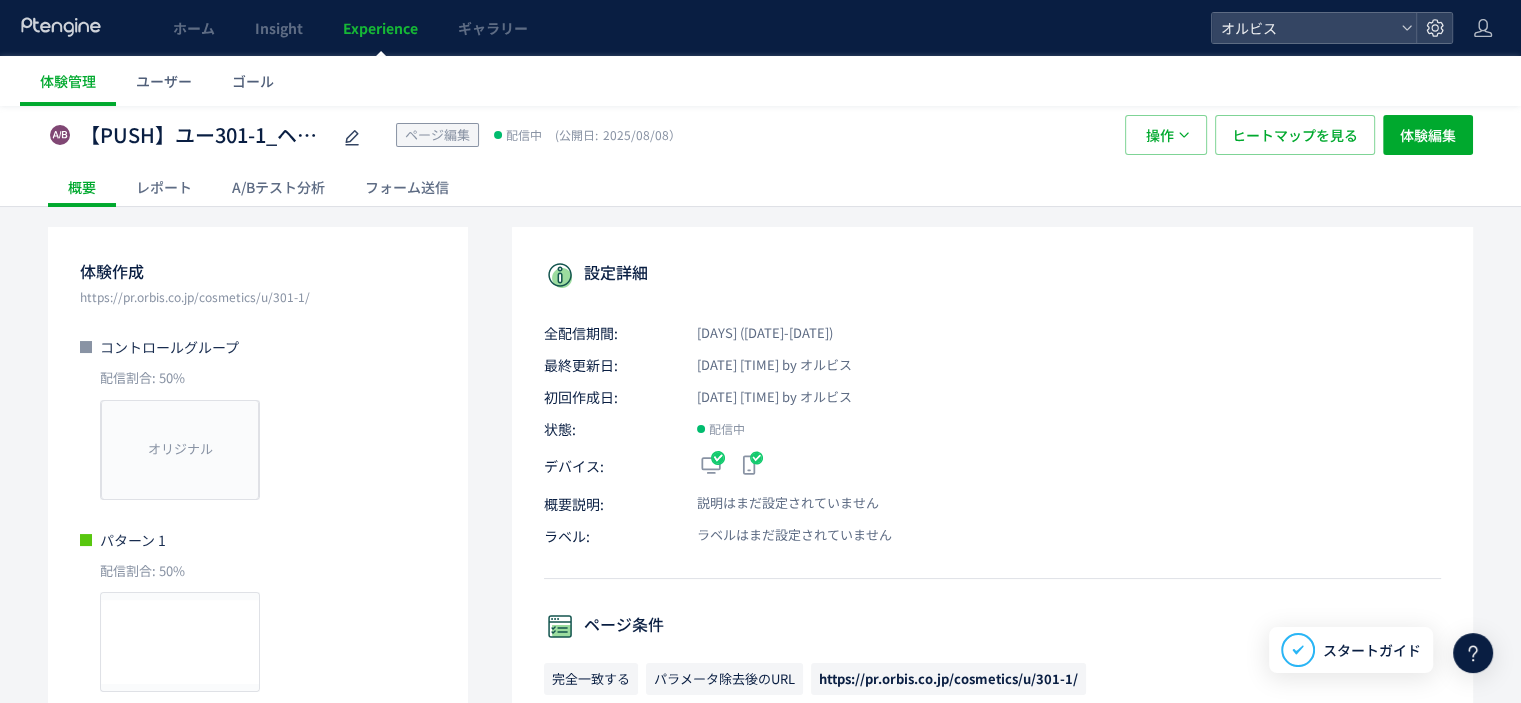 scroll, scrollTop: 0, scrollLeft: 0, axis: both 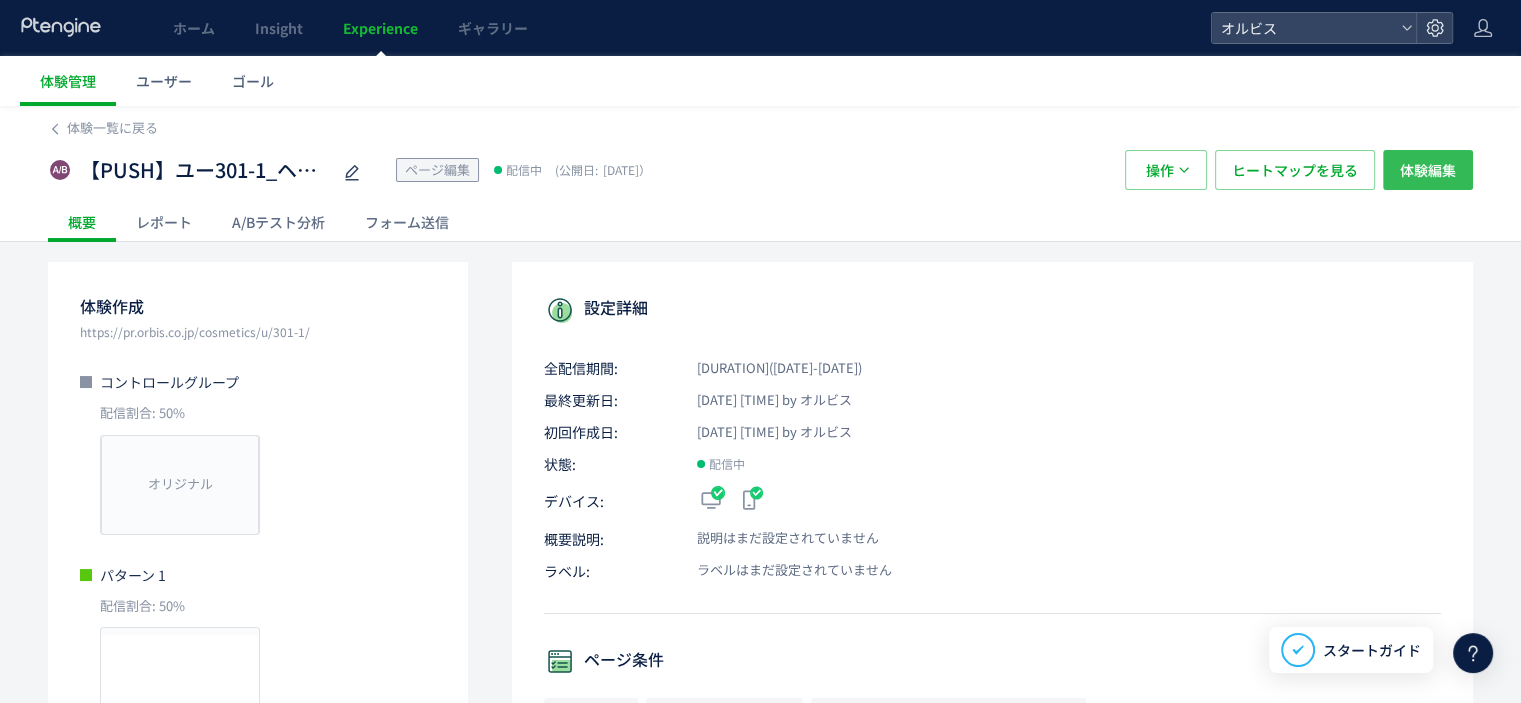 click on "体験編集" at bounding box center [1428, 170] 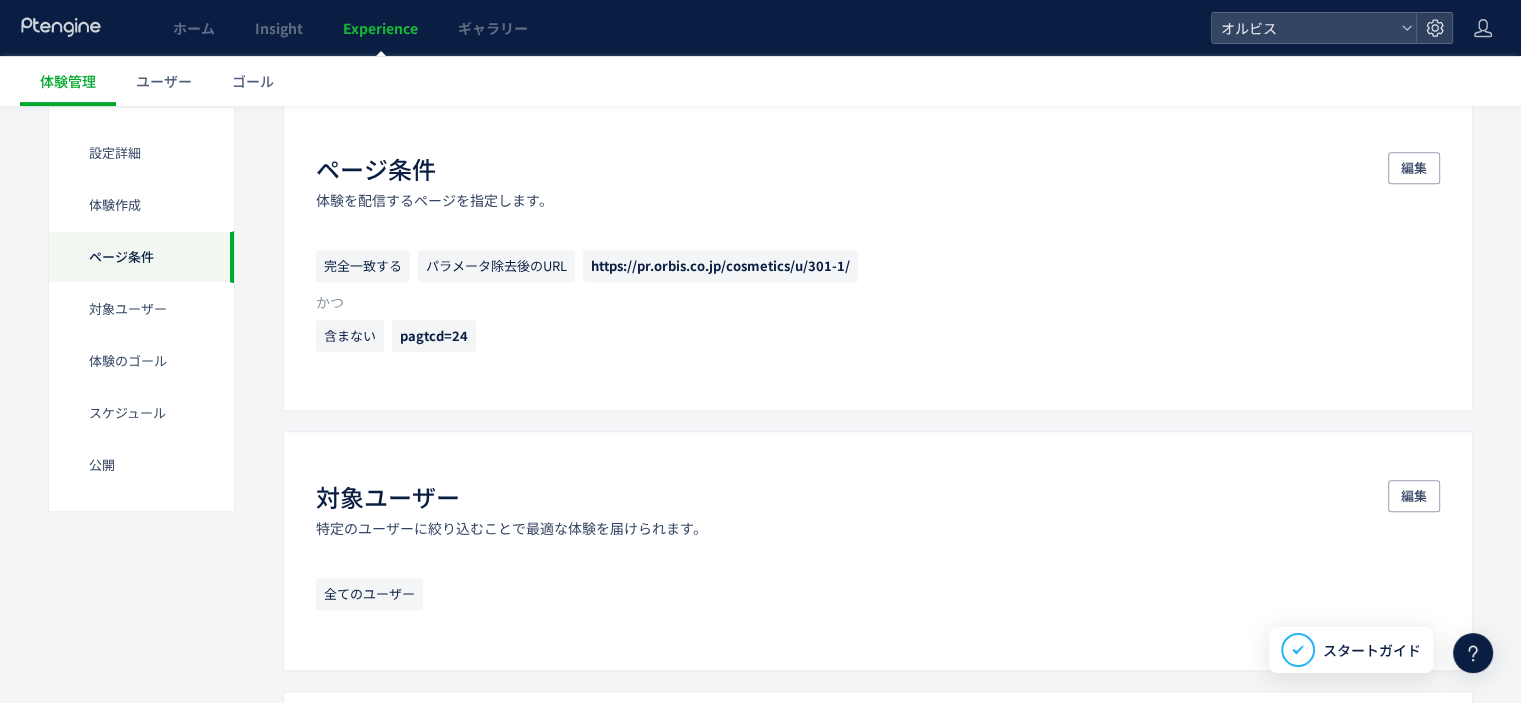 scroll, scrollTop: 775, scrollLeft: 0, axis: vertical 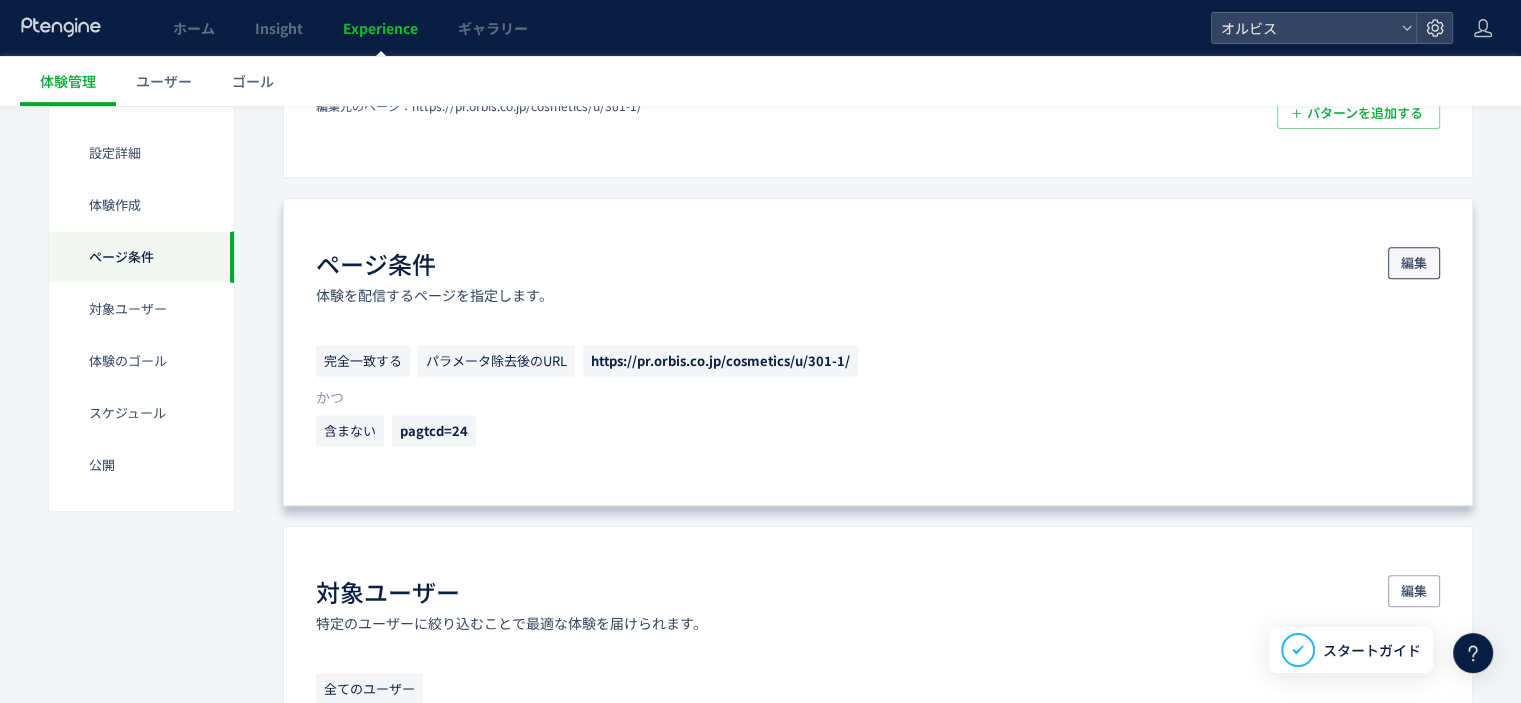 click on "編集" at bounding box center [1414, 263] 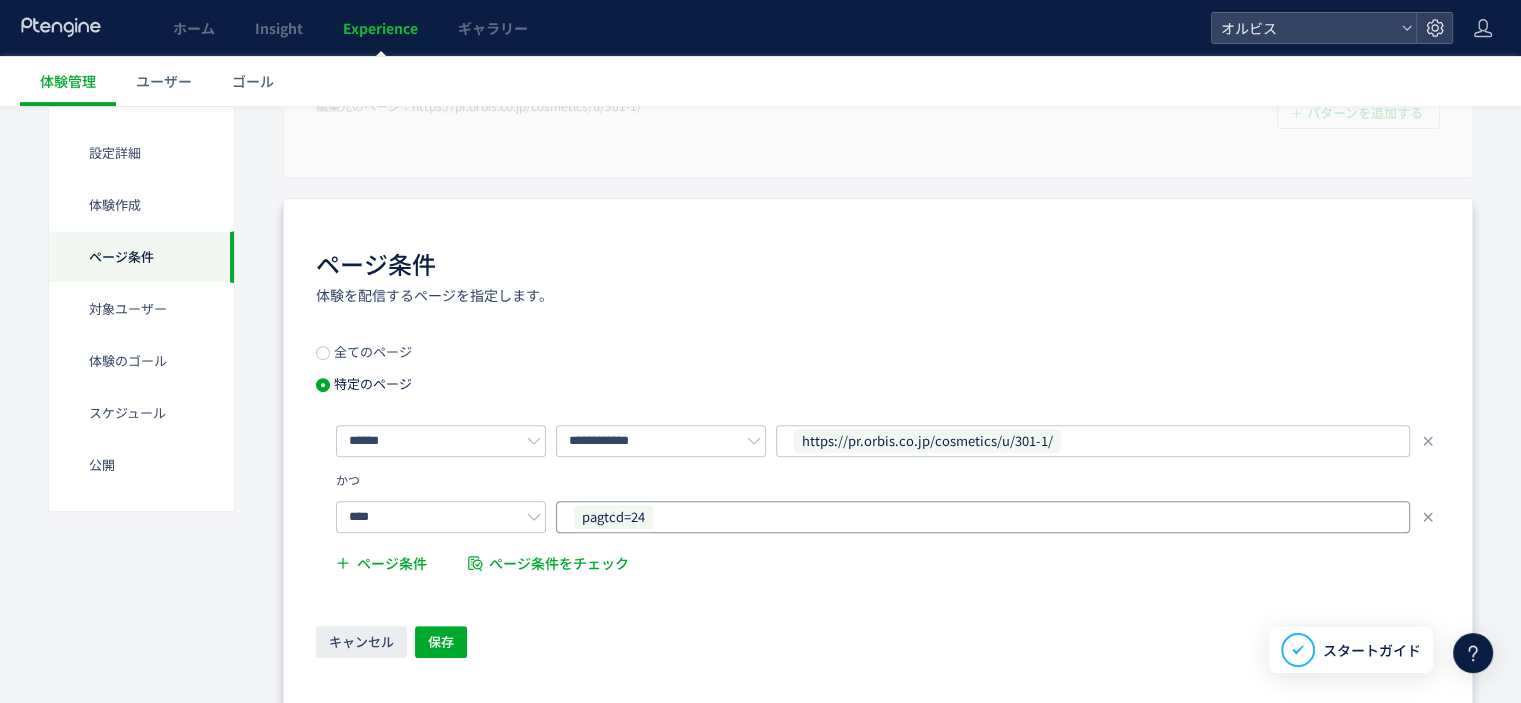 click on "pagtcd=24" at bounding box center (975, 517) 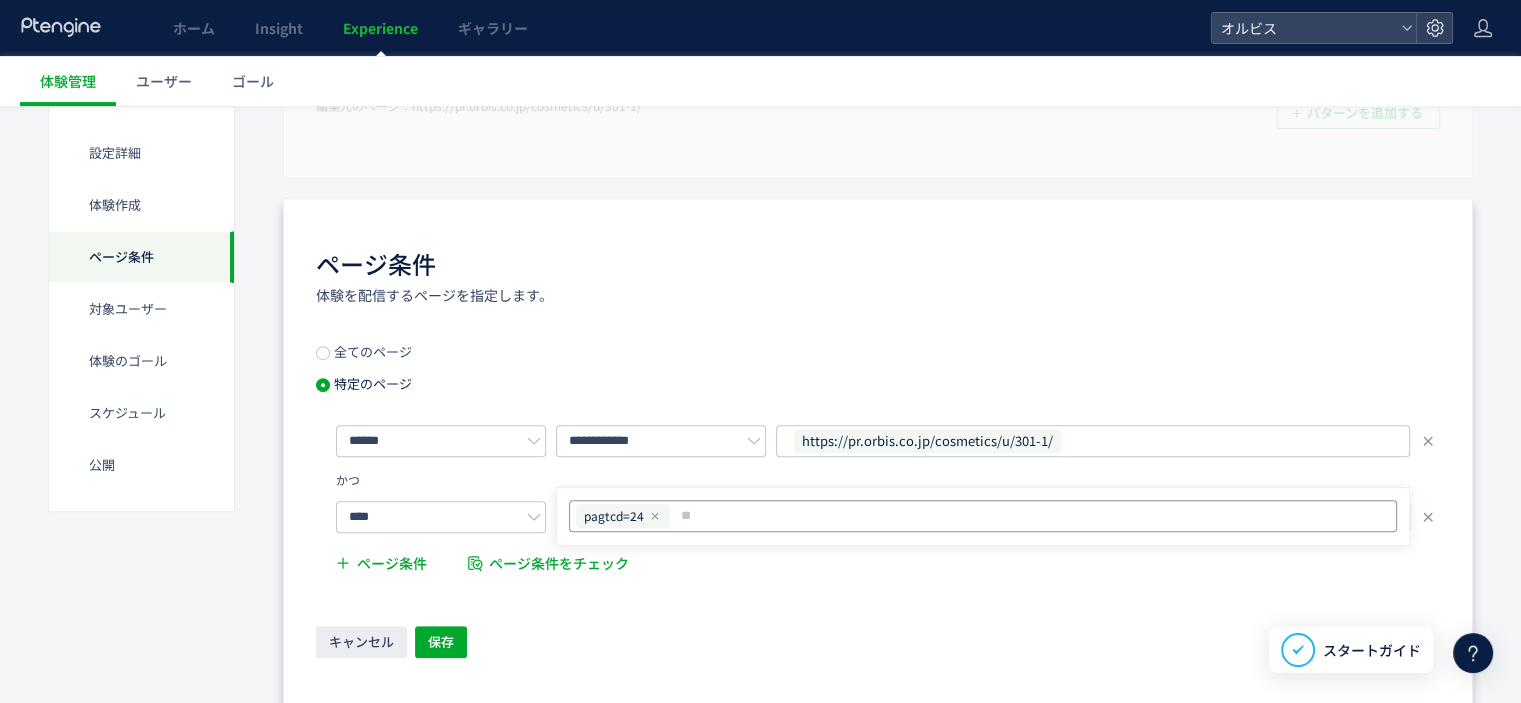 click 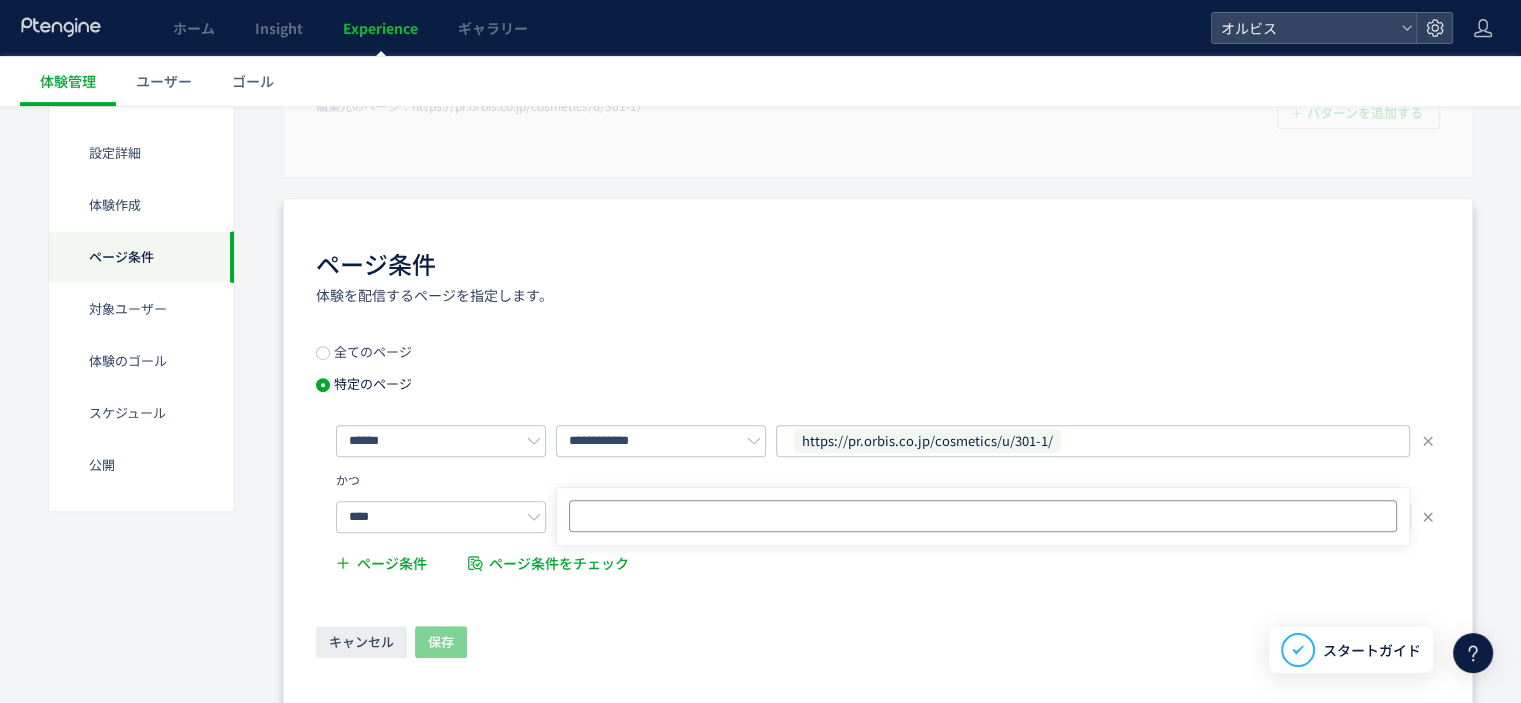 click 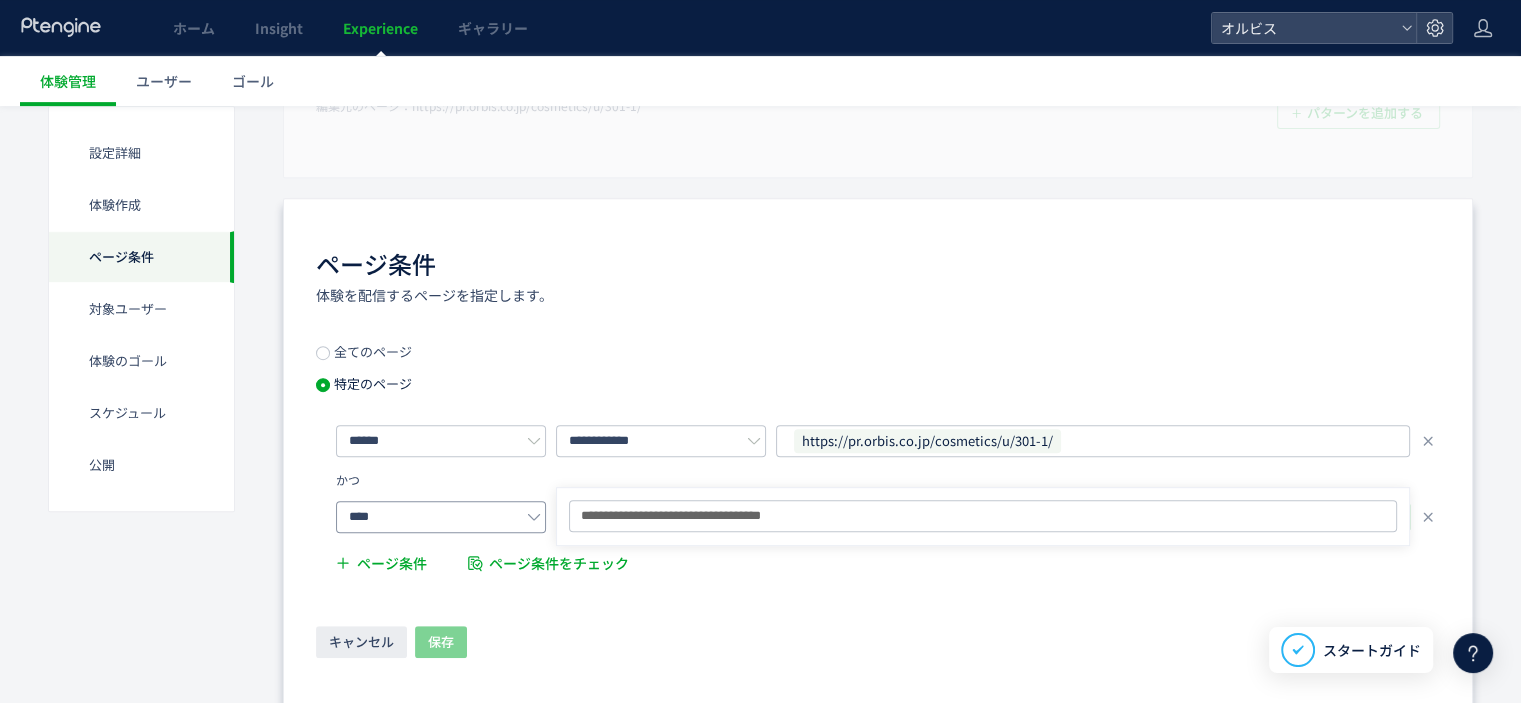 type on "**********" 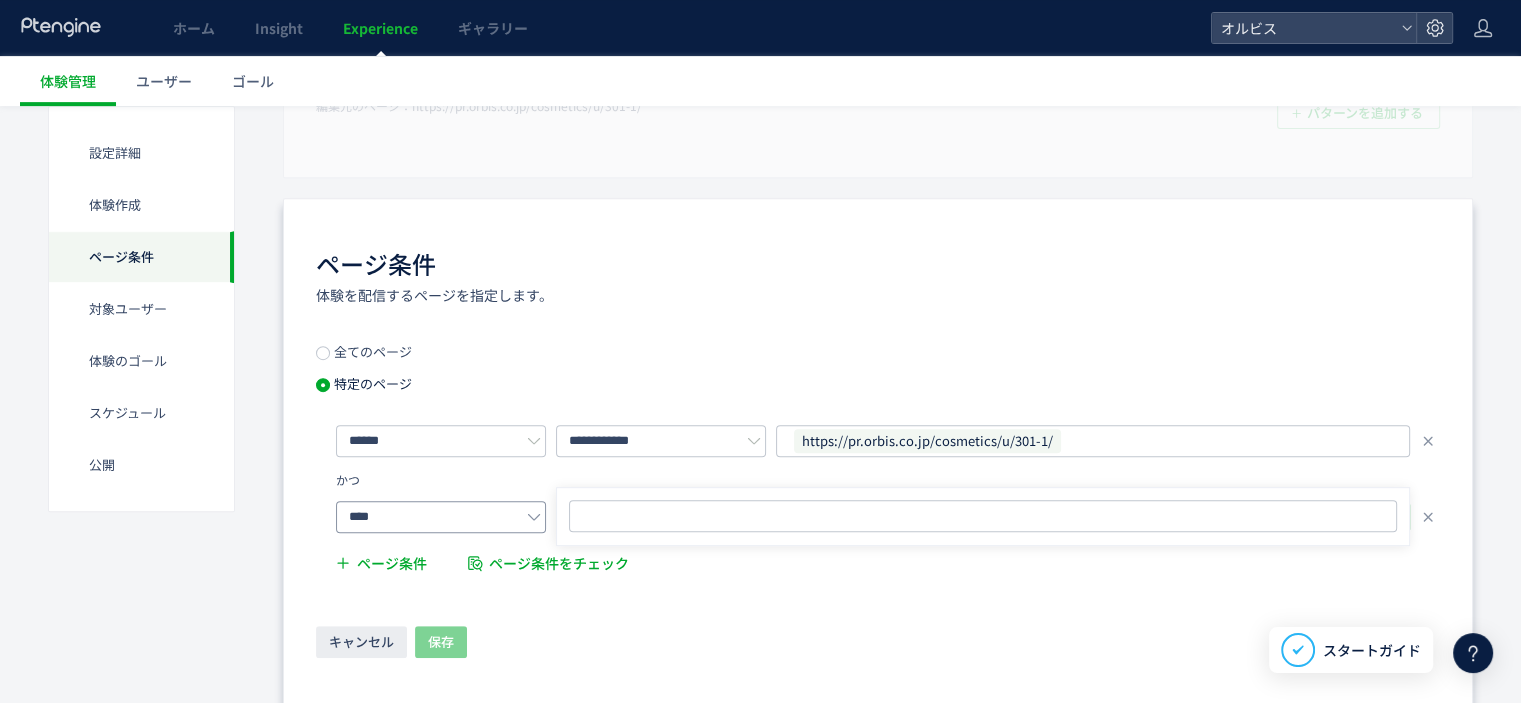 click on "****" 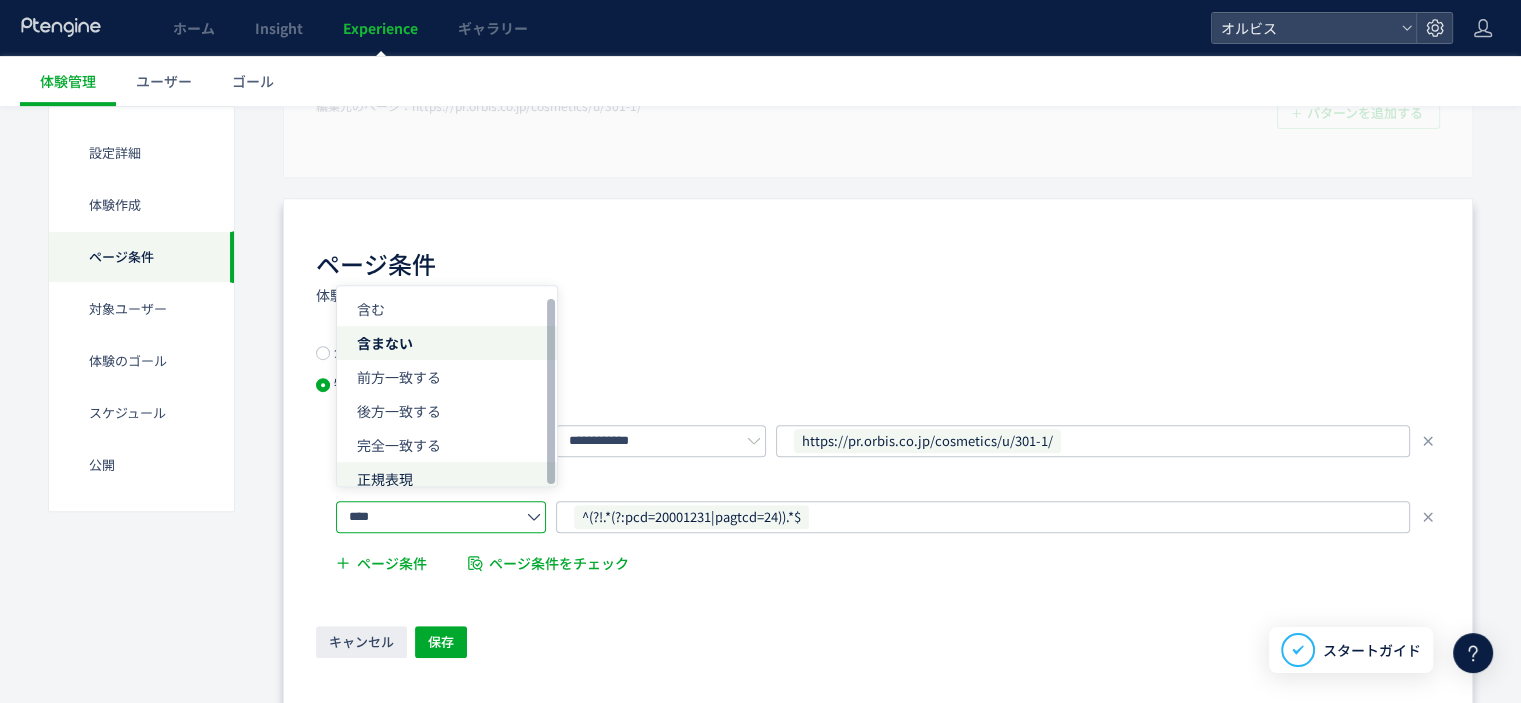scroll, scrollTop: 16, scrollLeft: 0, axis: vertical 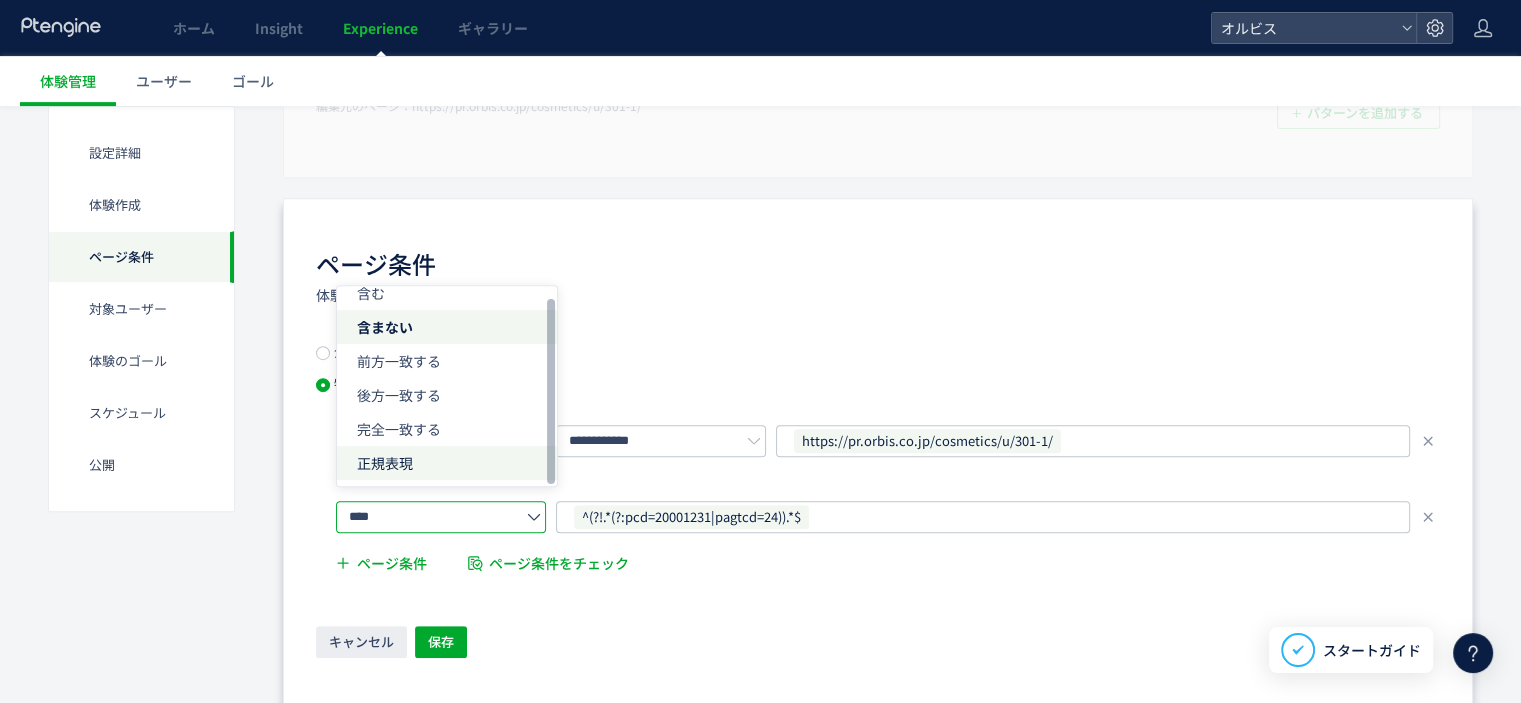 click on "正規表現" 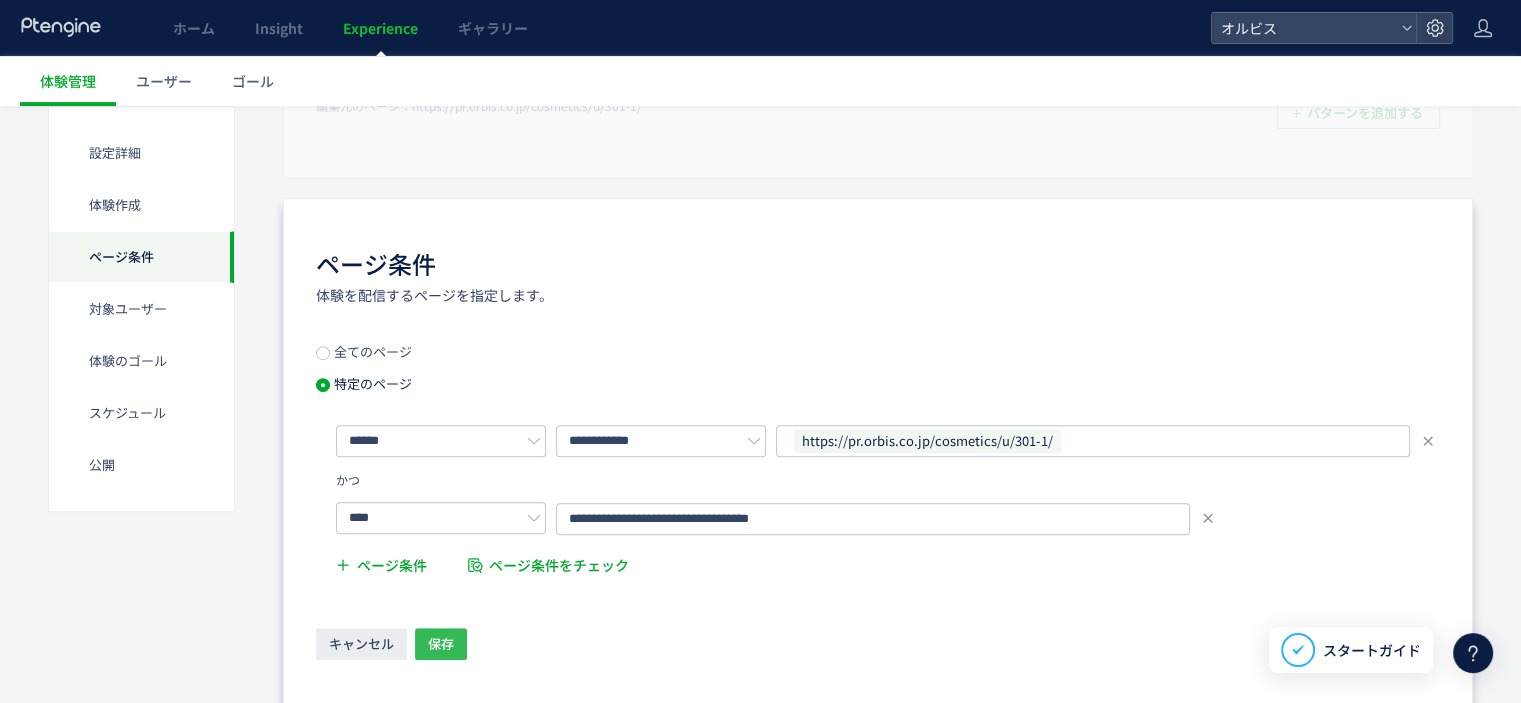 click on "保存" at bounding box center [441, 644] 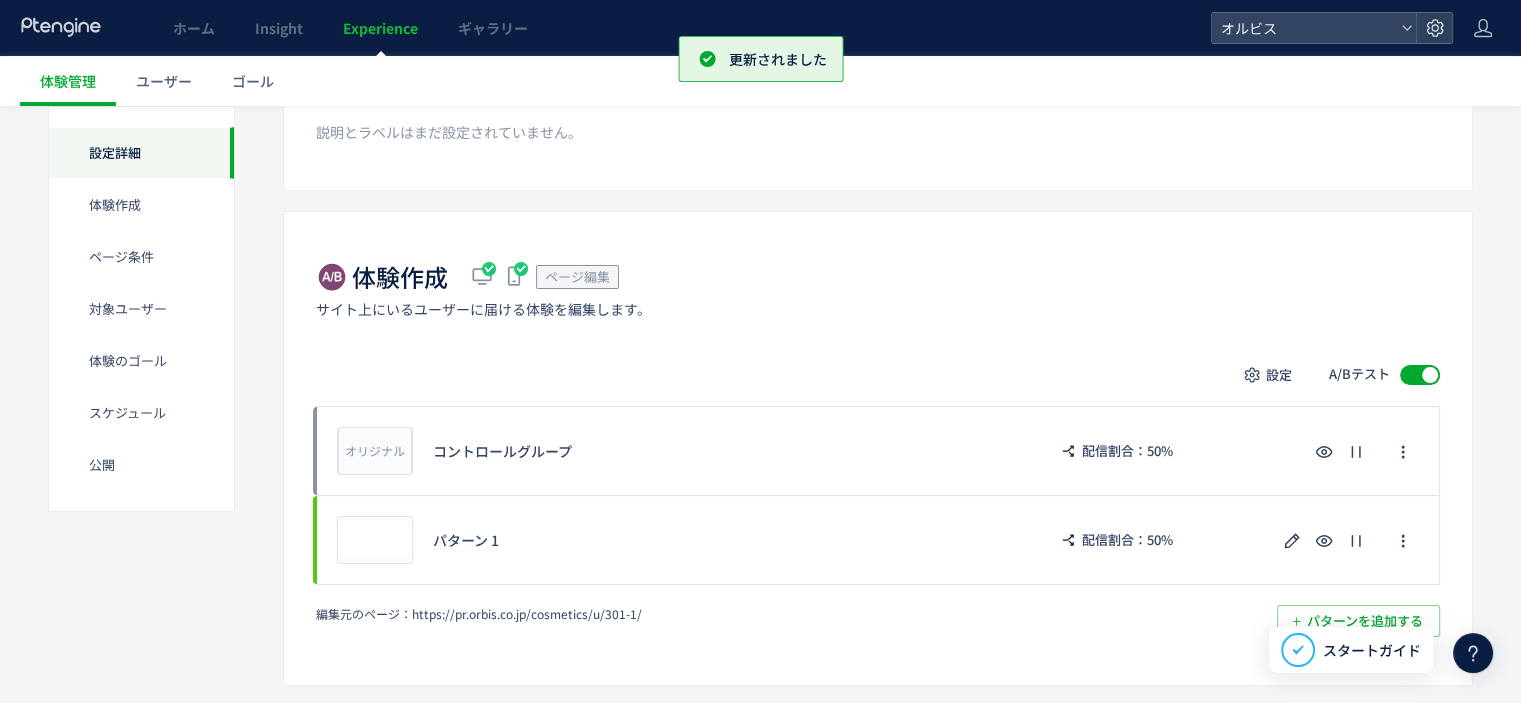 scroll, scrollTop: 0, scrollLeft: 0, axis: both 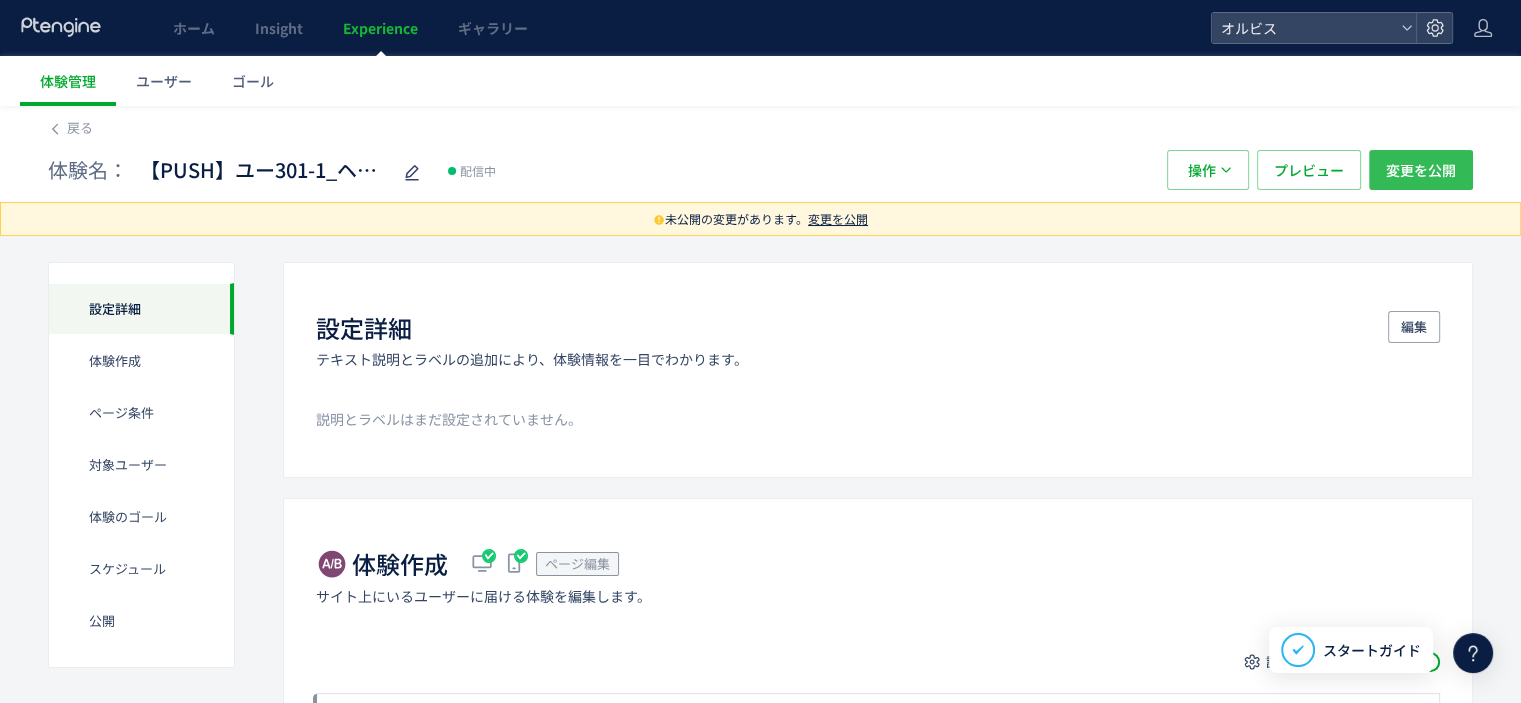 click on "変更を公開" at bounding box center [1421, 170] 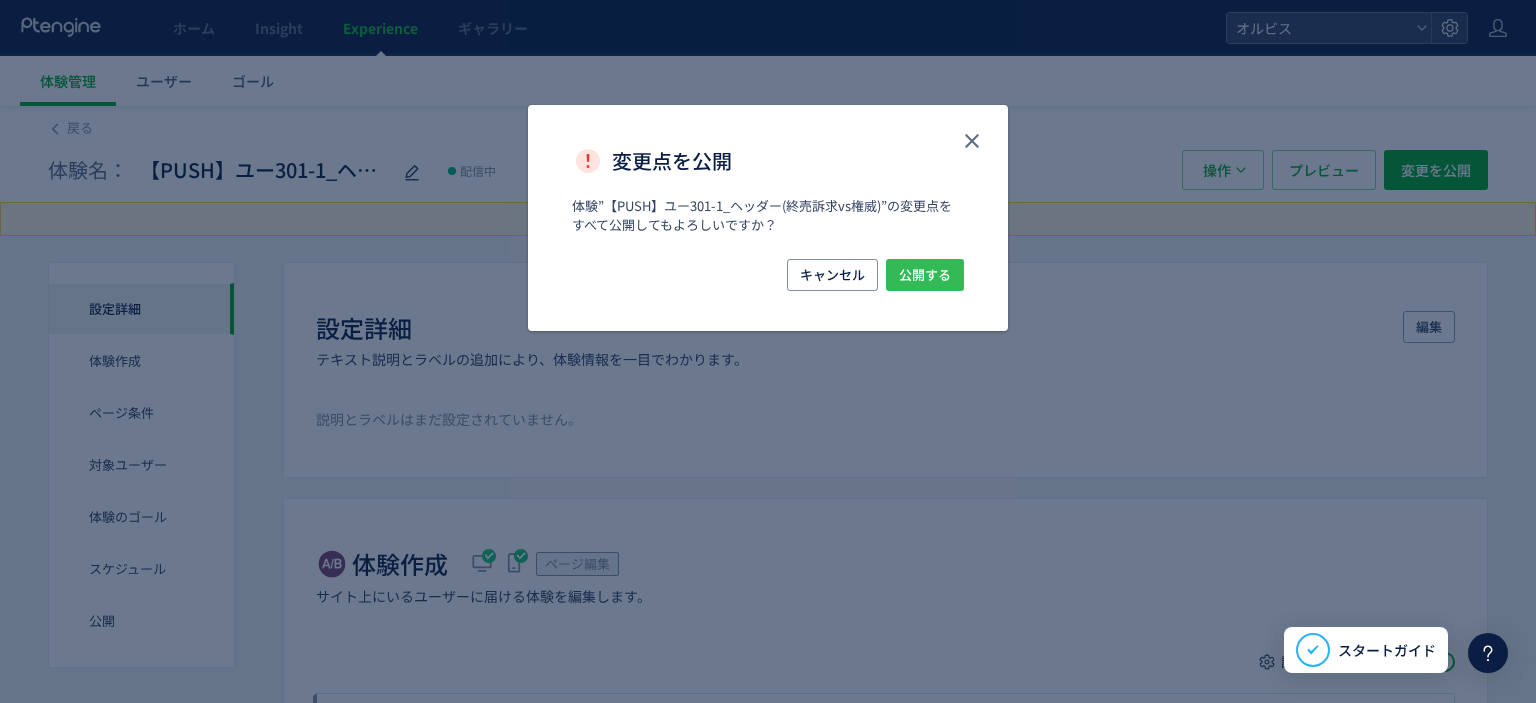 click on "公開する" at bounding box center (925, 275) 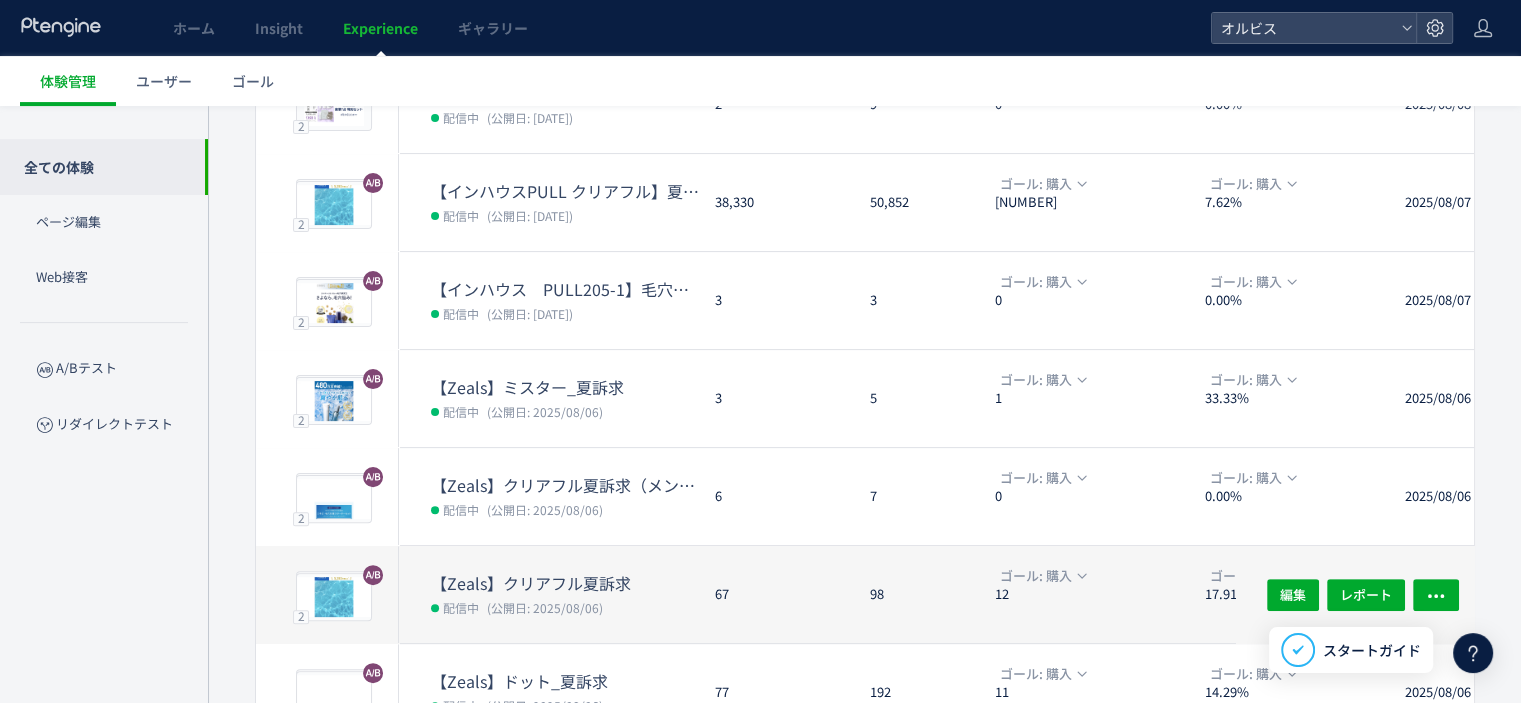 scroll, scrollTop: 676, scrollLeft: 0, axis: vertical 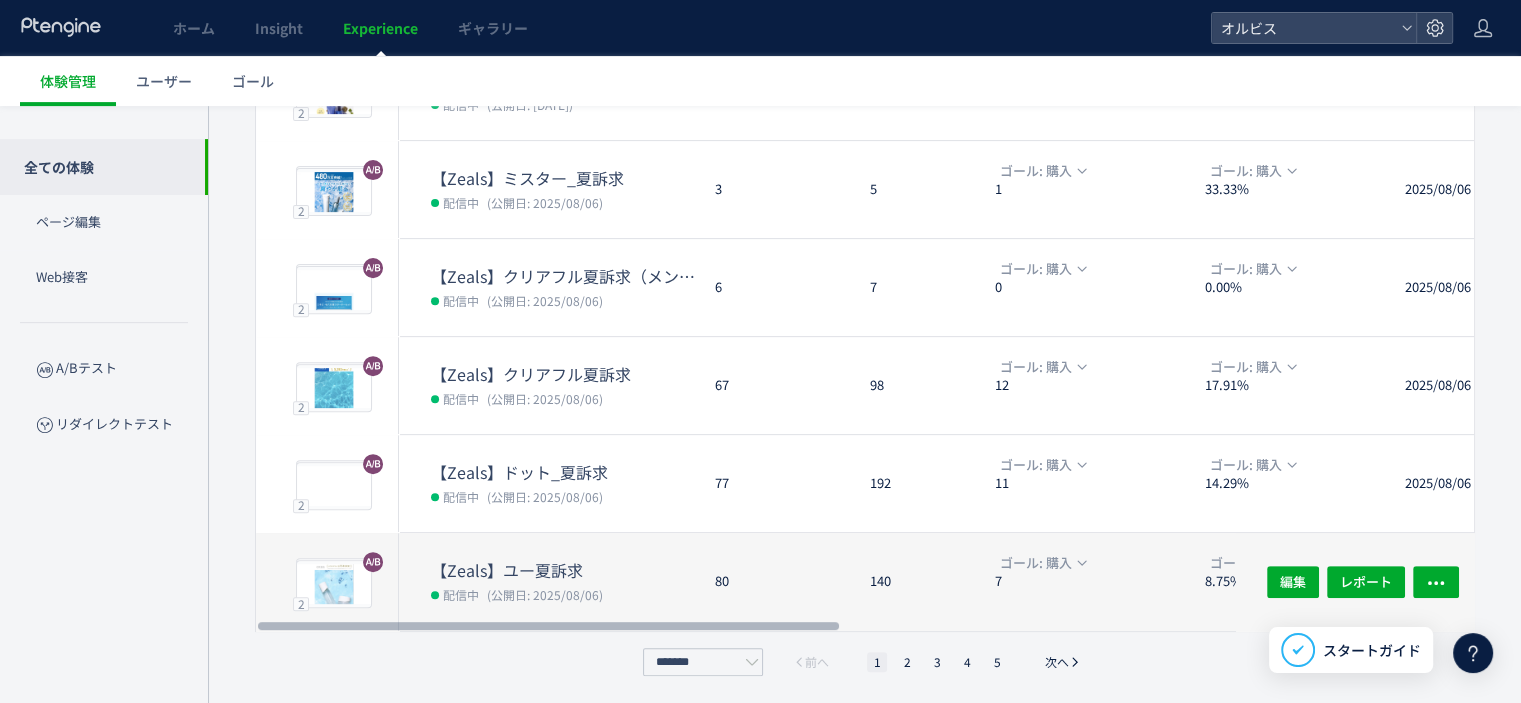 click on "【Zeals】ユー夏訴求 配信中 (公開日: [DATE])" 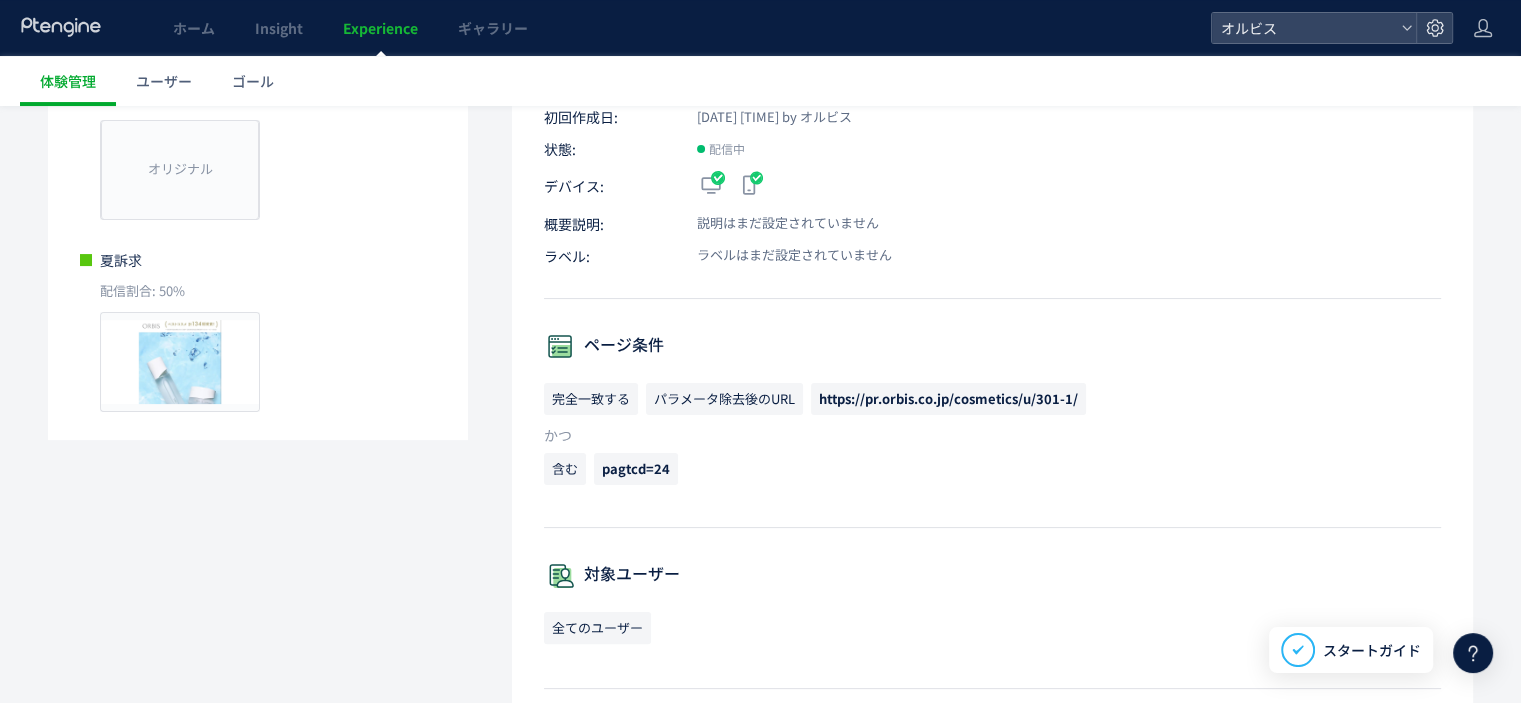 scroll, scrollTop: 374, scrollLeft: 0, axis: vertical 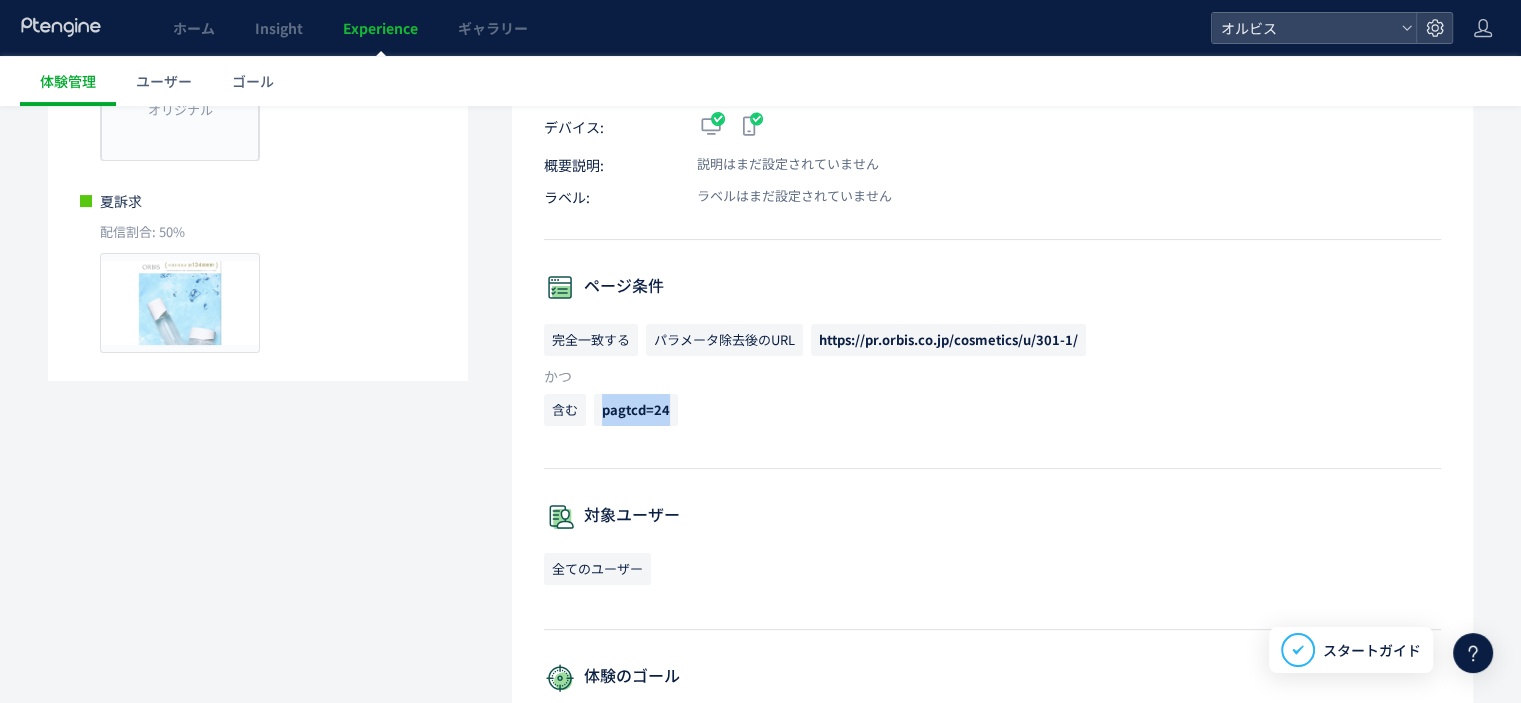 drag, startPoint x: 675, startPoint y: 409, endPoint x: 595, endPoint y: 409, distance: 80 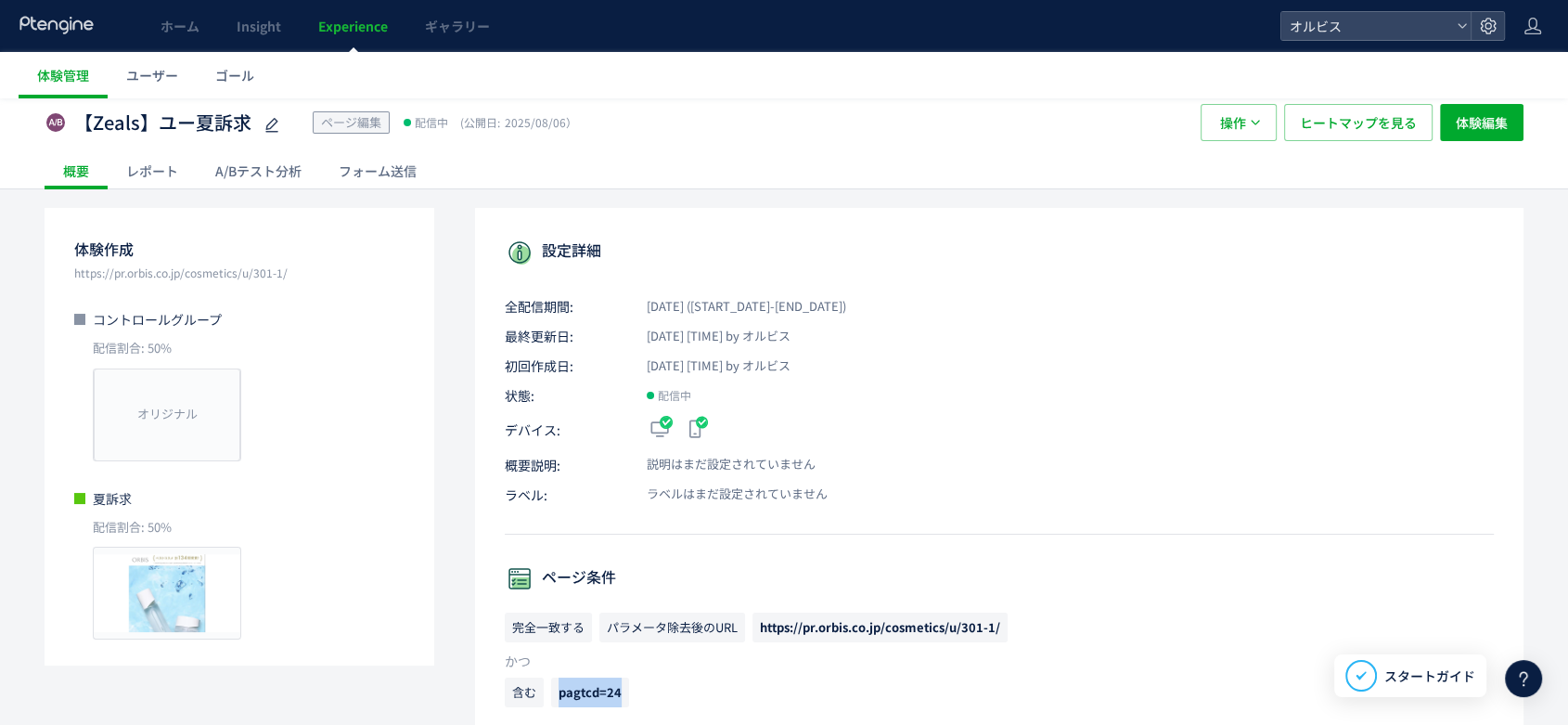 scroll, scrollTop: 0, scrollLeft: 0, axis: both 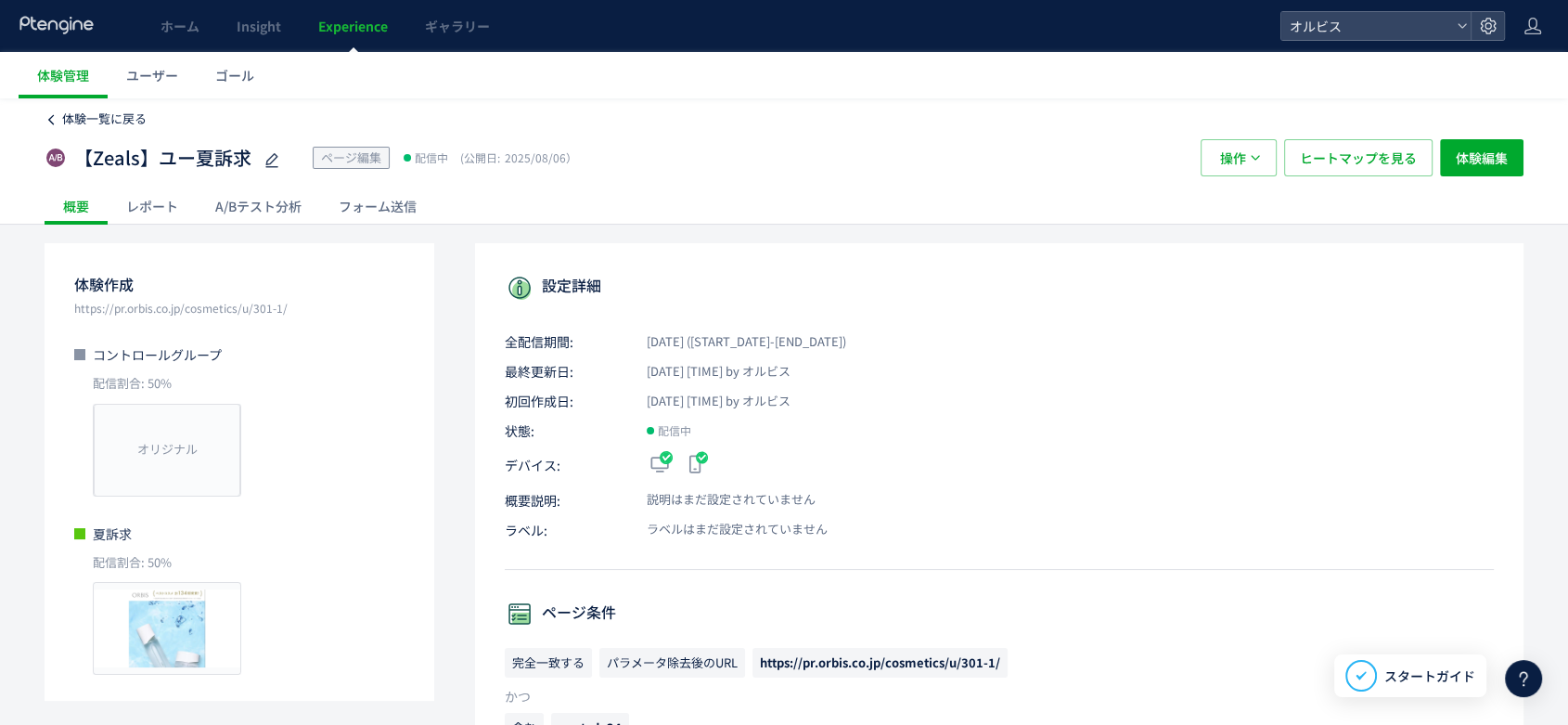 click on "体験一覧に戻る" 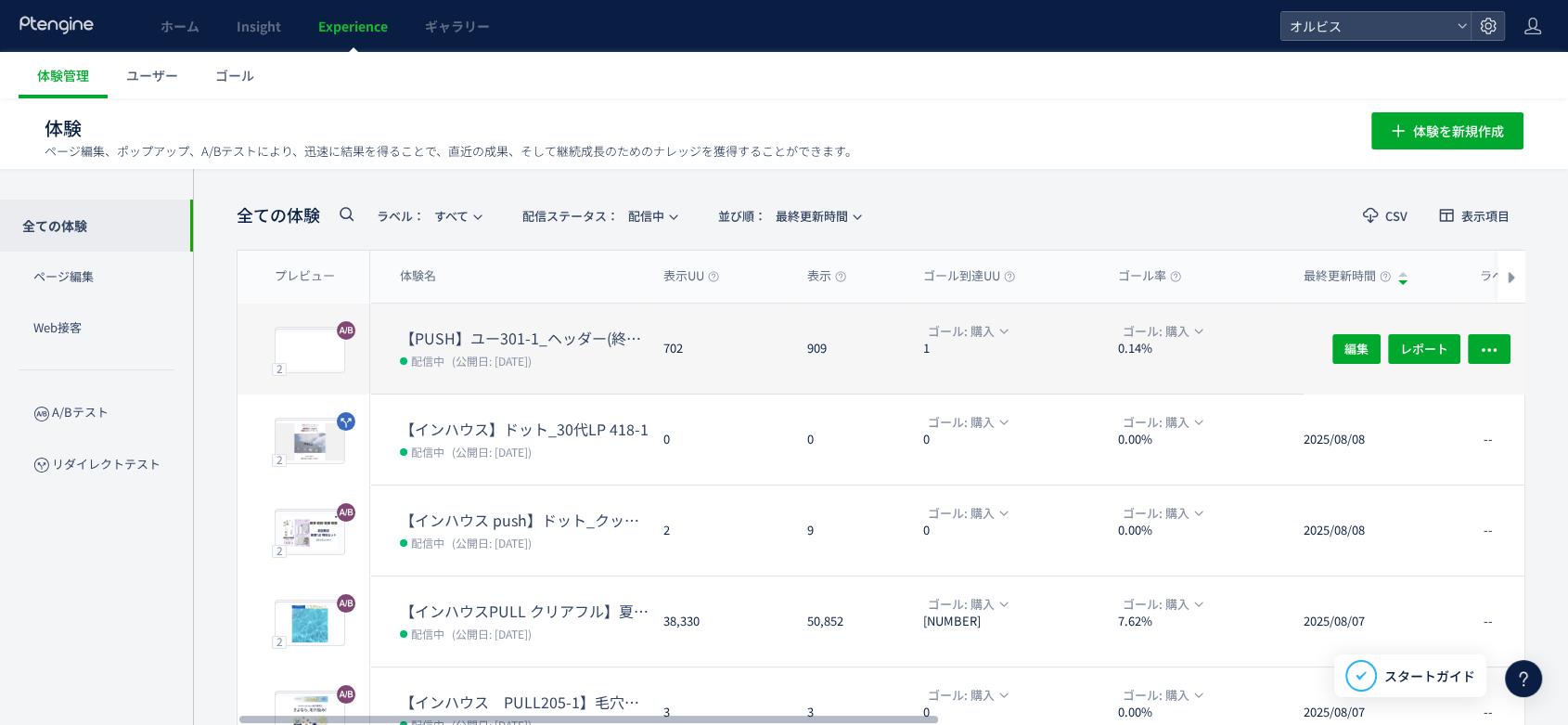 click on "(公開日: [DATE])" at bounding box center (492, 360) 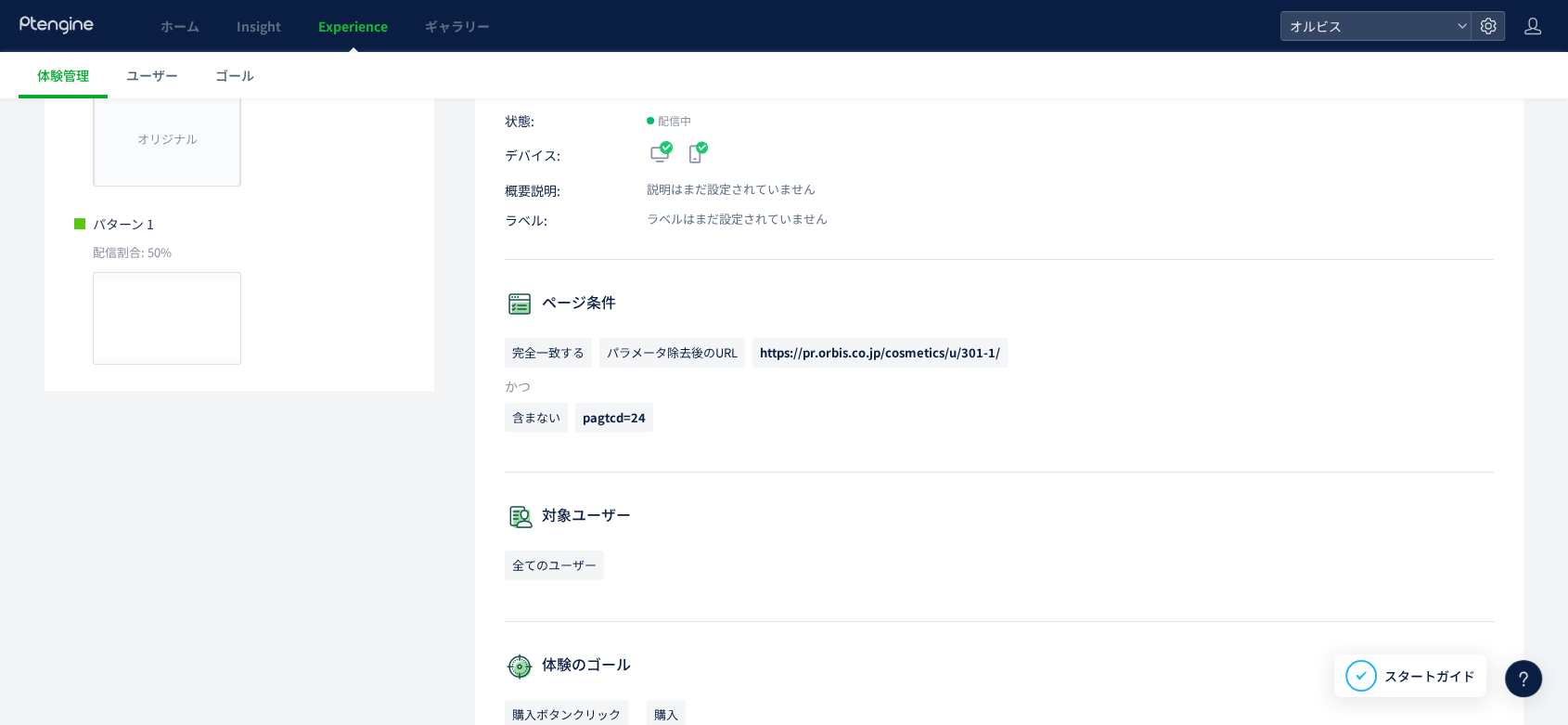 scroll, scrollTop: 309, scrollLeft: 0, axis: vertical 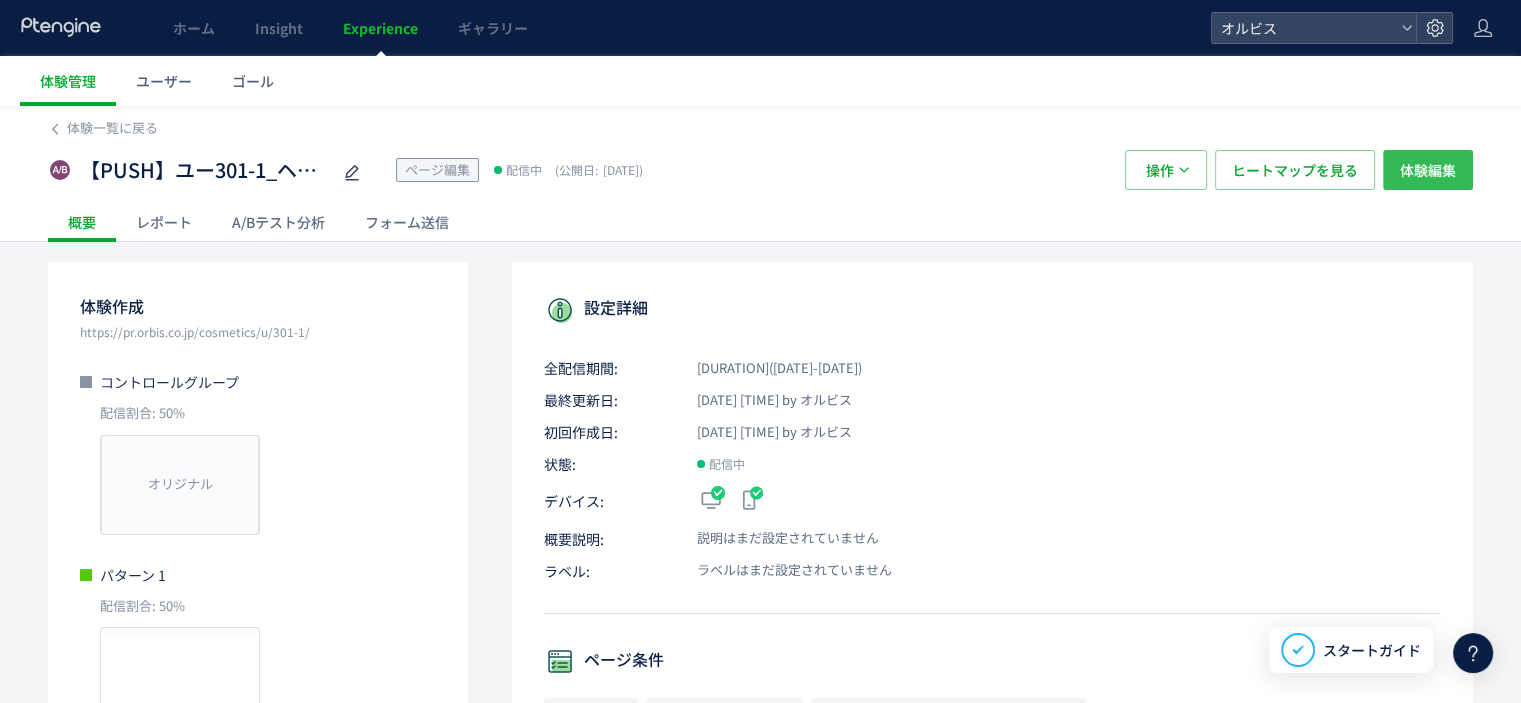 click on "体験編集" at bounding box center (1428, 170) 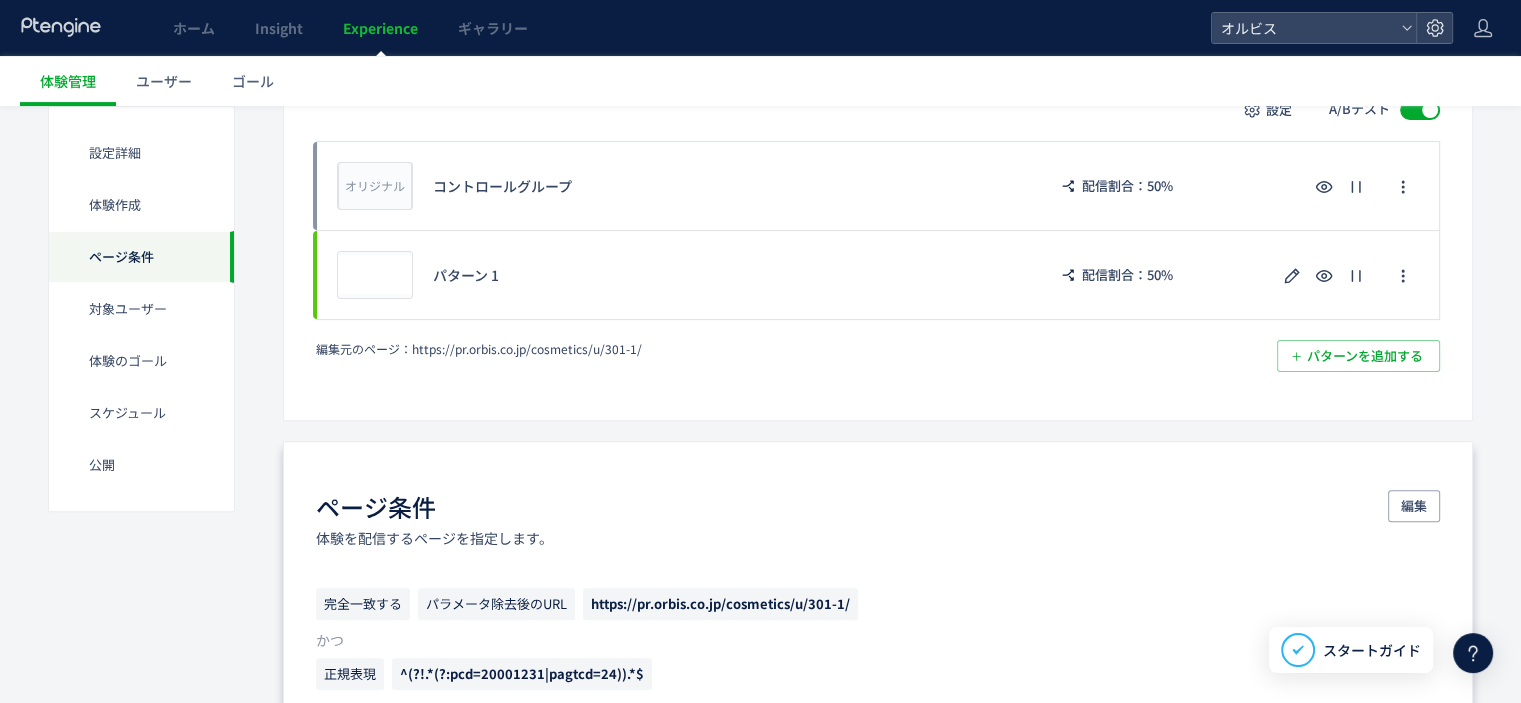 scroll, scrollTop: 852, scrollLeft: 0, axis: vertical 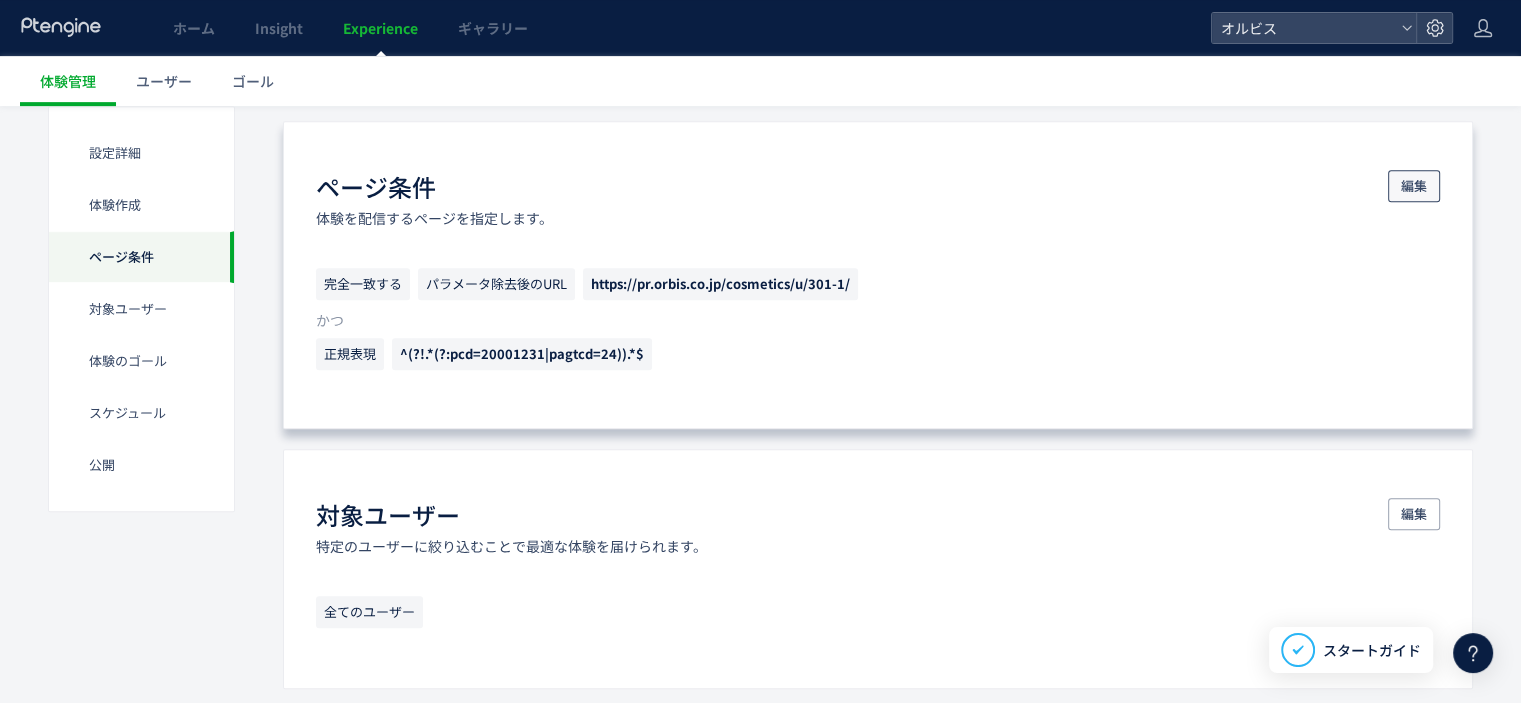 click on "編集" at bounding box center (1414, 186) 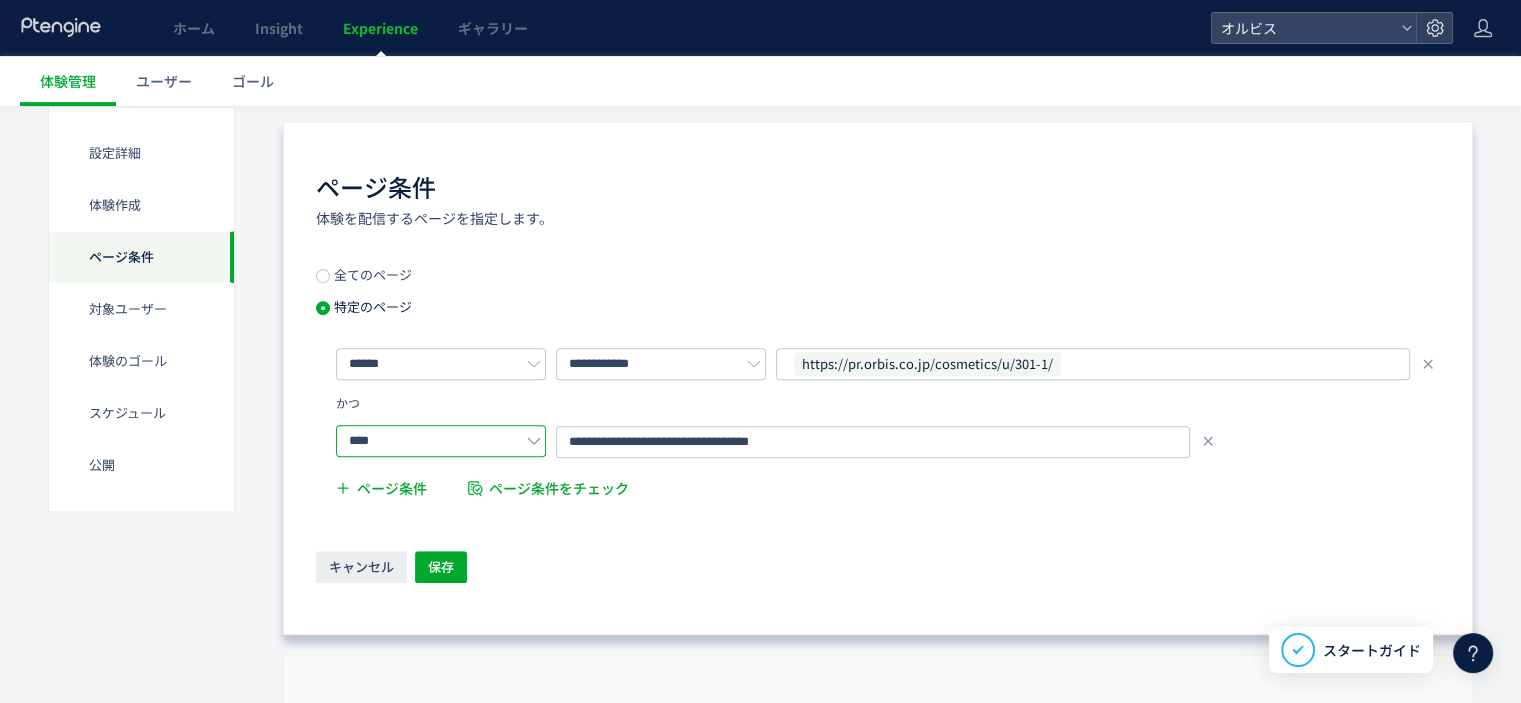 click on "****" 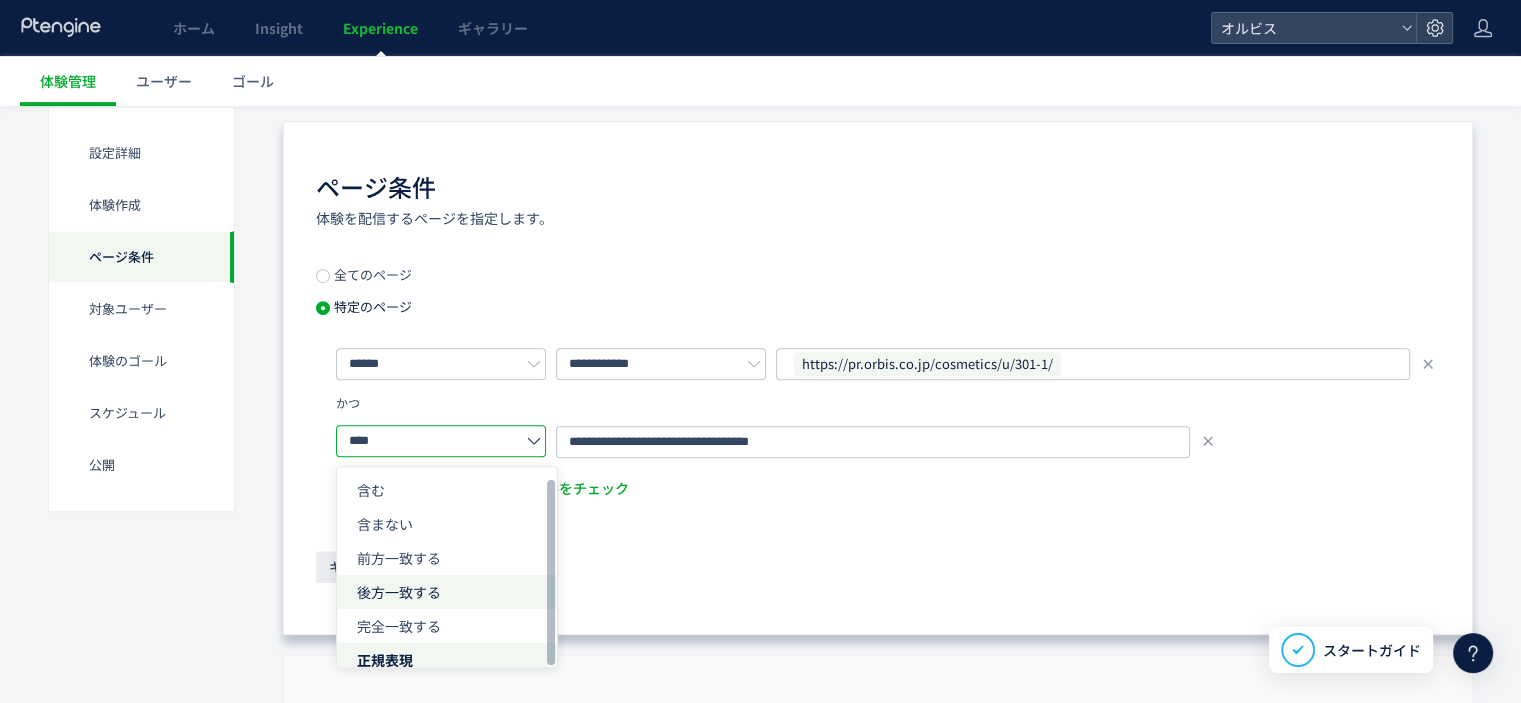 scroll, scrollTop: 16, scrollLeft: 0, axis: vertical 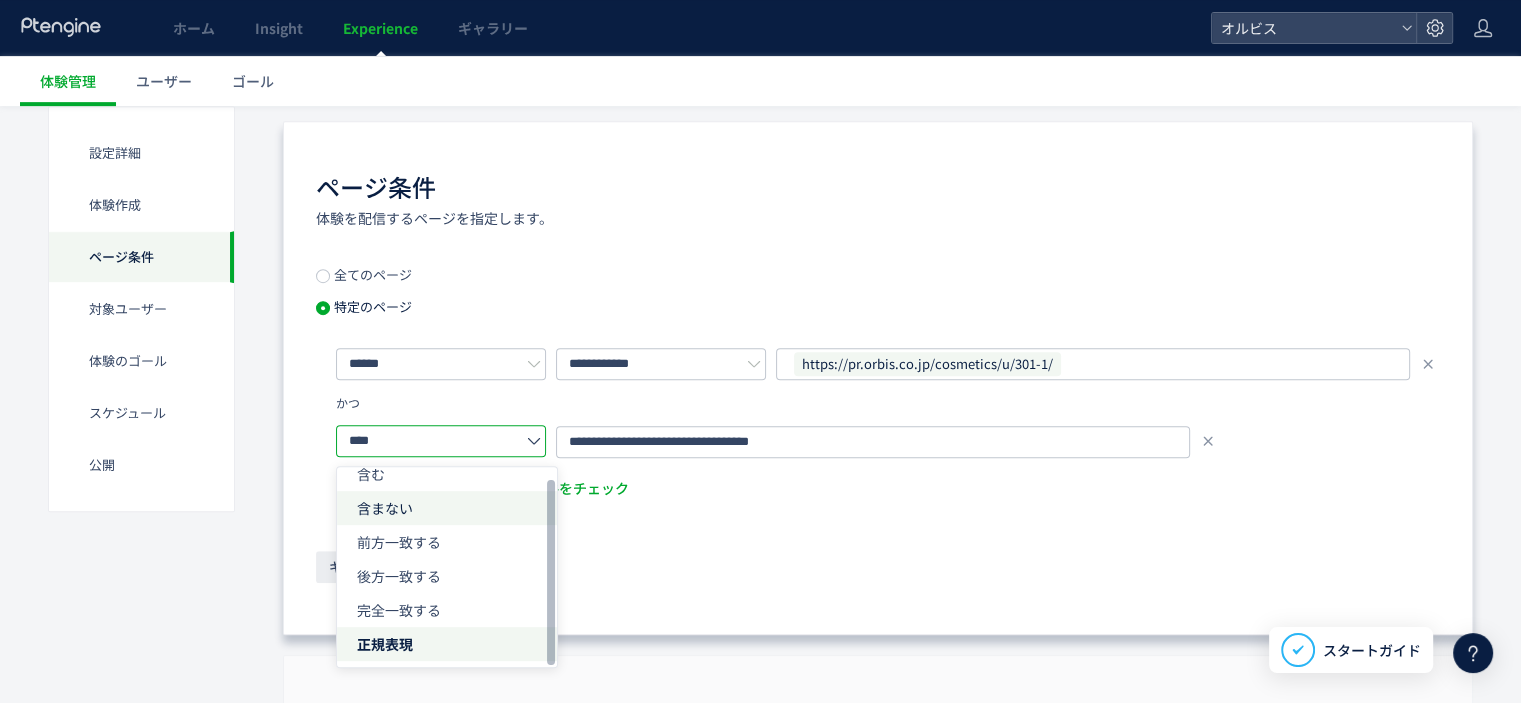 click on "含まない" 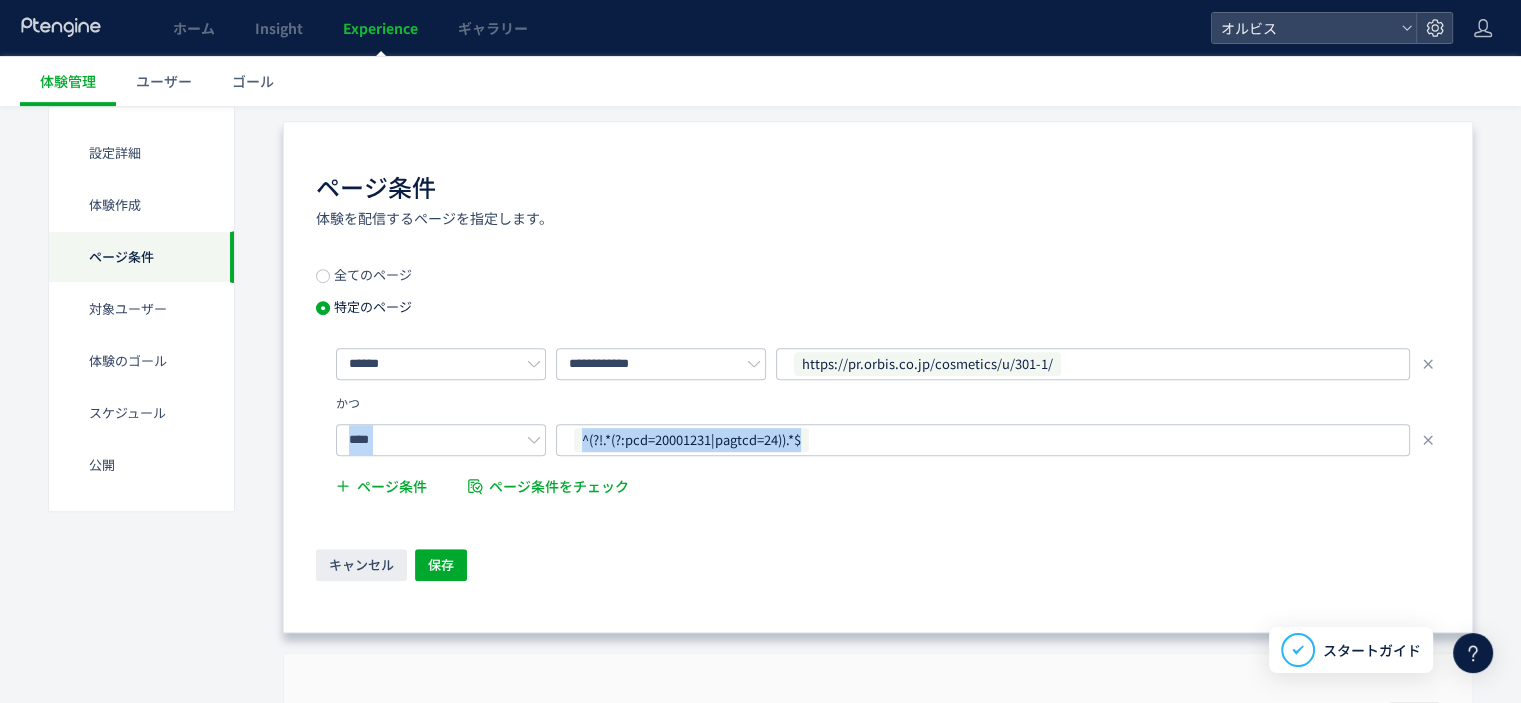 drag, startPoint x: 831, startPoint y: 441, endPoint x: 570, endPoint y: 418, distance: 262.01144 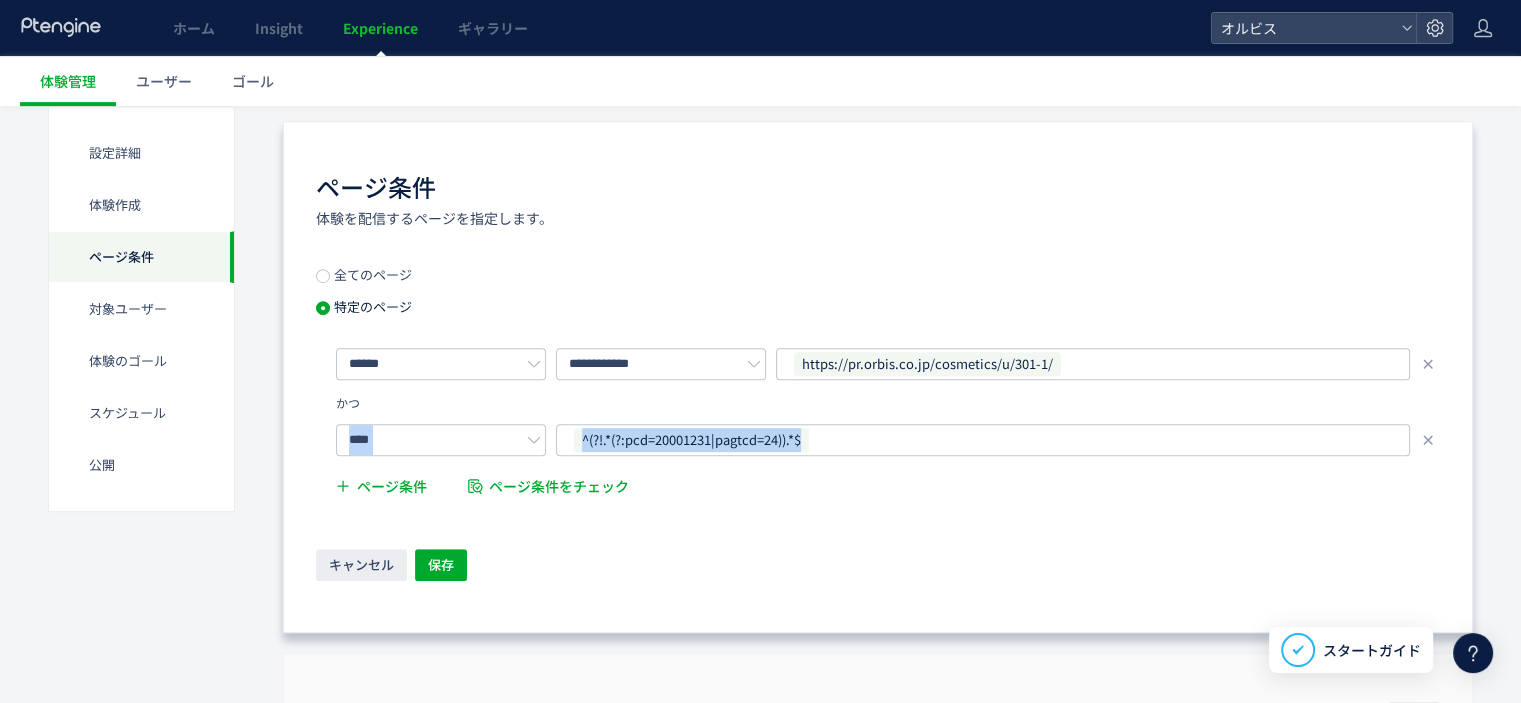 click on "**********" at bounding box center (878, 428) 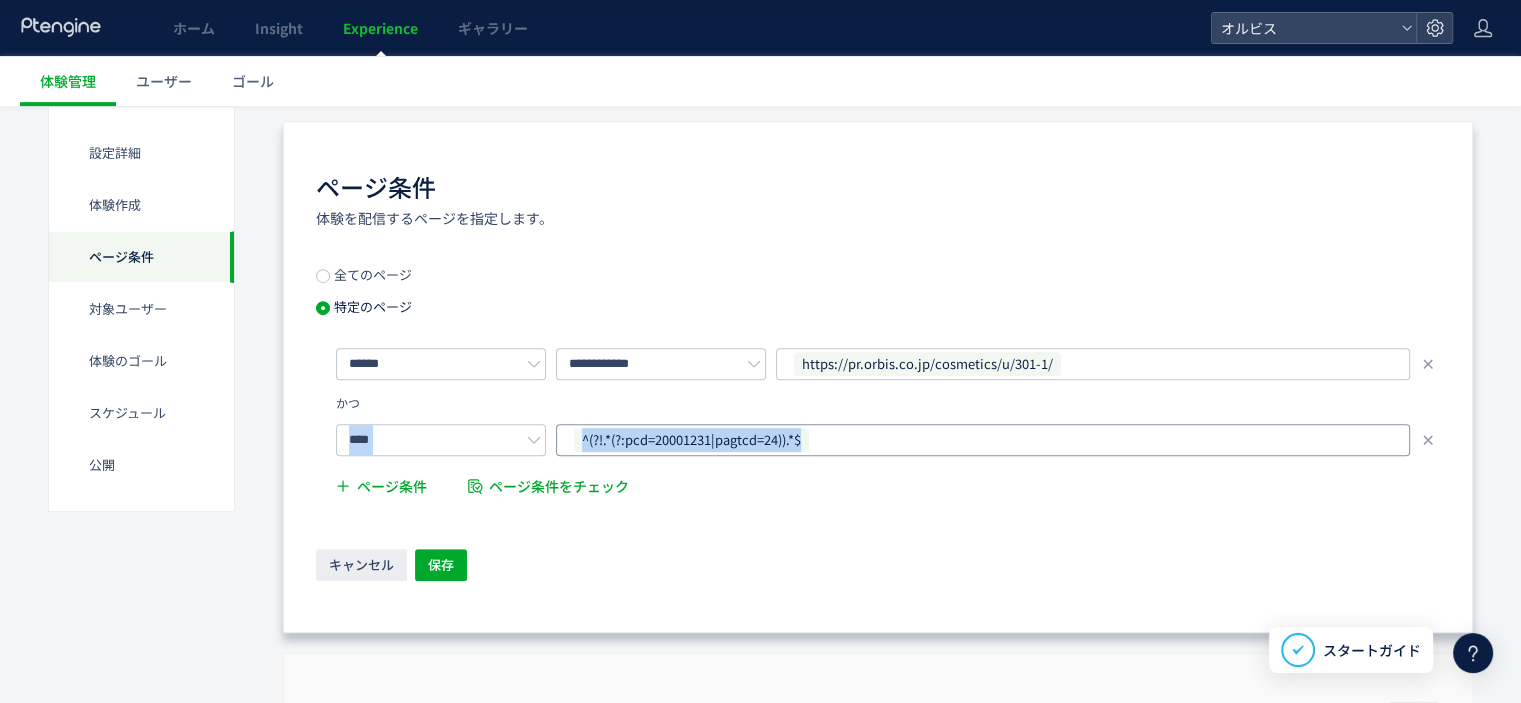 click on "^(?!.*(?:pcd=20001231|pagtcd=24)).*$" at bounding box center [975, 440] 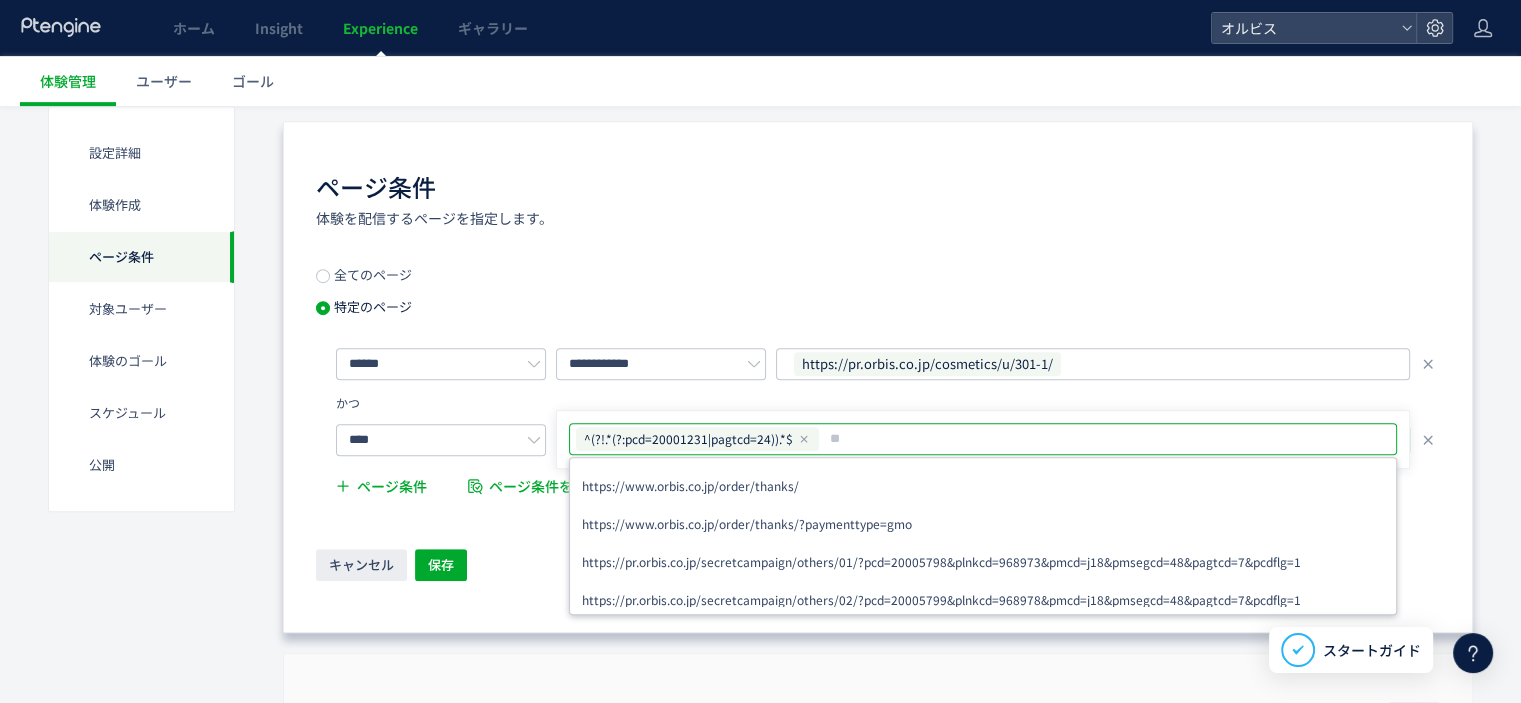 drag, startPoint x: 823, startPoint y: 438, endPoint x: 782, endPoint y: 453, distance: 43.65776 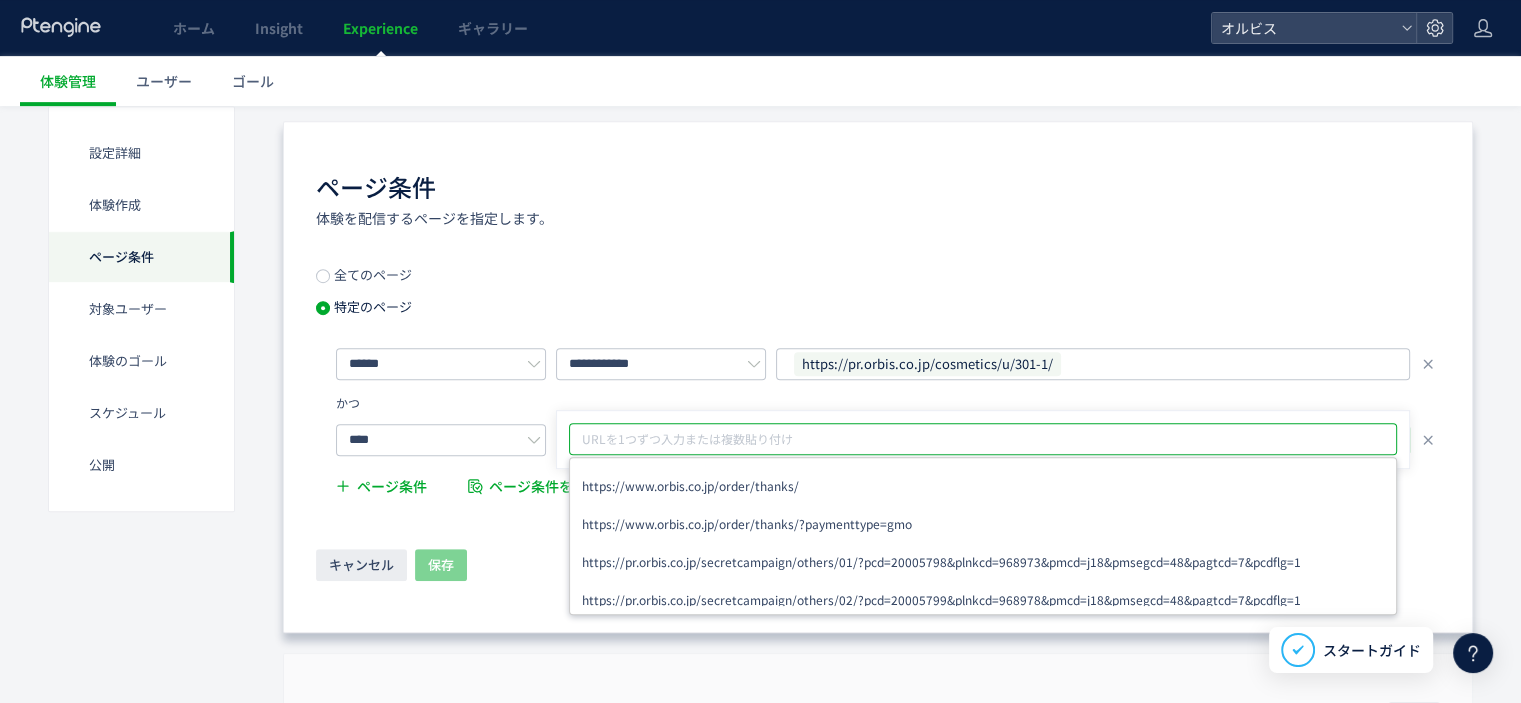 paste on "*********" 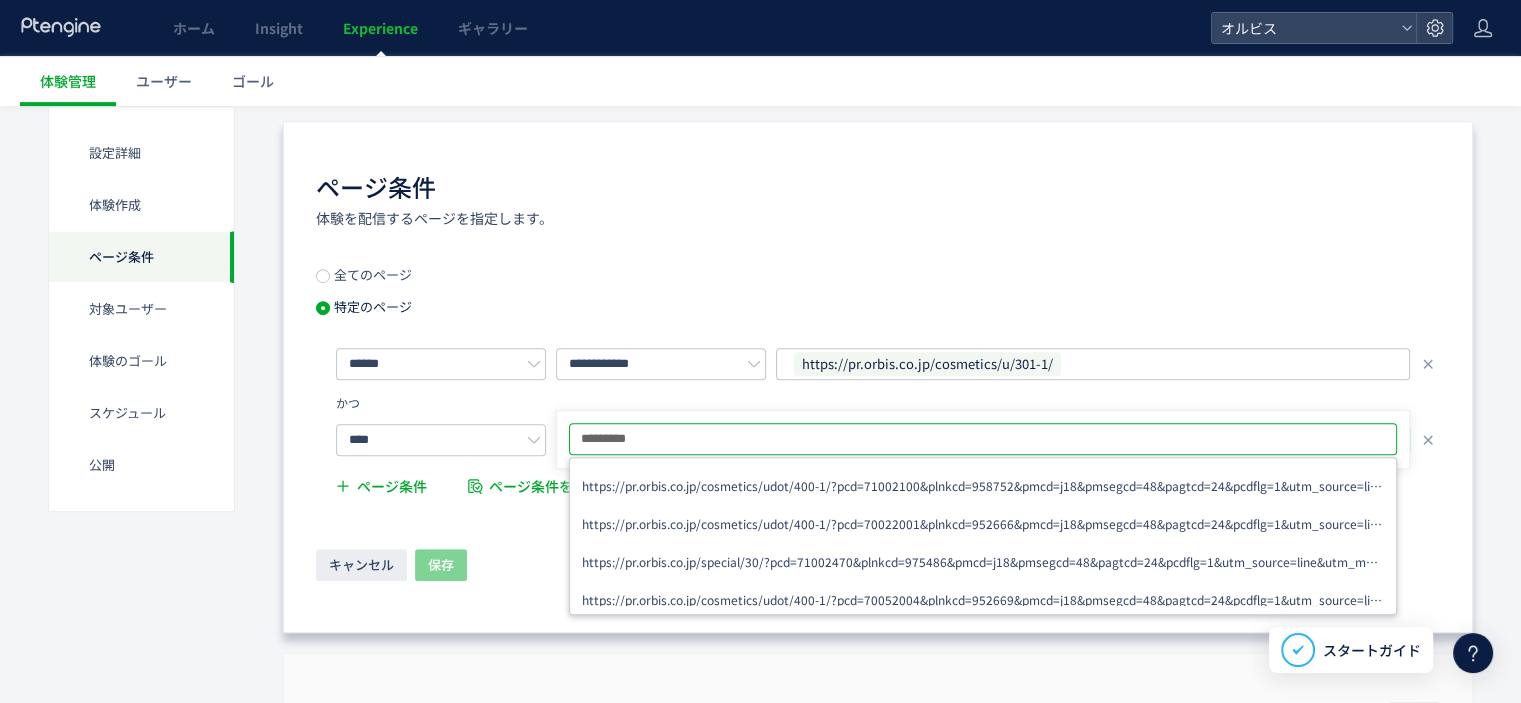 type on "*********" 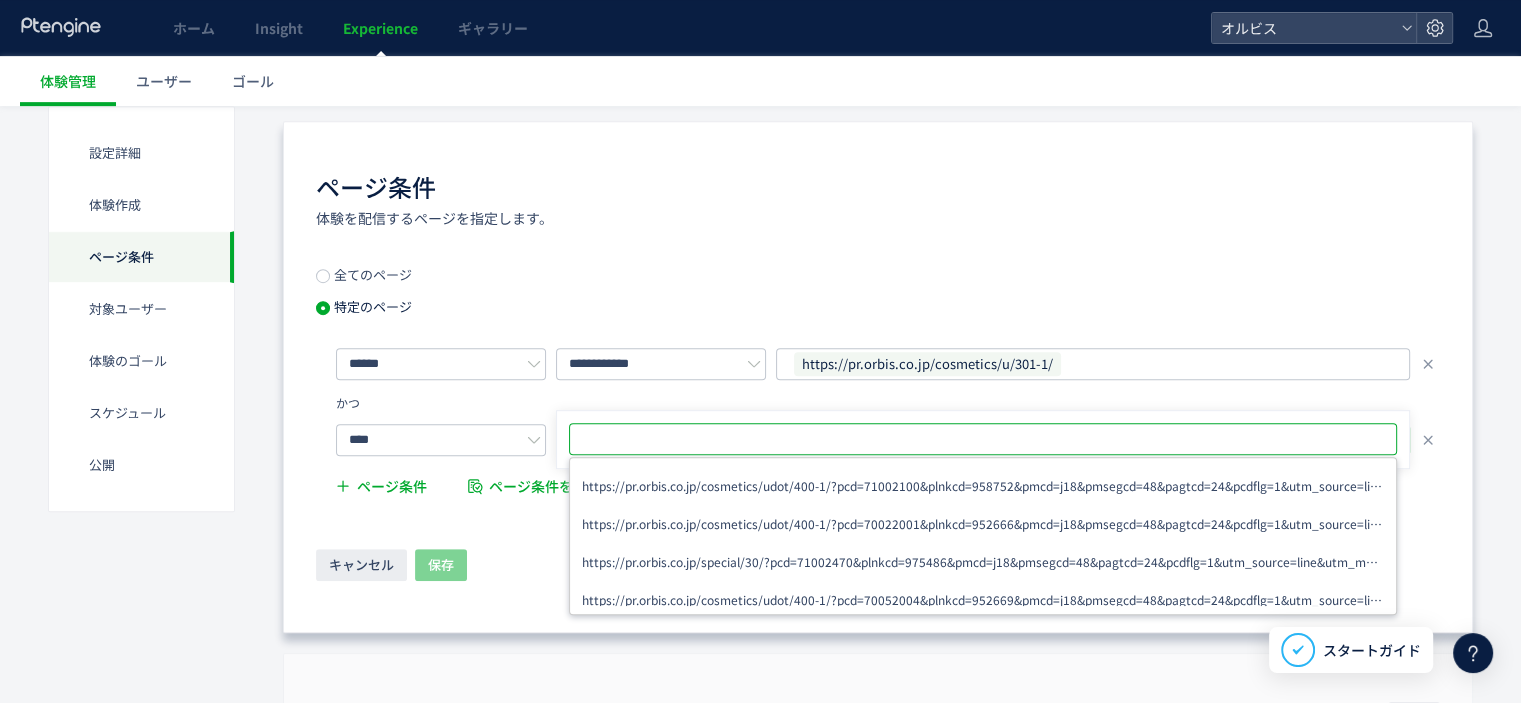 click on "ページ条件  体験を配信するページを指定します。" at bounding box center (878, 199) 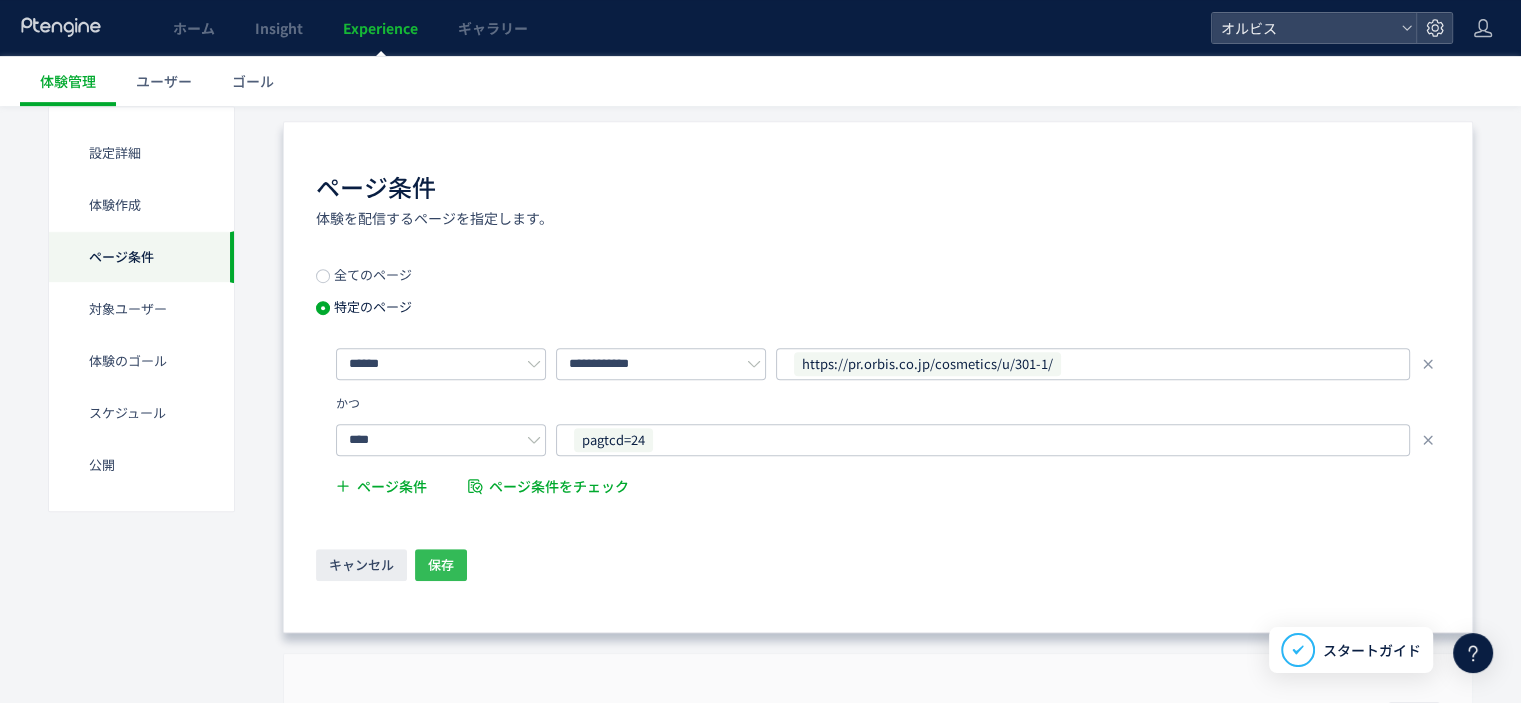 click on "保存" at bounding box center (441, 565) 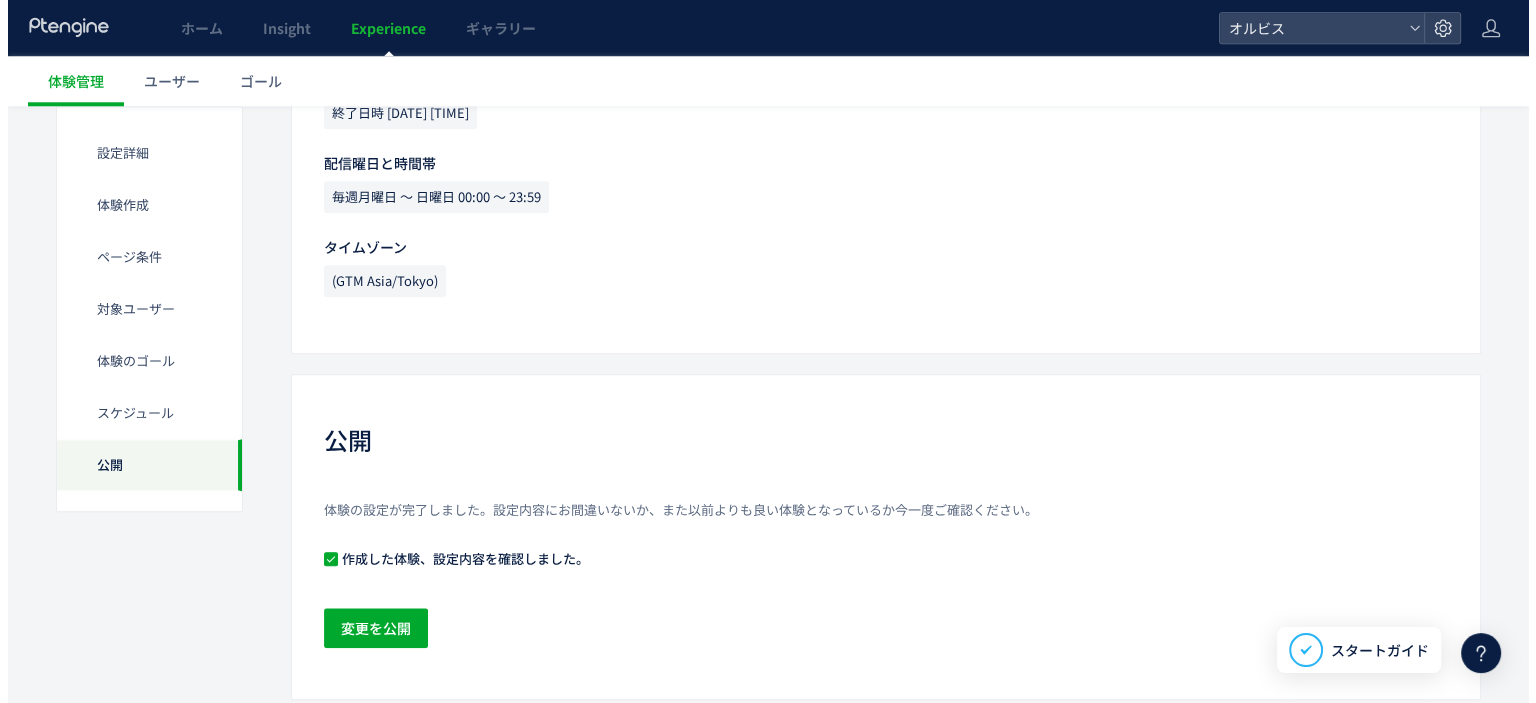 scroll, scrollTop: 2055, scrollLeft: 0, axis: vertical 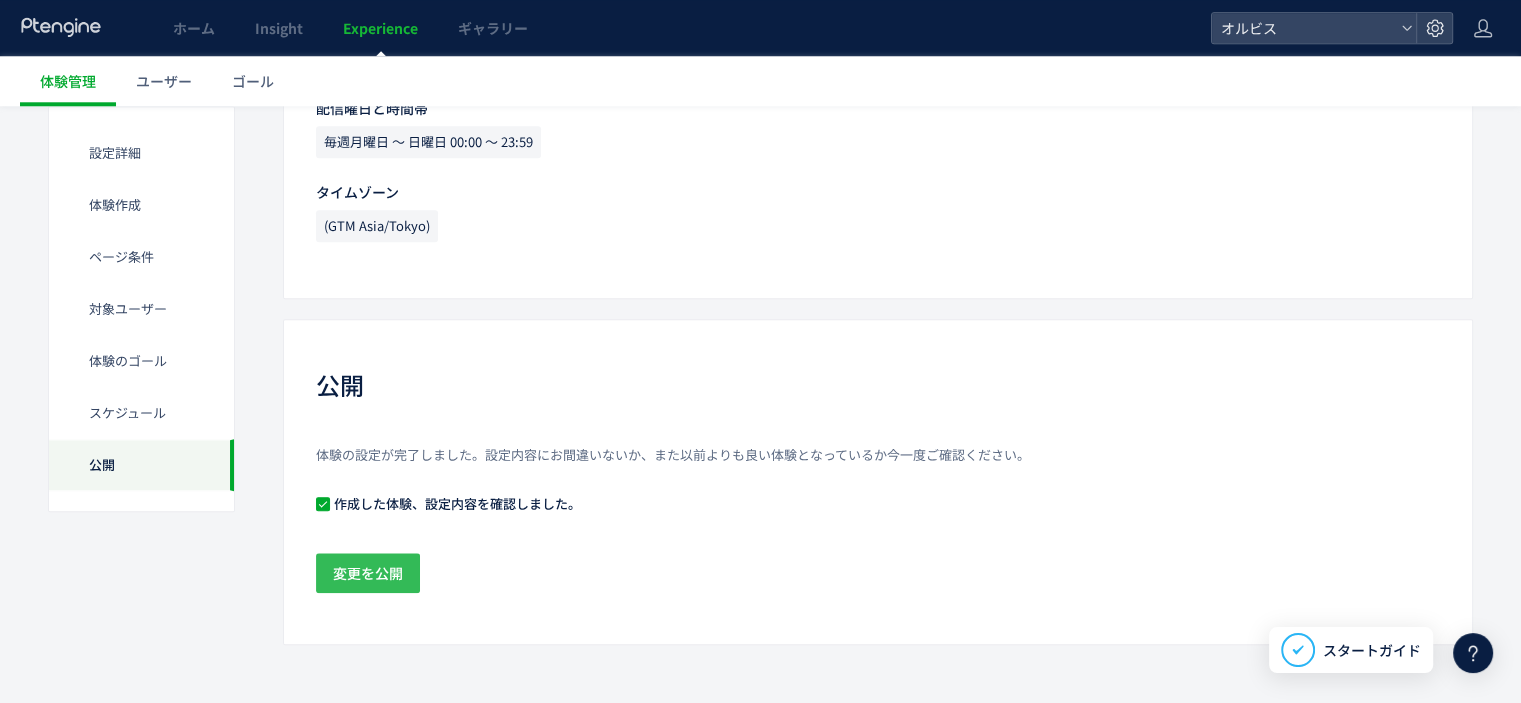 click on "変更を公開" at bounding box center [368, 573] 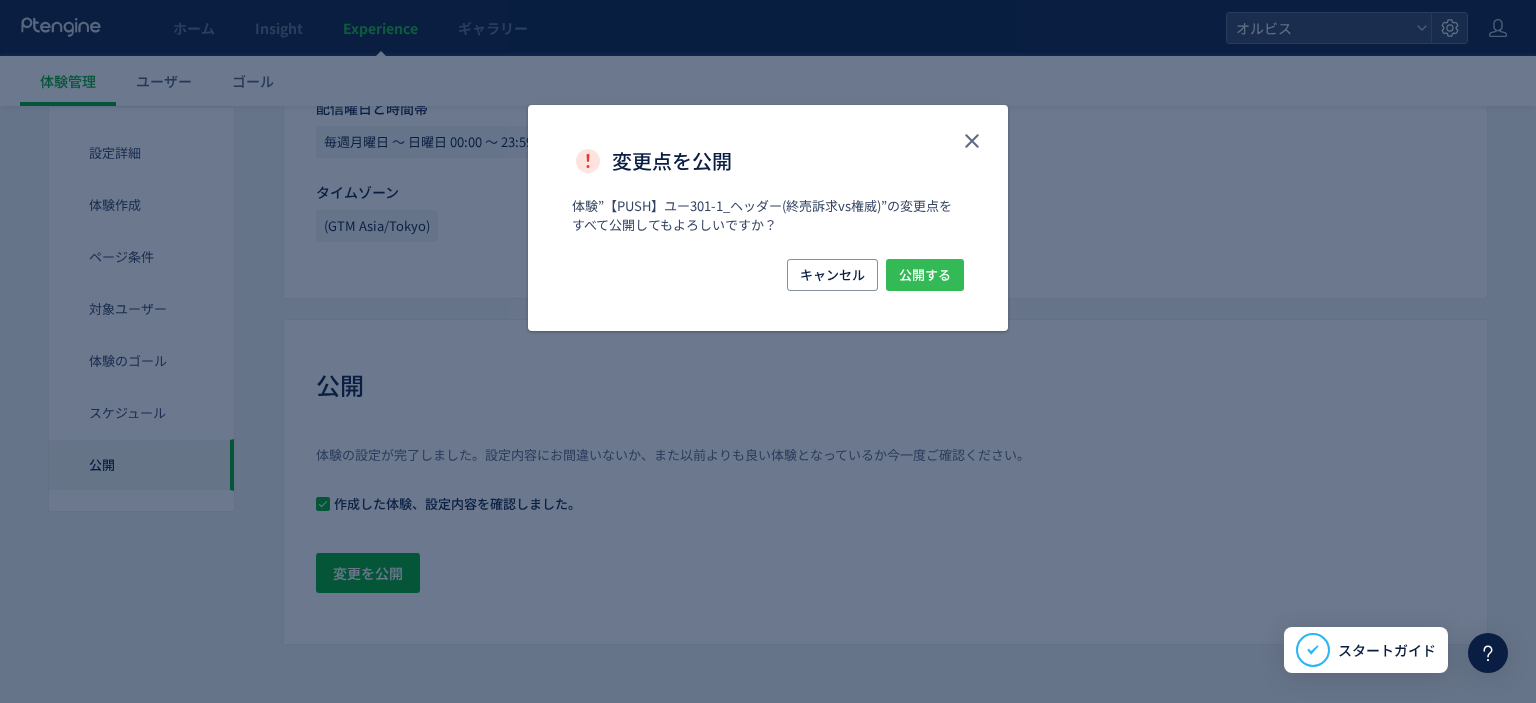 click on "公開する" at bounding box center (925, 275) 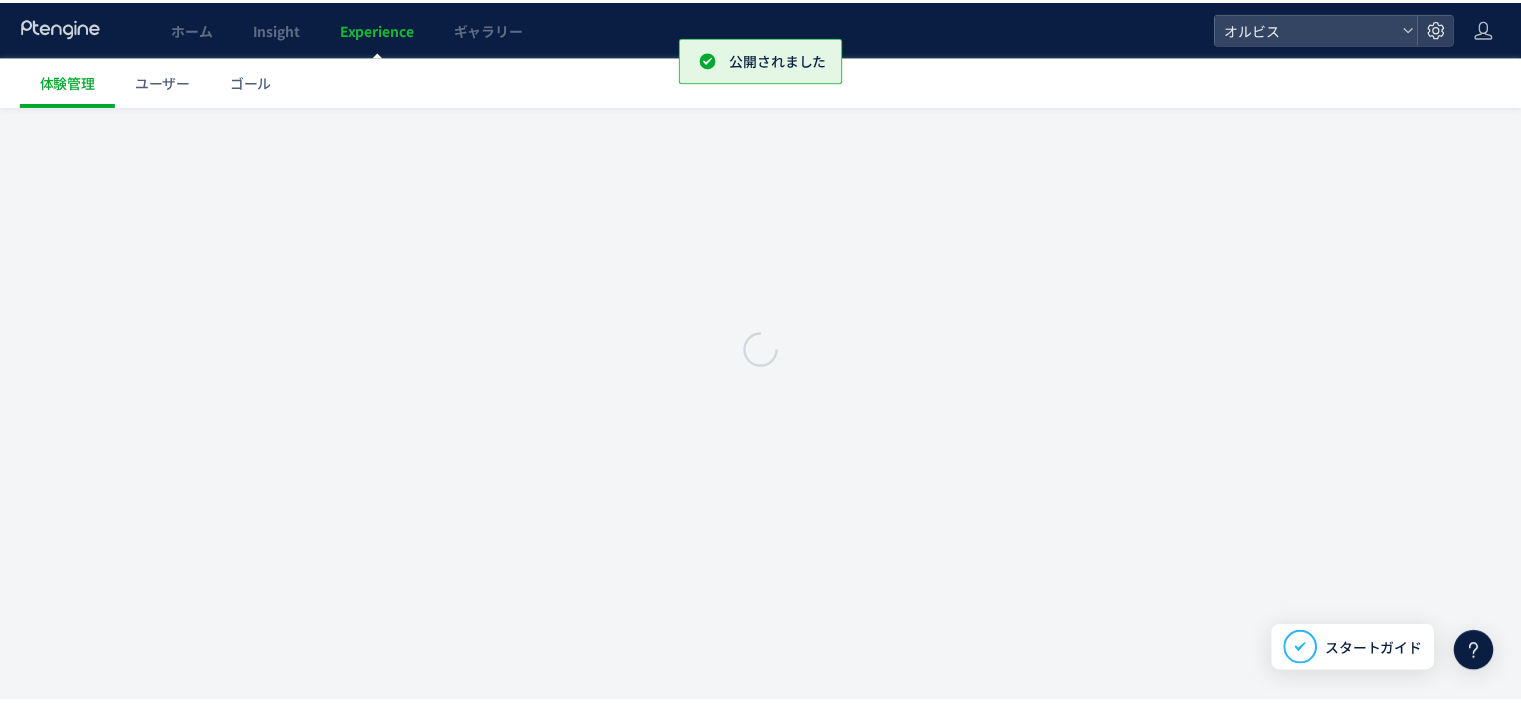 scroll, scrollTop: 0, scrollLeft: 0, axis: both 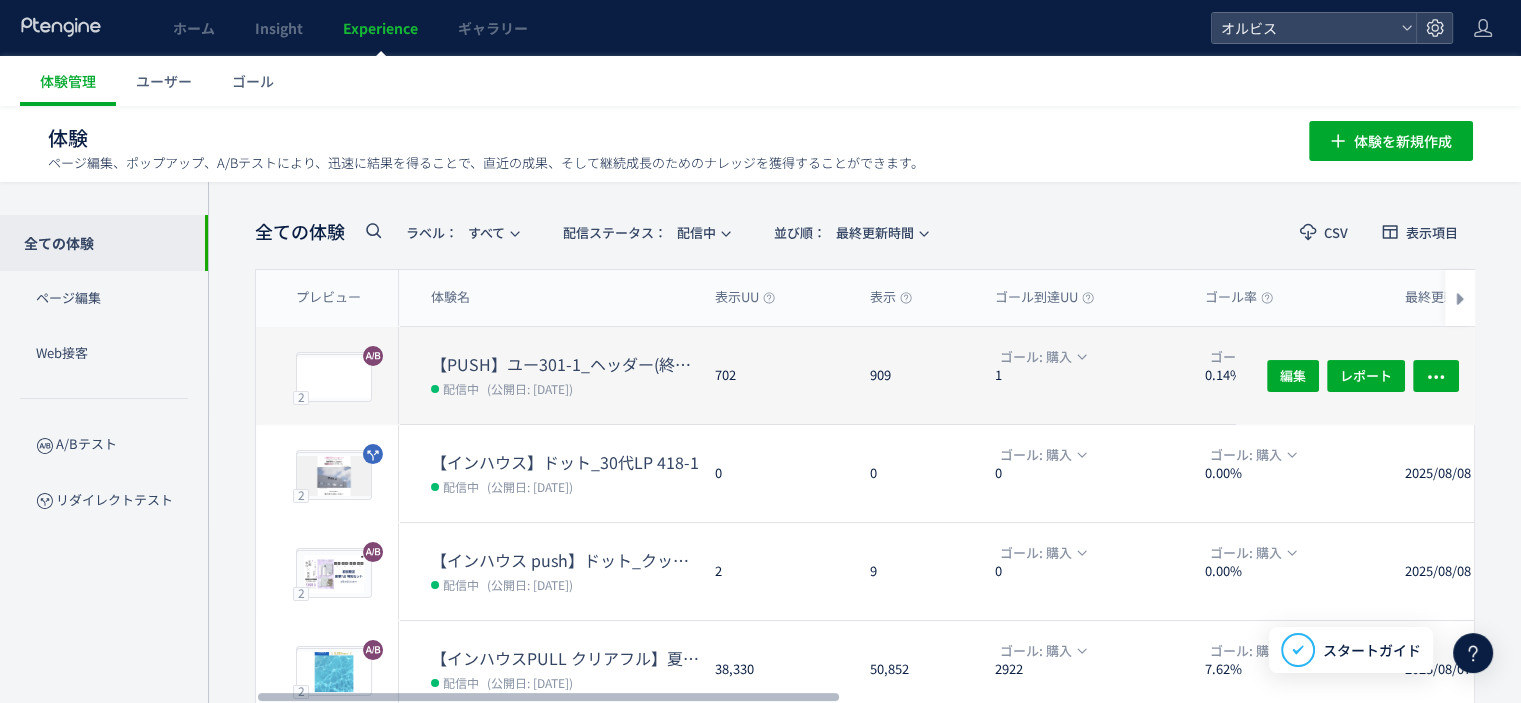 click on "配信中 (公開日: 2025/08/08)" at bounding box center [565, 388] 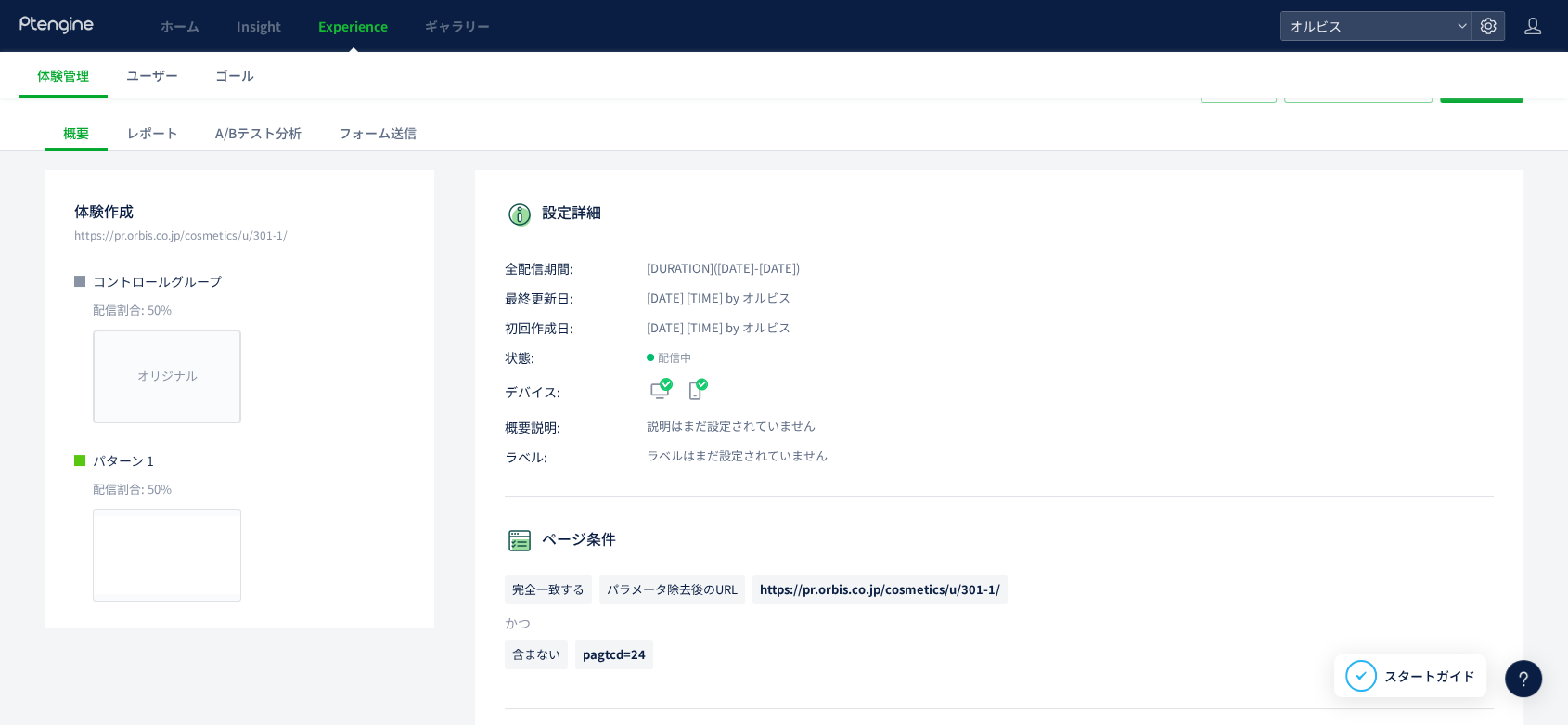 scroll, scrollTop: 0, scrollLeft: 0, axis: both 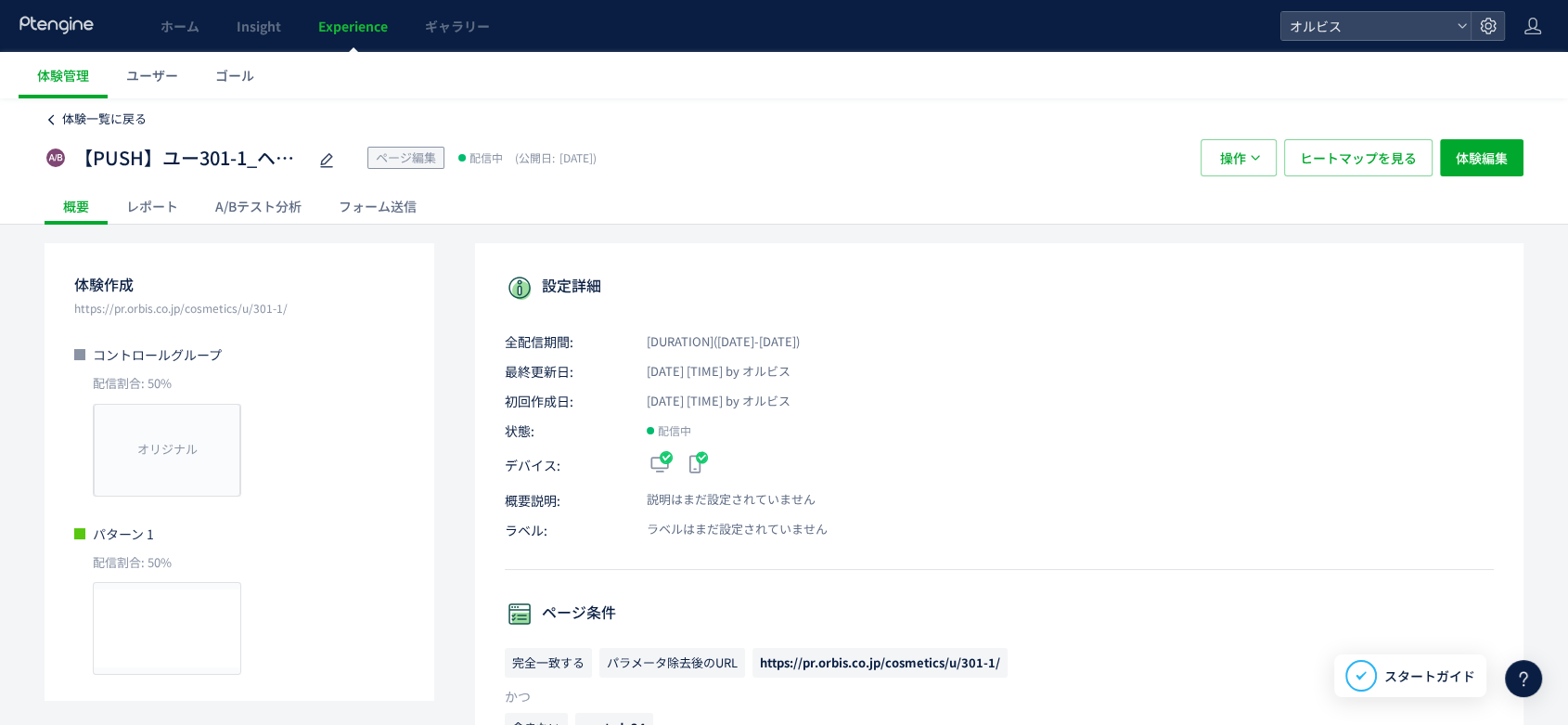 click on "体験一覧に戻る" 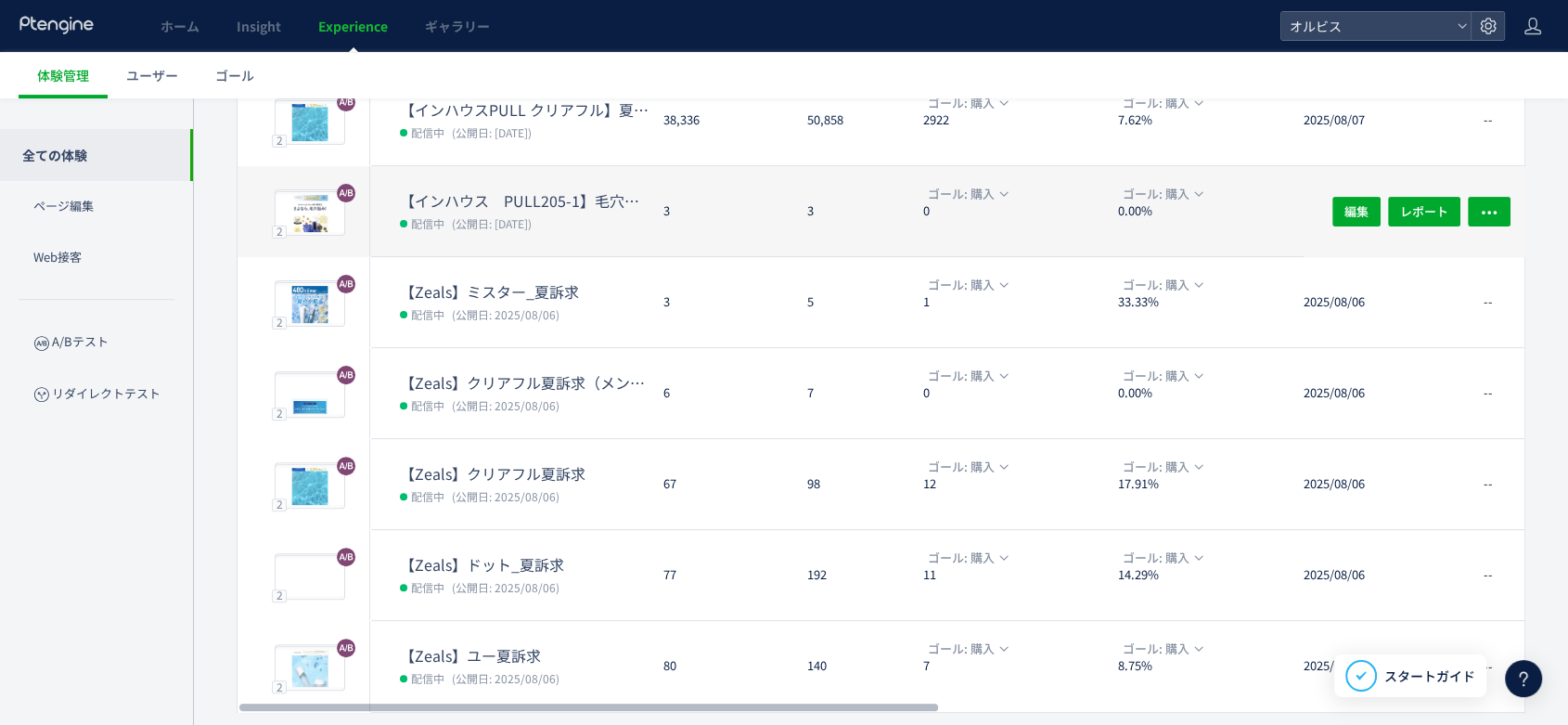 scroll, scrollTop: 556, scrollLeft: 0, axis: vertical 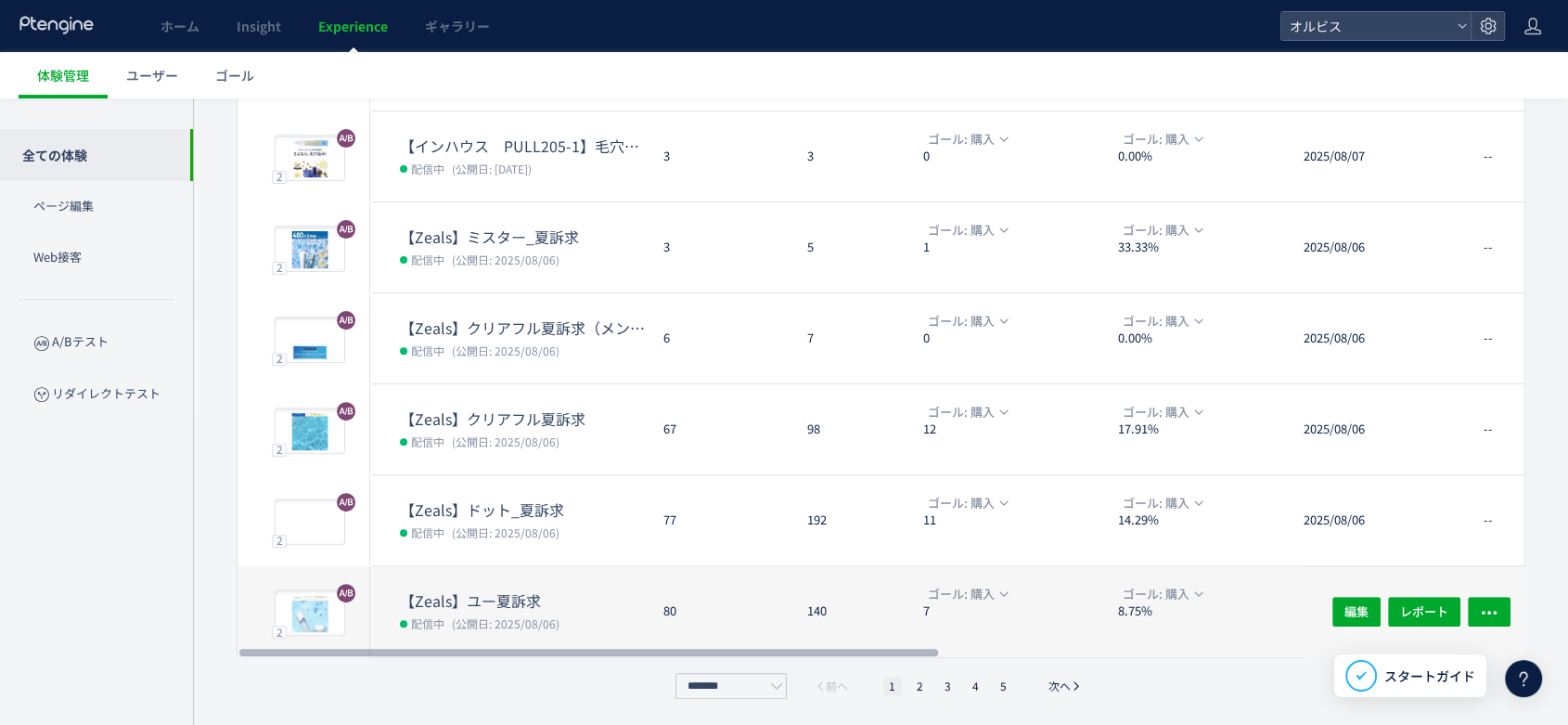 click on "(公開日: 2025/08/06)" at bounding box center [506, 623] 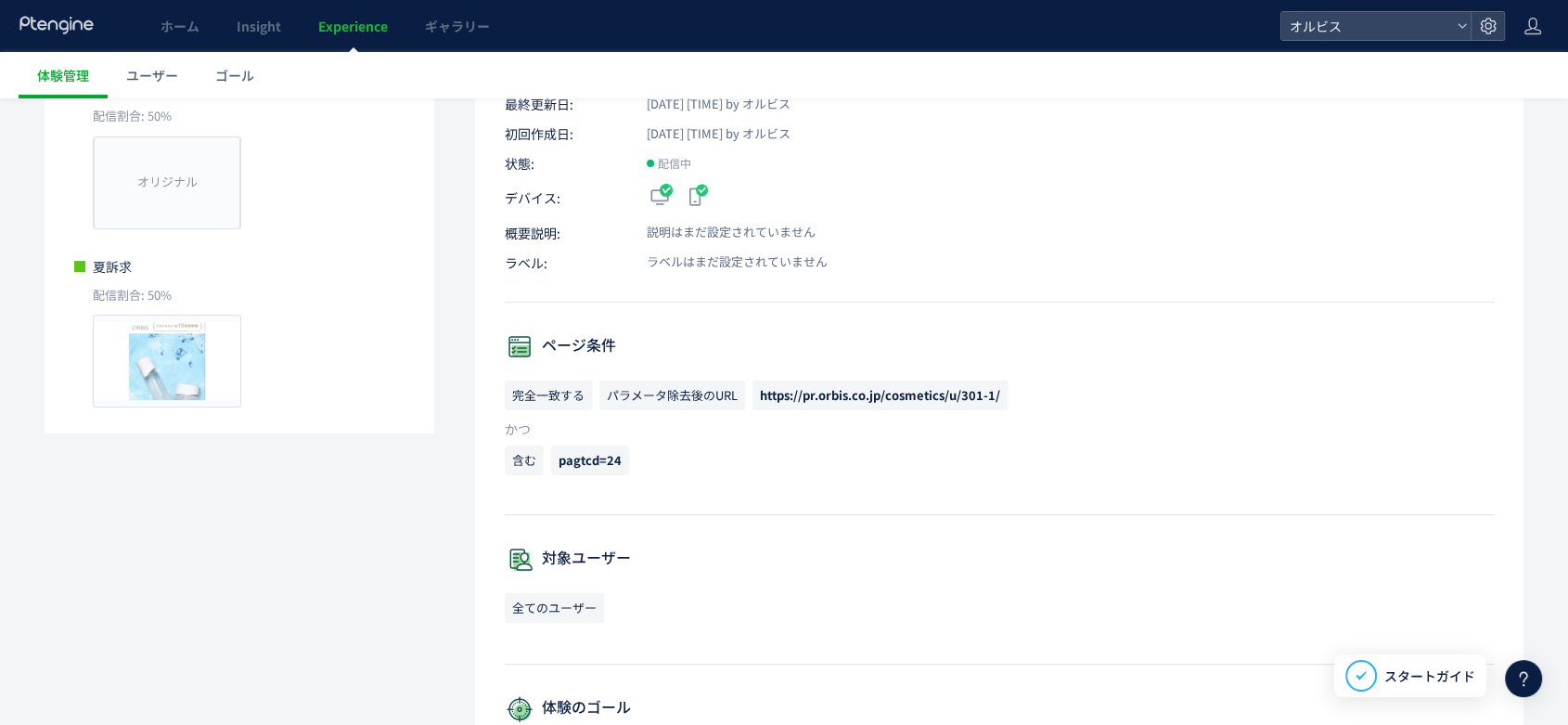 scroll, scrollTop: 267, scrollLeft: 0, axis: vertical 